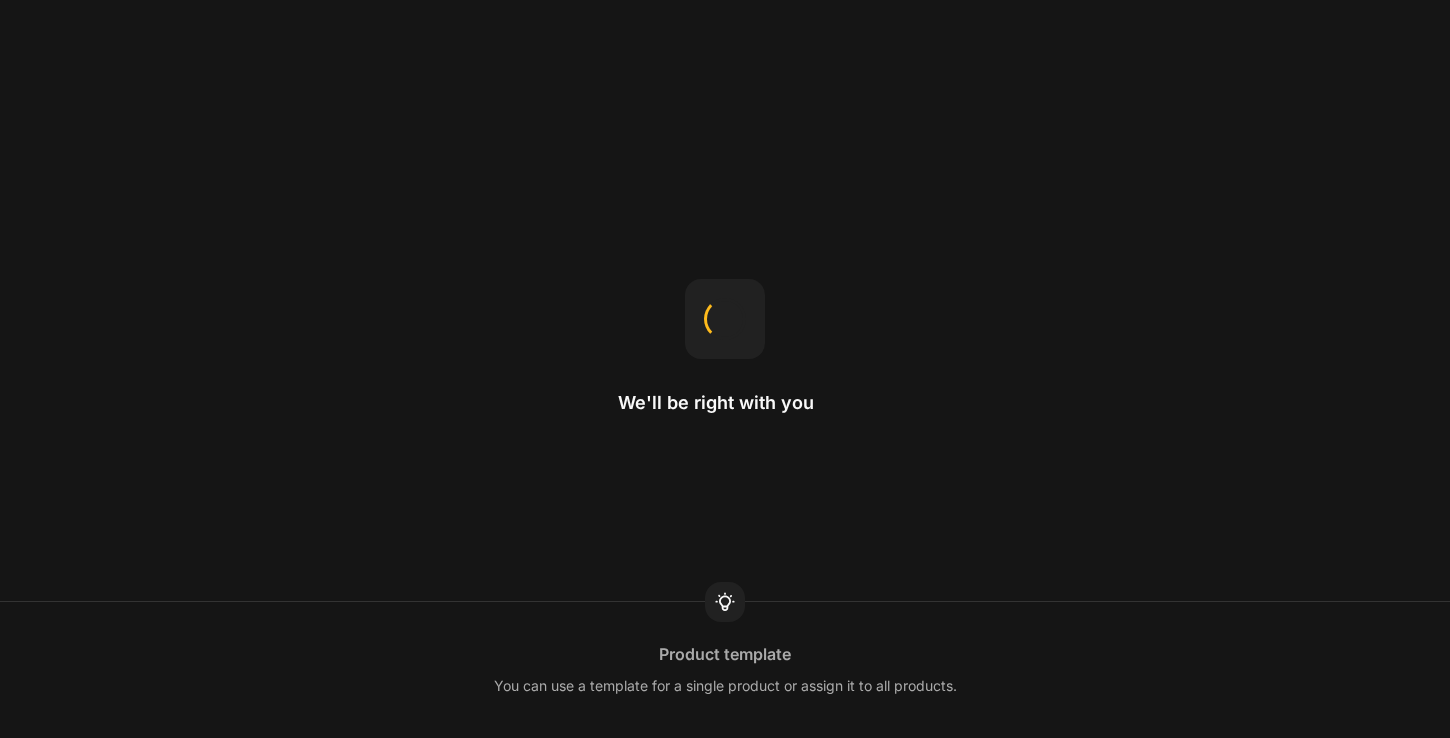 scroll, scrollTop: 0, scrollLeft: 0, axis: both 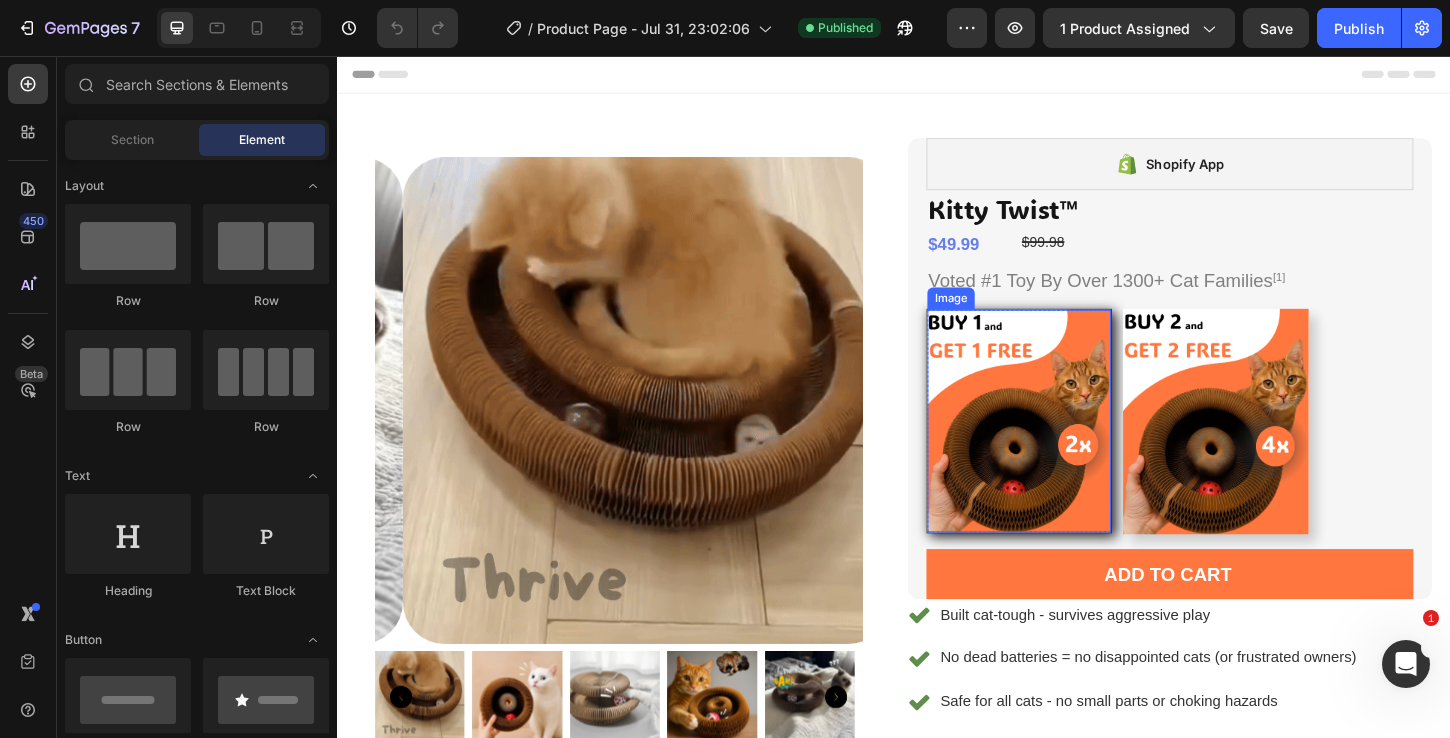 click at bounding box center (1072, 450) 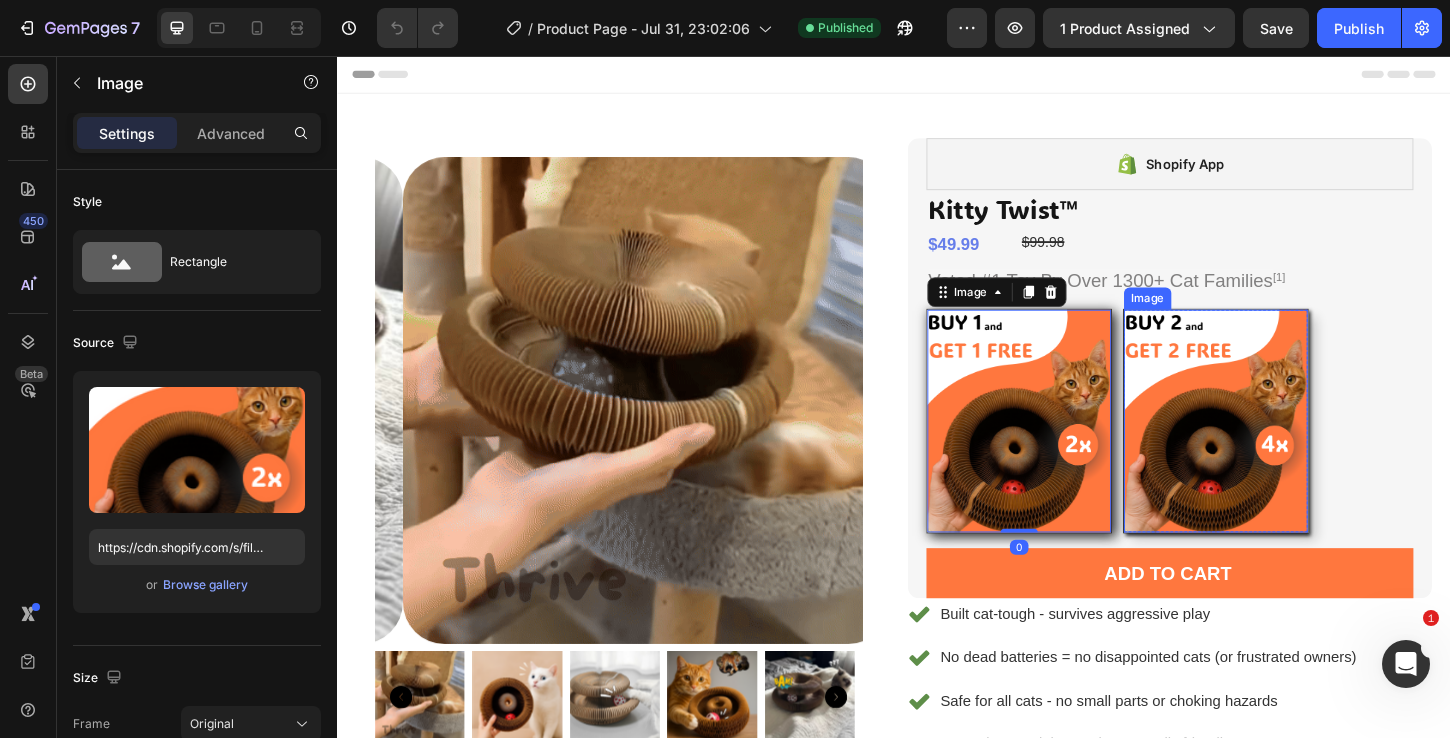 click at bounding box center (1284, 450) 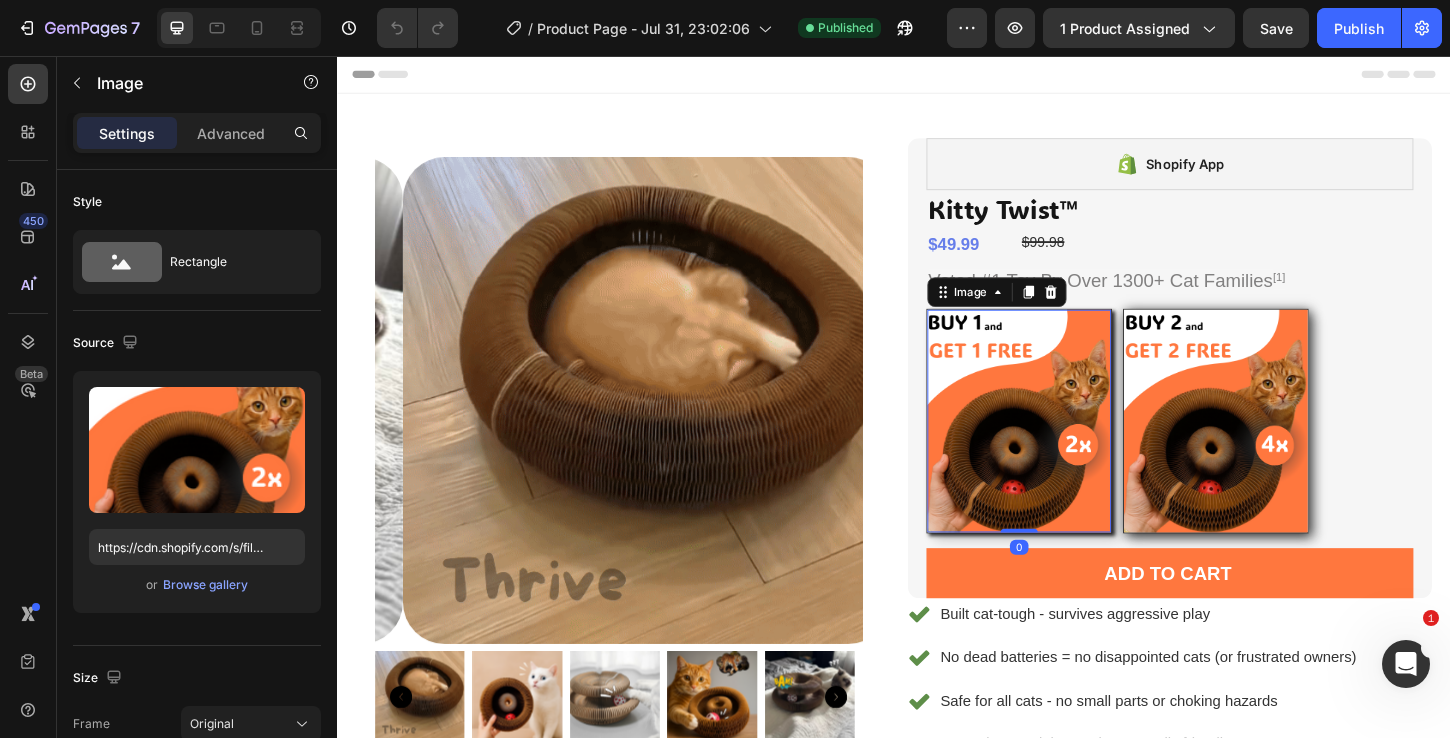 click at bounding box center (1072, 450) 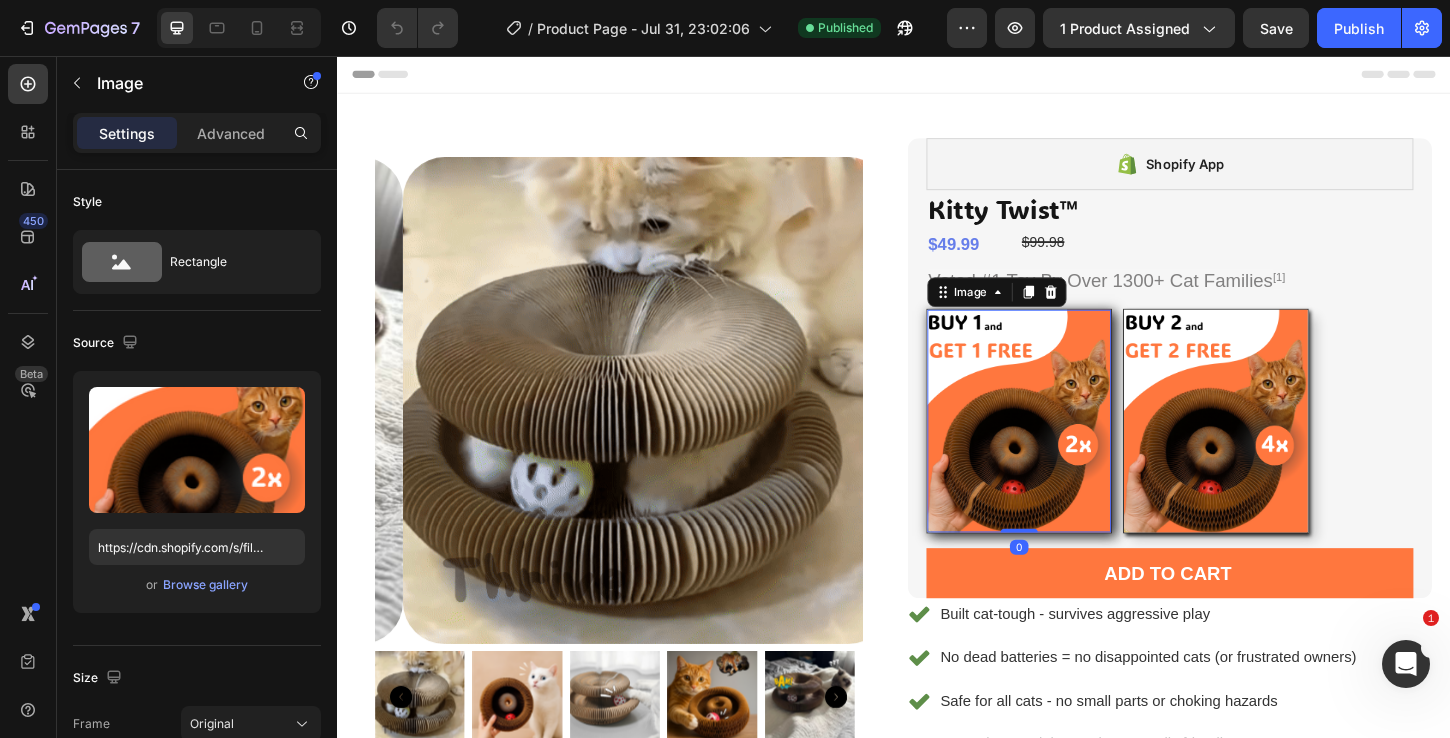 scroll, scrollTop: 0, scrollLeft: 0, axis: both 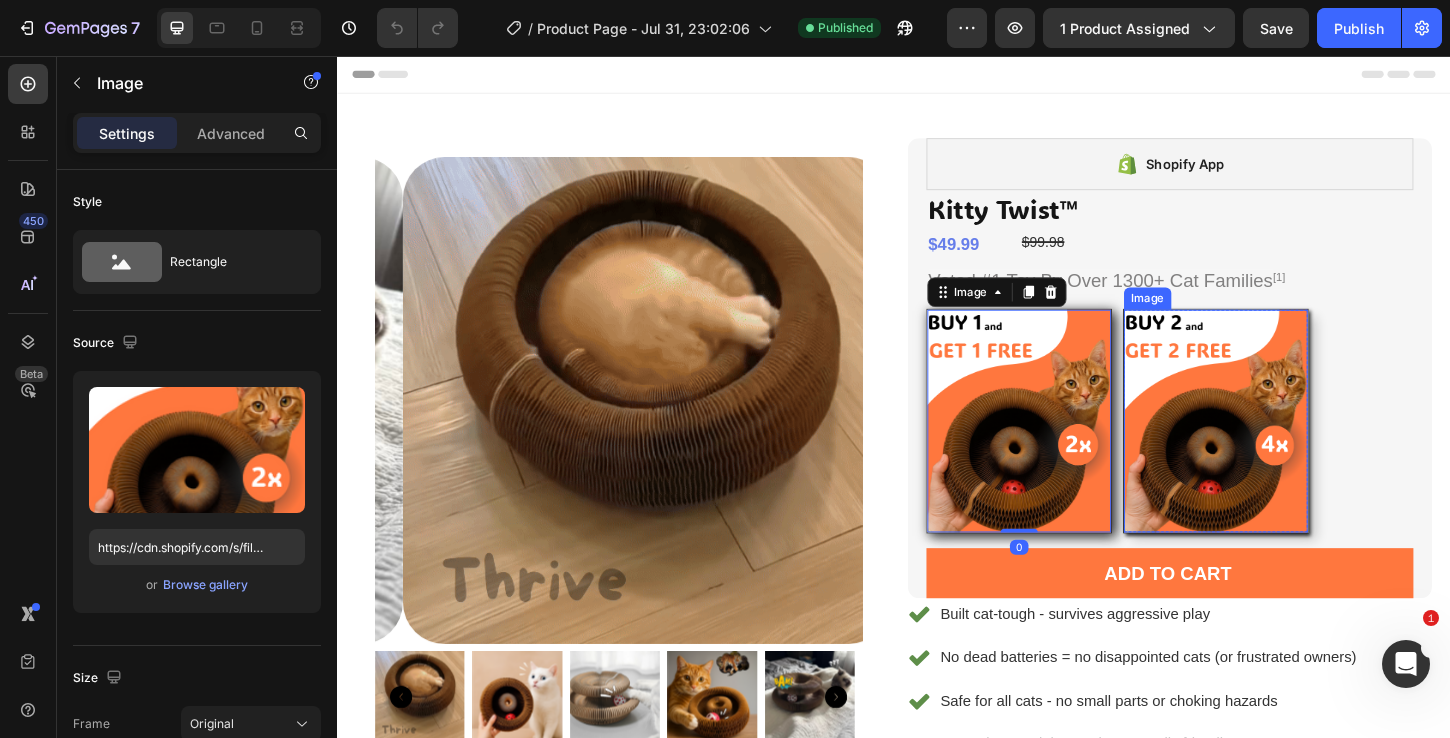 click at bounding box center (1284, 450) 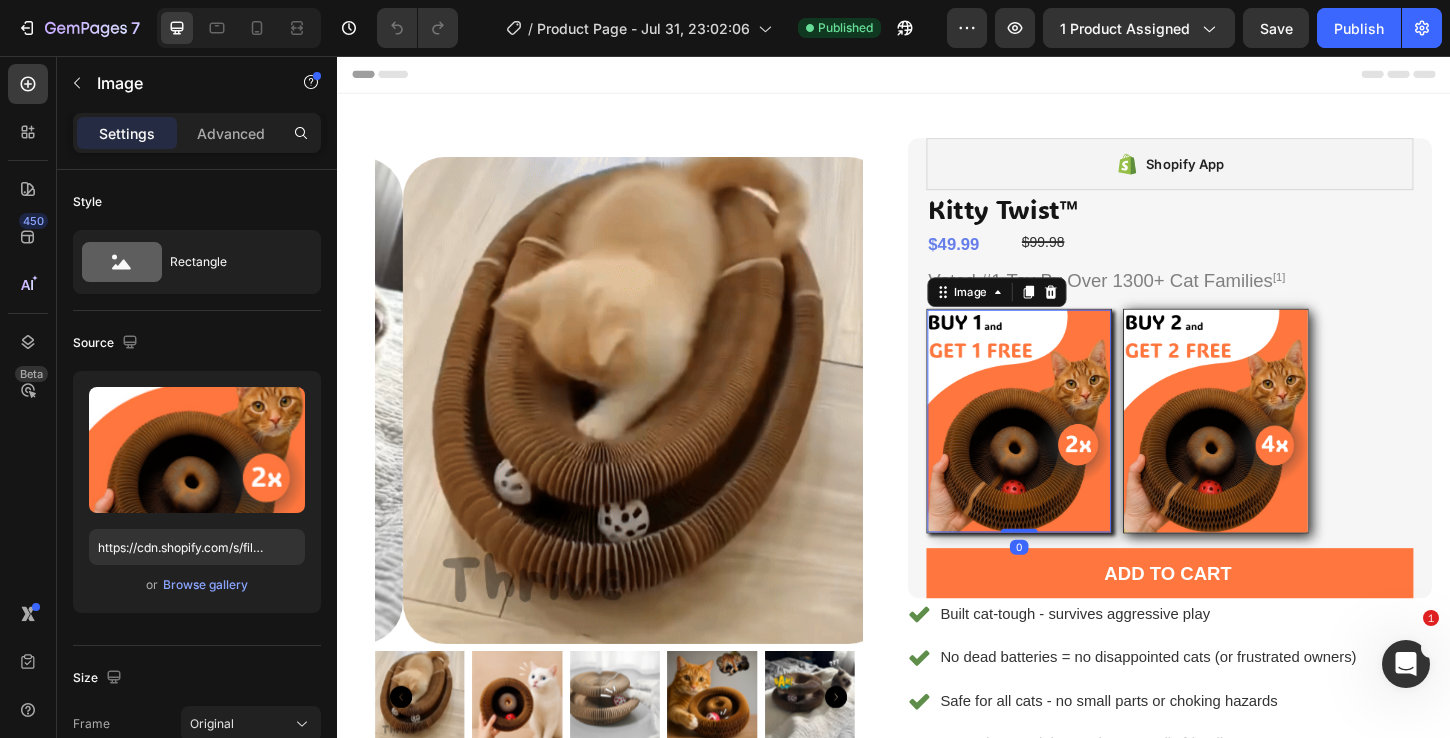 click at bounding box center [1072, 450] 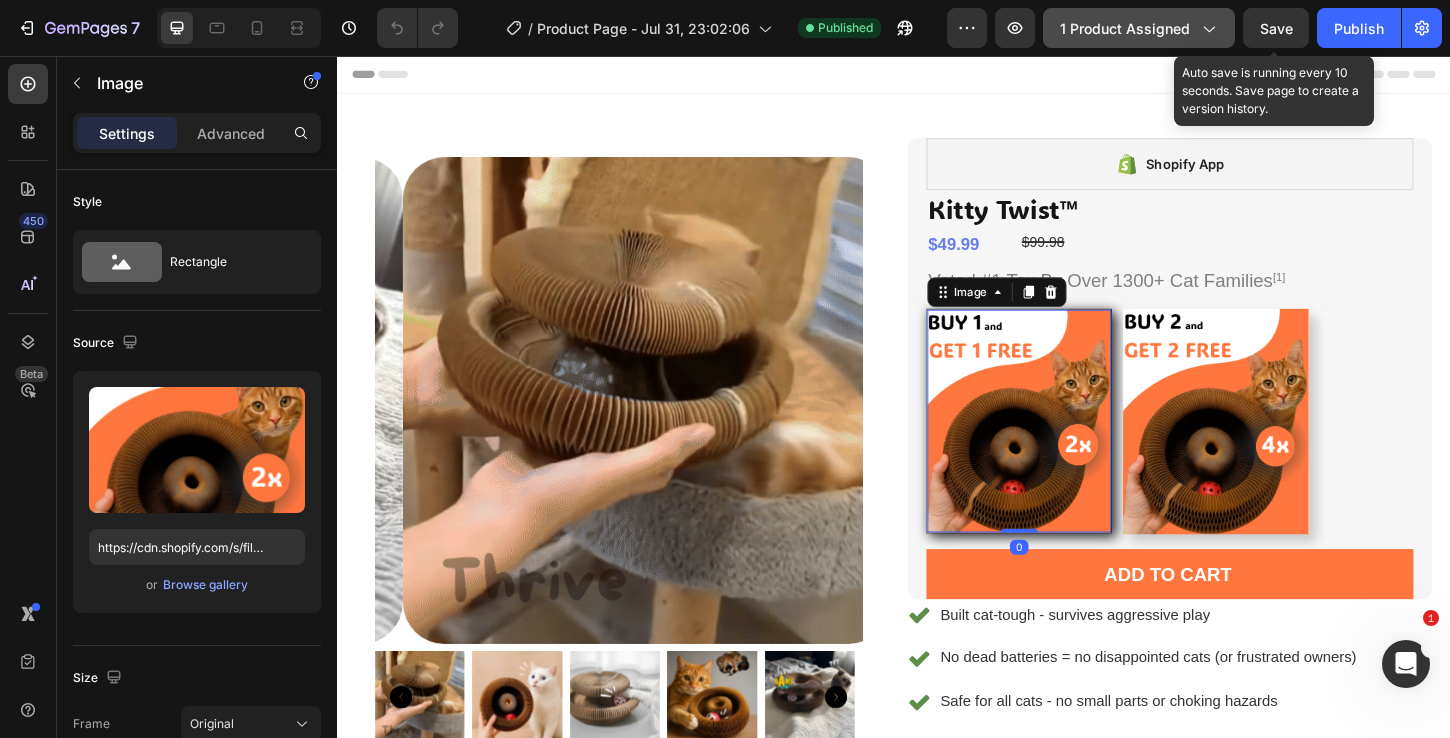 click on "1 product assigned" 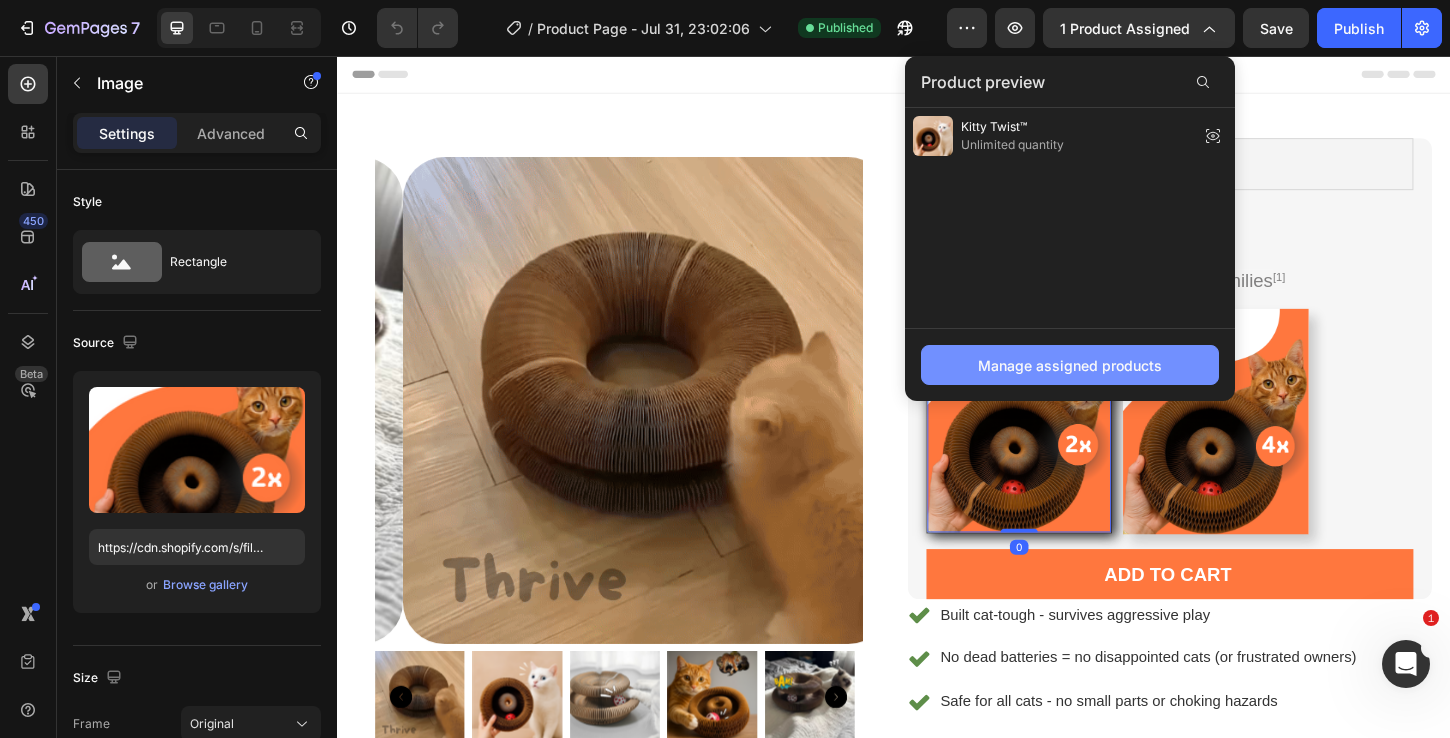 click on "Manage assigned products" at bounding box center (1070, 365) 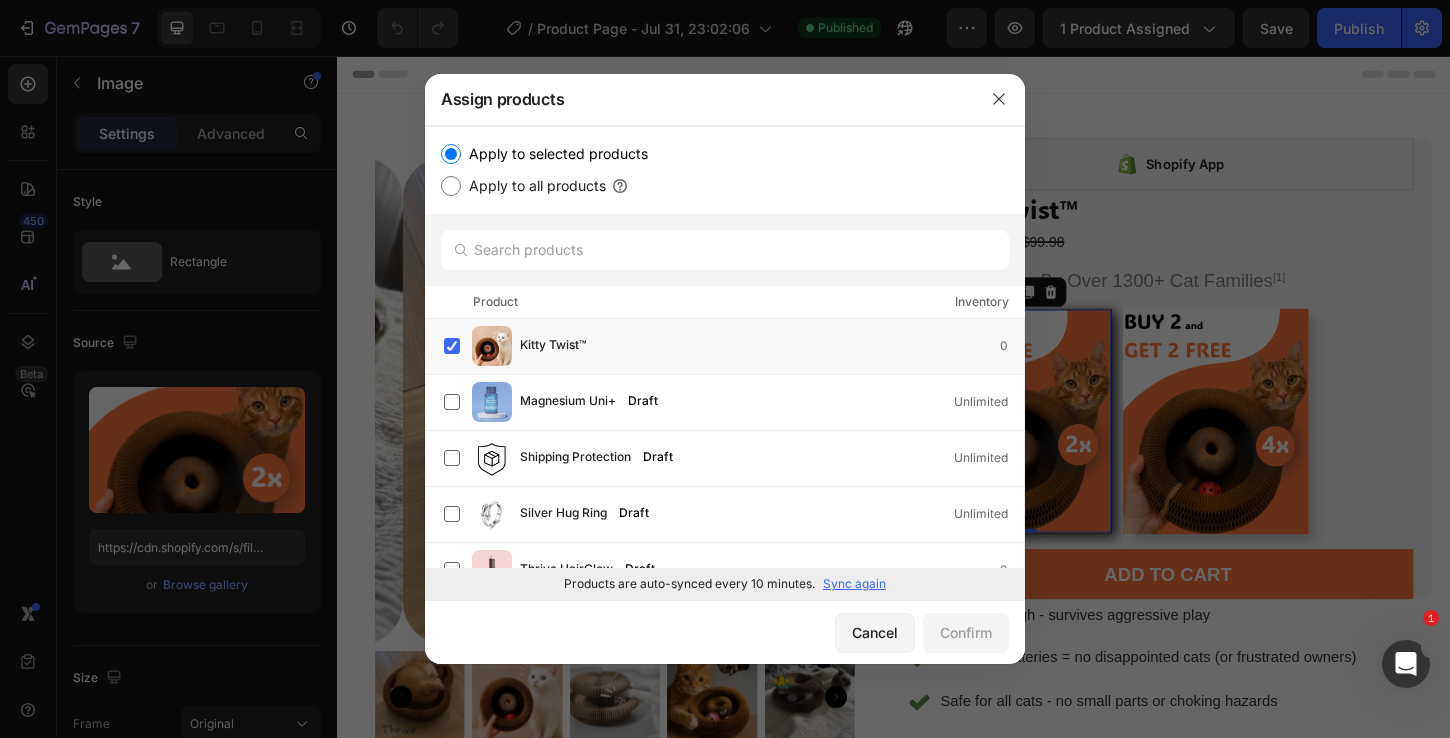 click on "Sync again" at bounding box center [854, 584] 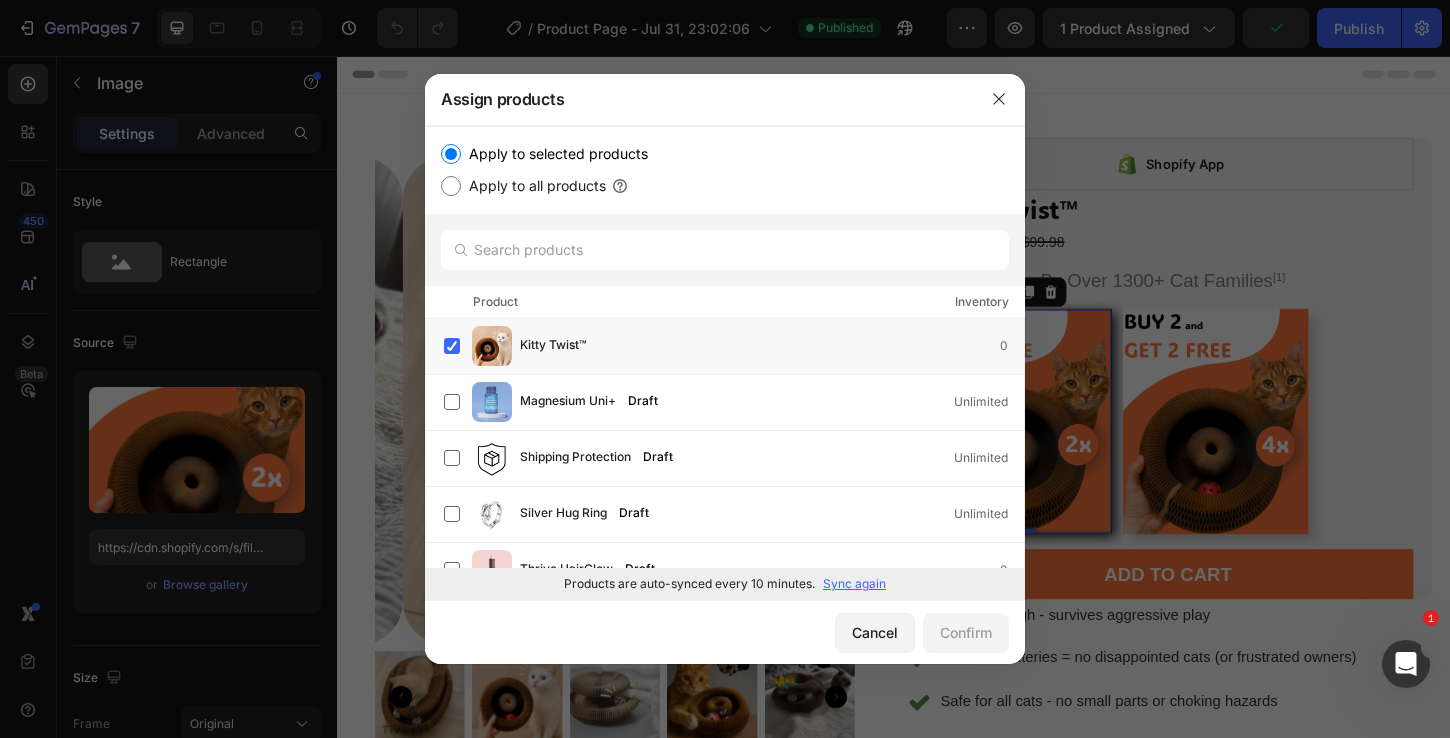 click 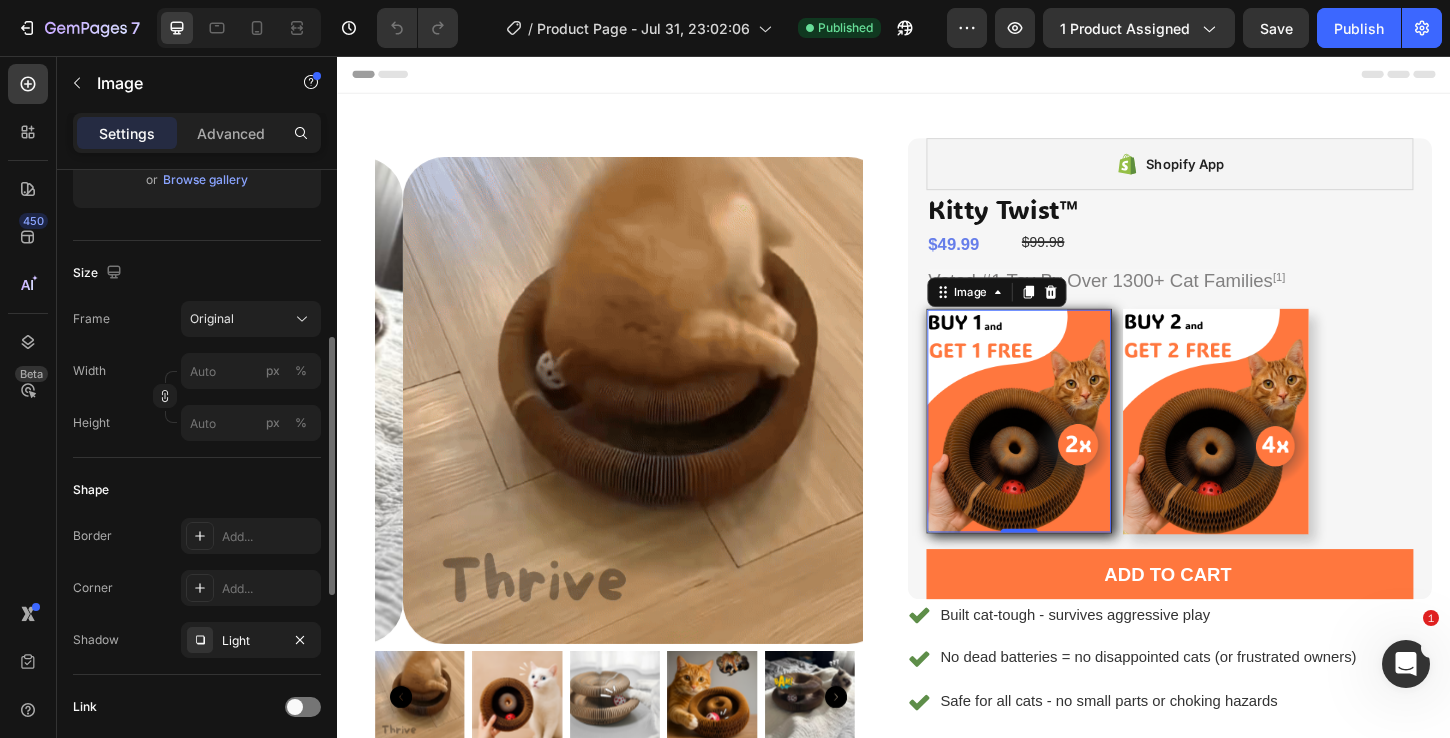 scroll, scrollTop: 607, scrollLeft: 0, axis: vertical 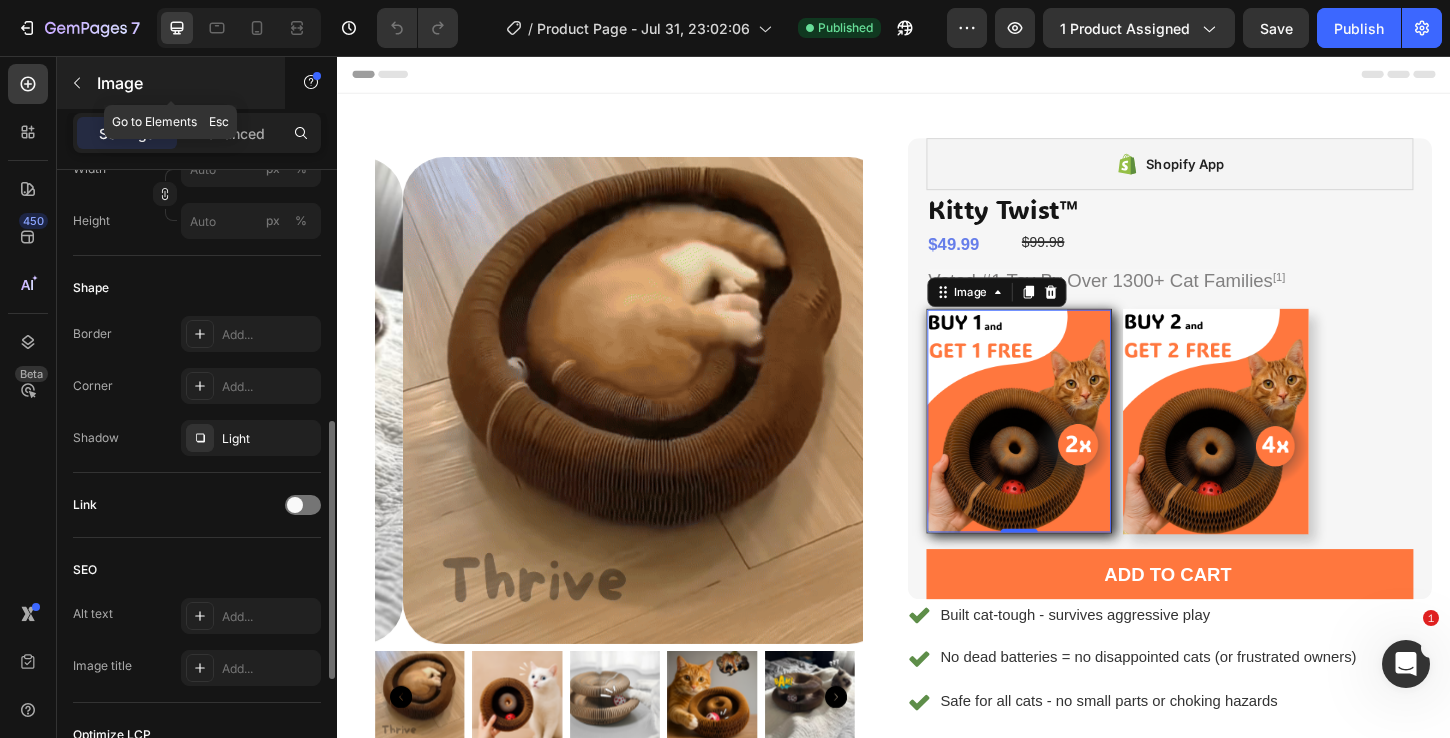 click 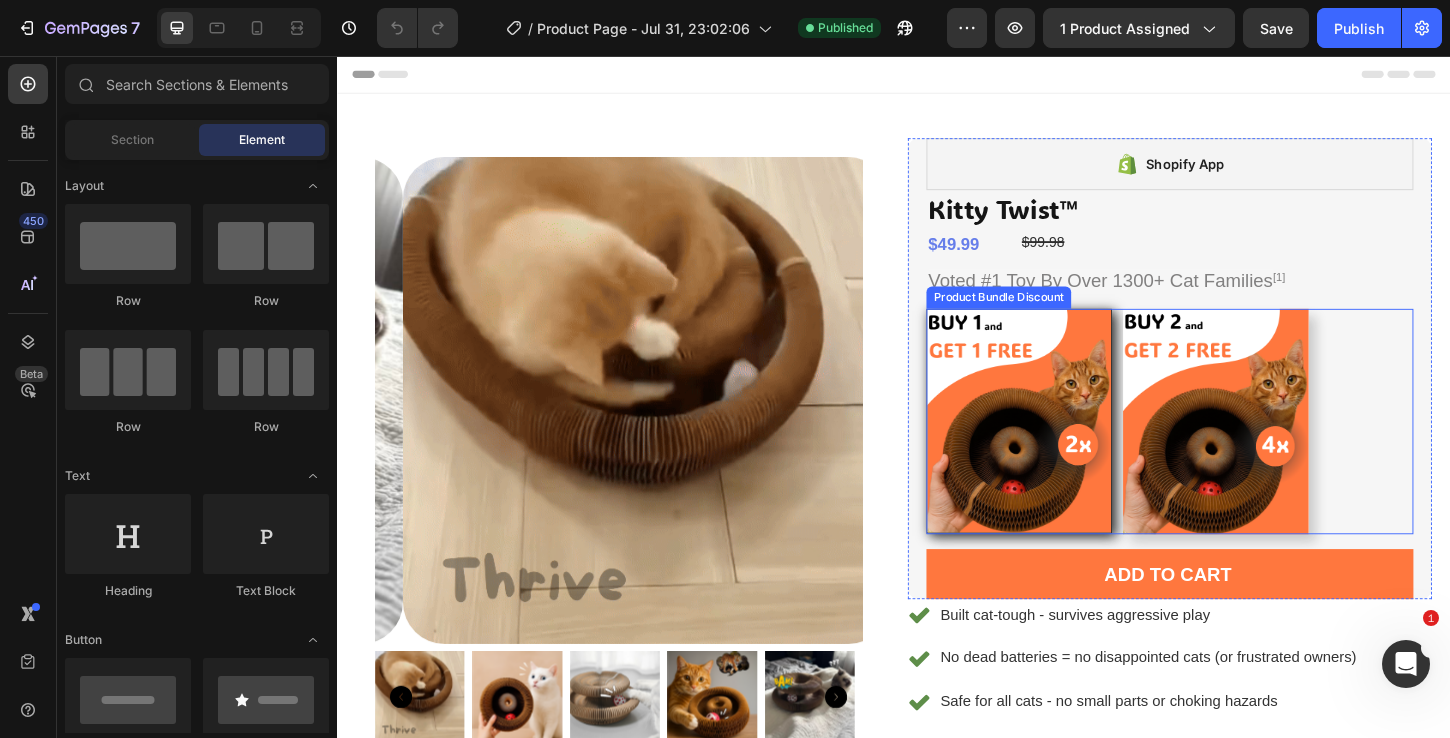 click on "Image Row Image Row" at bounding box center [1234, 450] 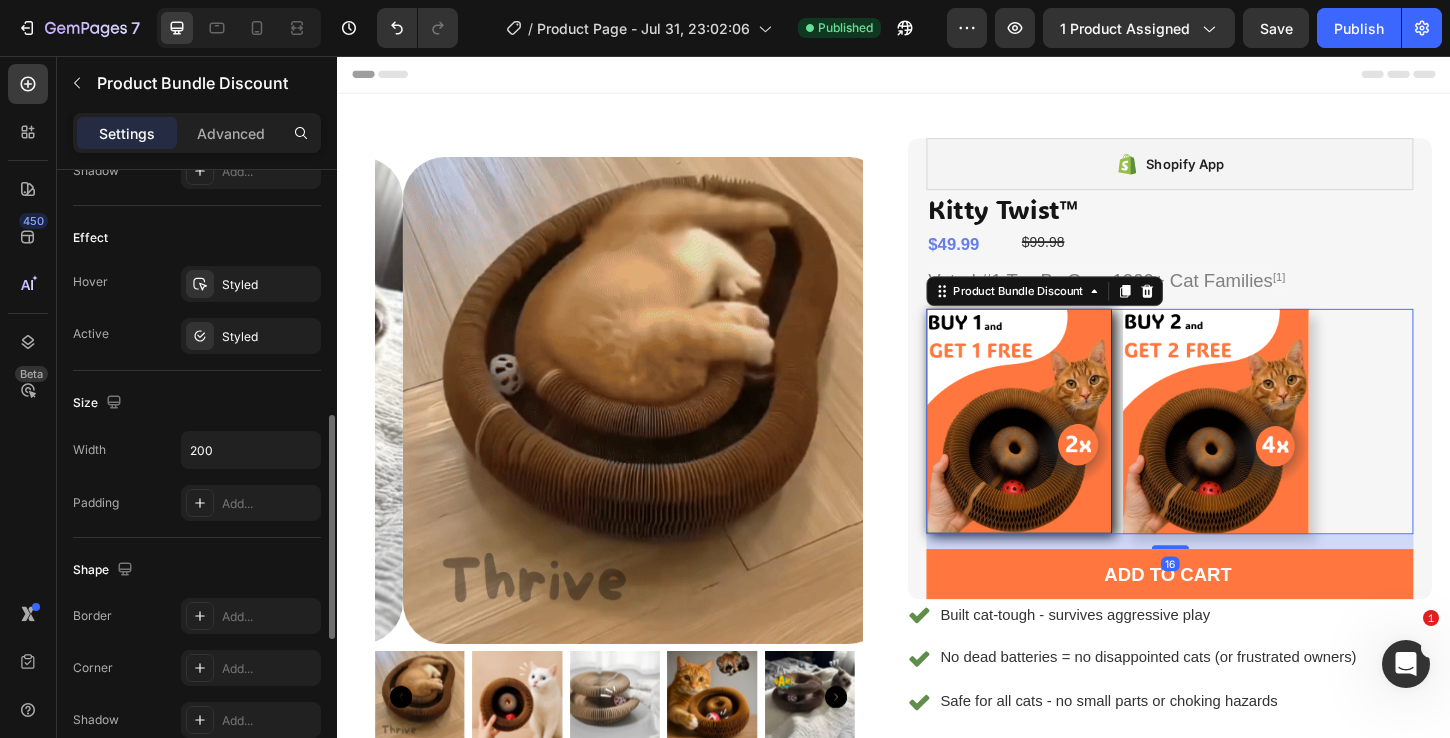 scroll, scrollTop: 1117, scrollLeft: 0, axis: vertical 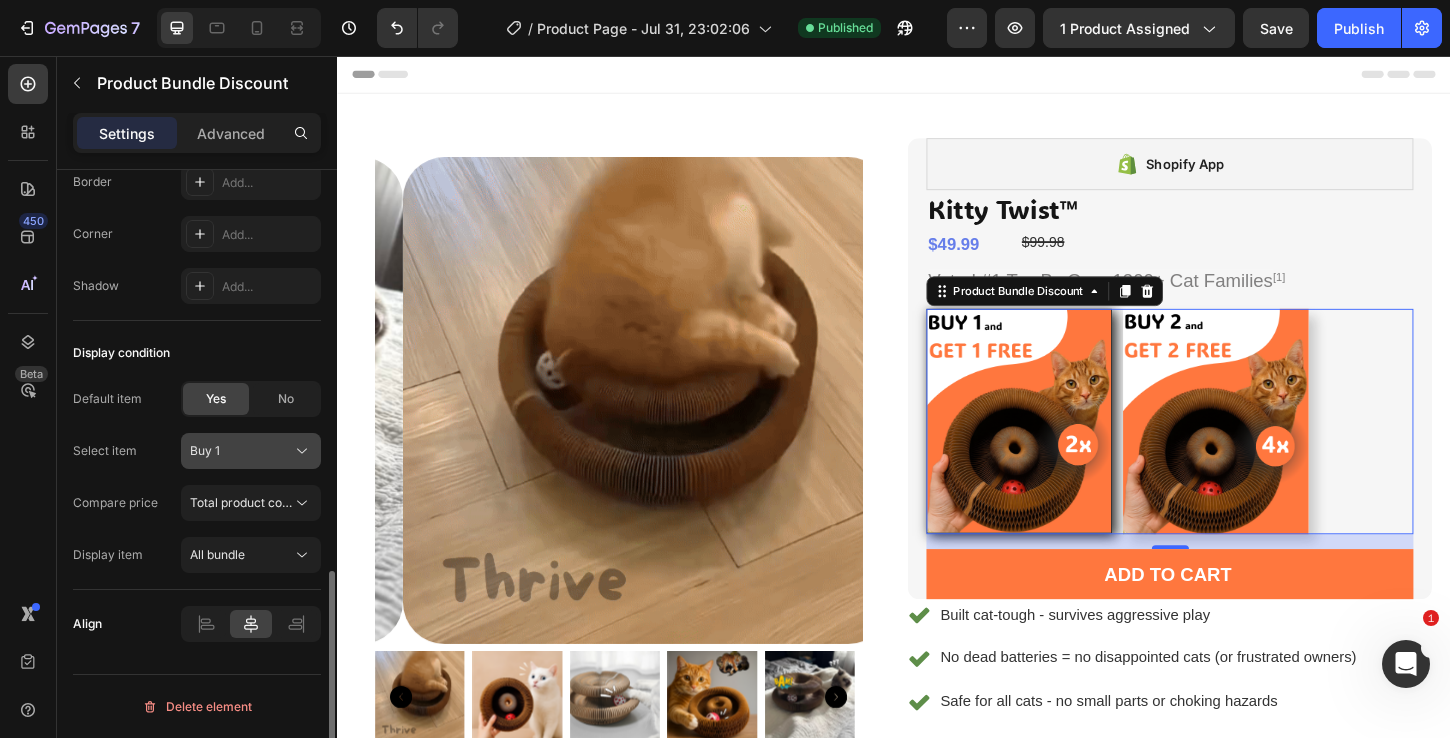 click on "Buy 1" 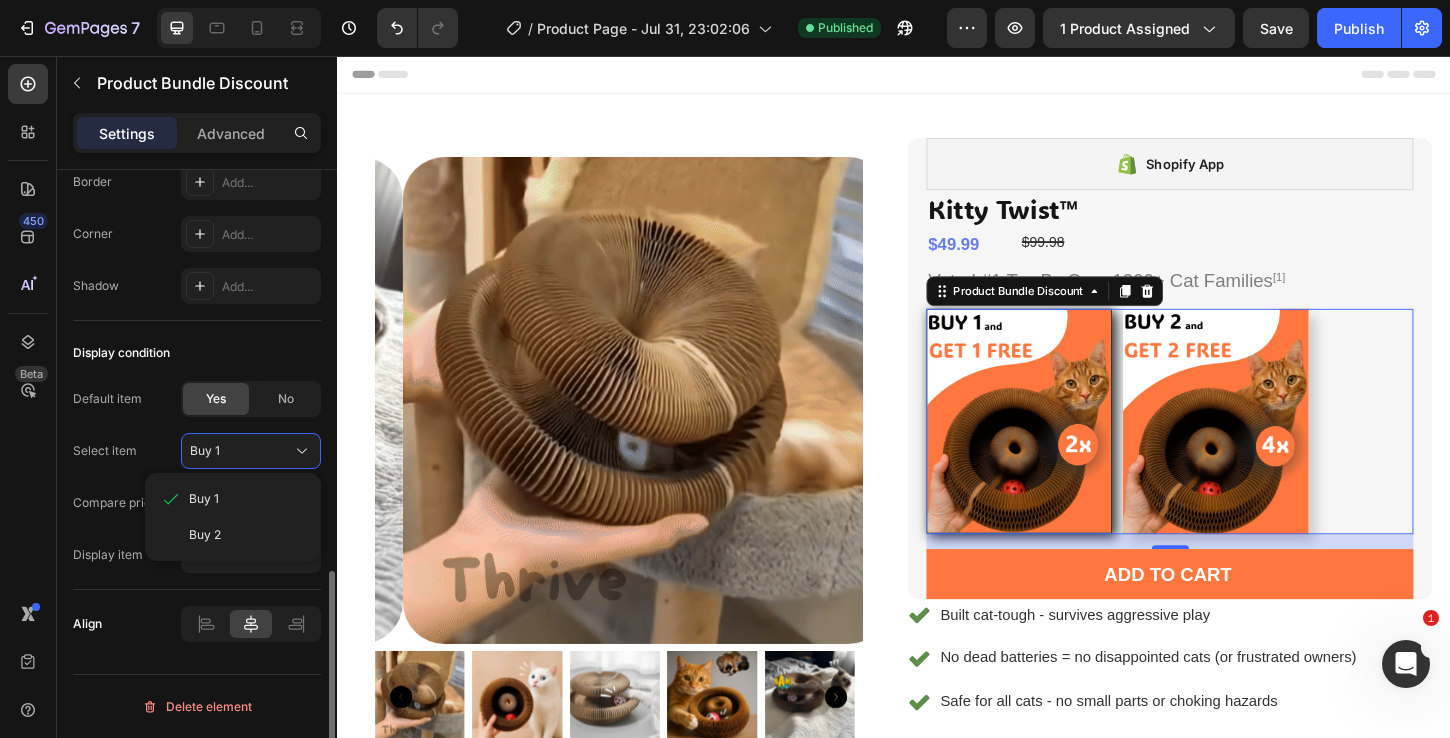 click on "Default item Yes No Select item Buy 1 Buy 1 Buy 2 Compare price Total product compare-at price Display item All bundle" at bounding box center (197, 477) 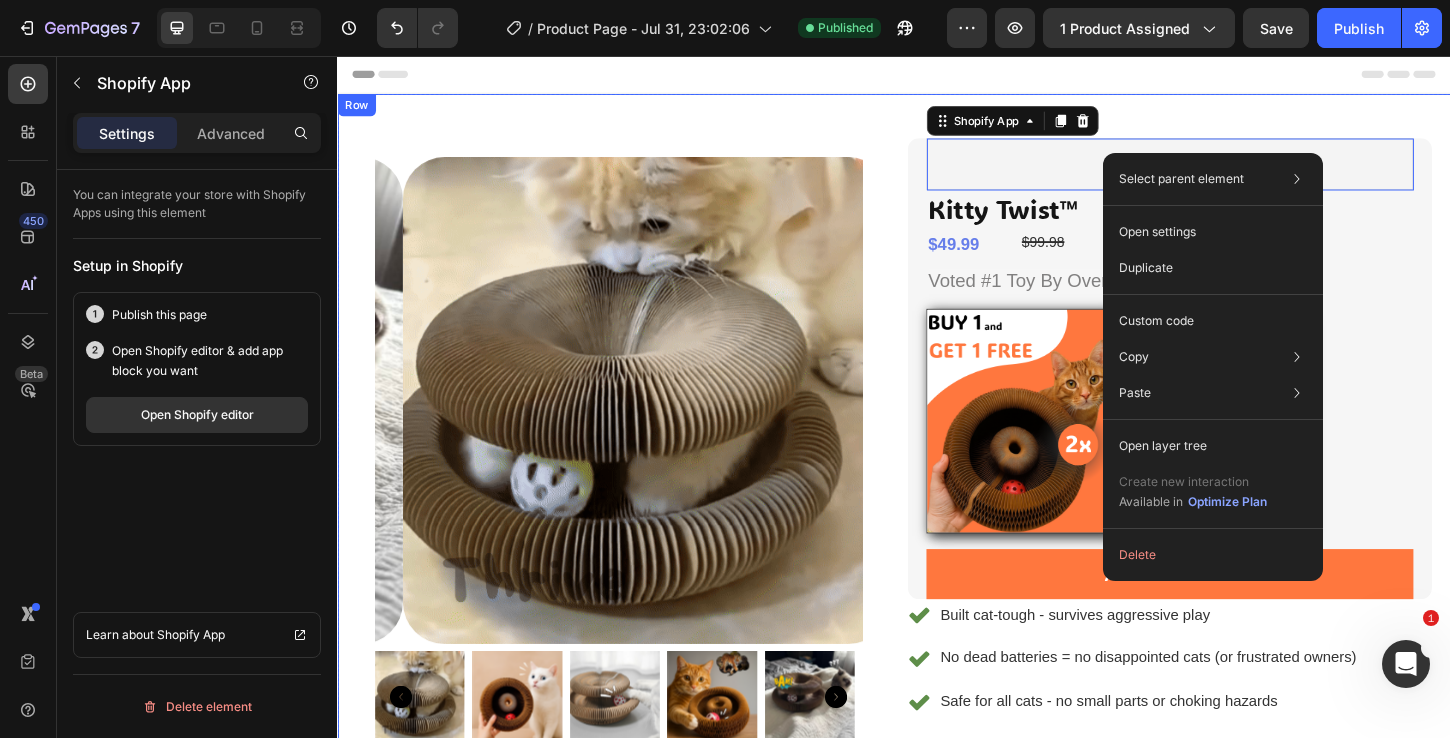 scroll, scrollTop: 0, scrollLeft: 0, axis: both 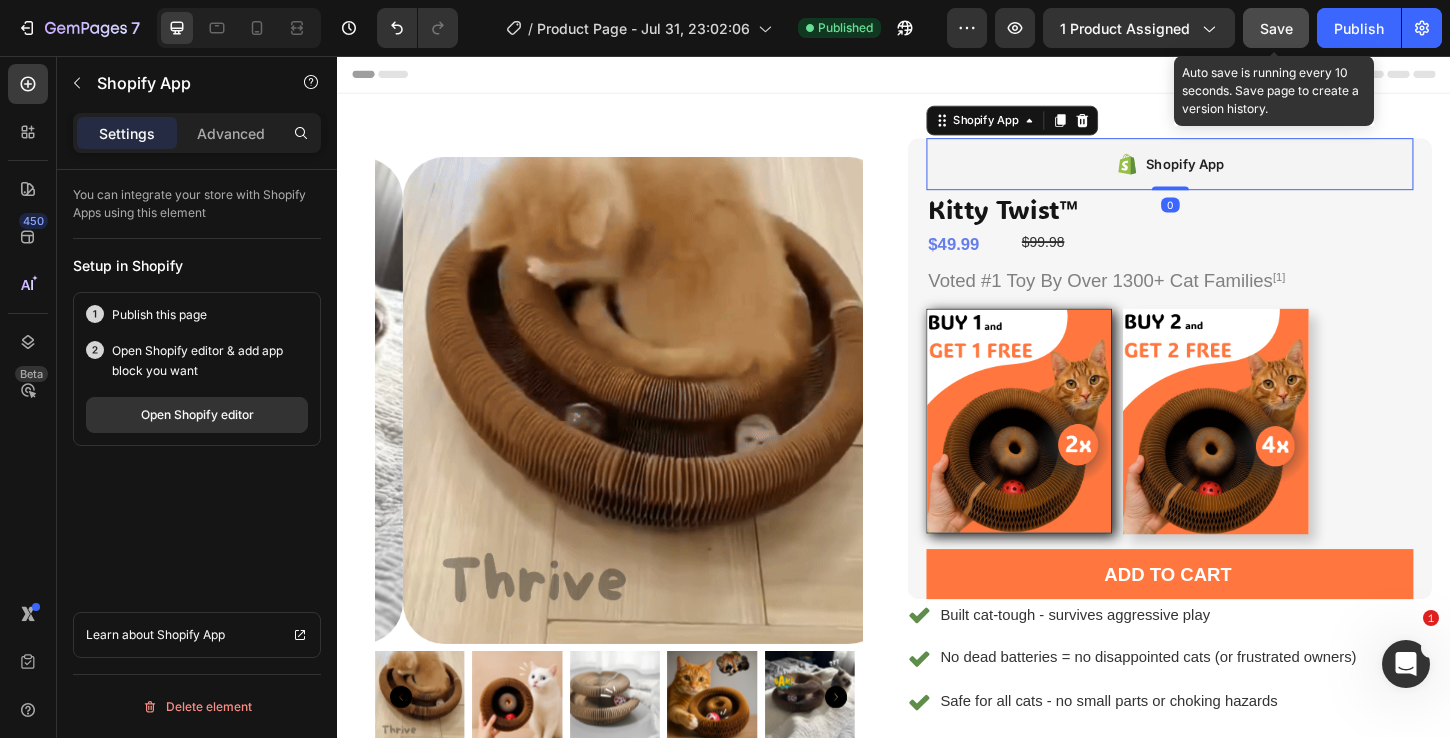 drag, startPoint x: 1257, startPoint y: 35, endPoint x: 1281, endPoint y: 38, distance: 24.186773 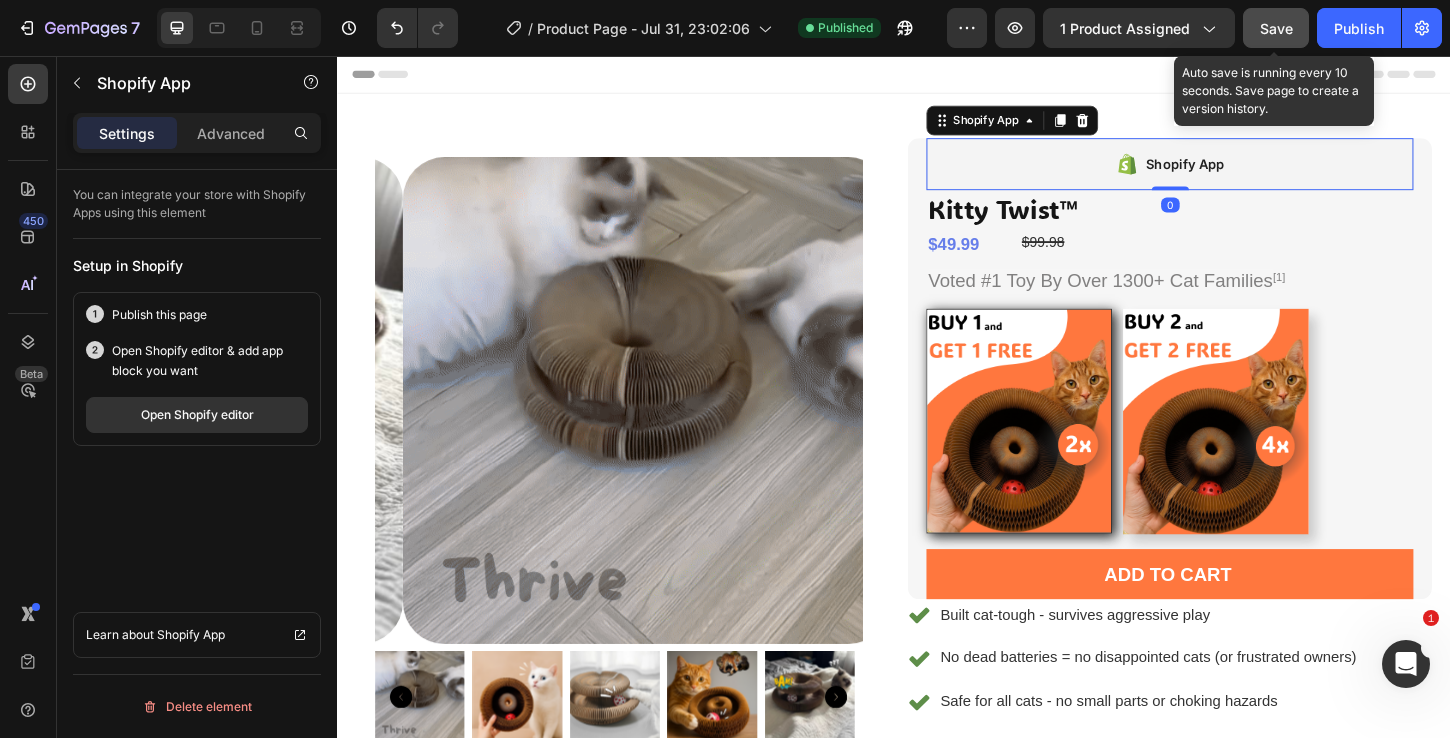 click on "Save" 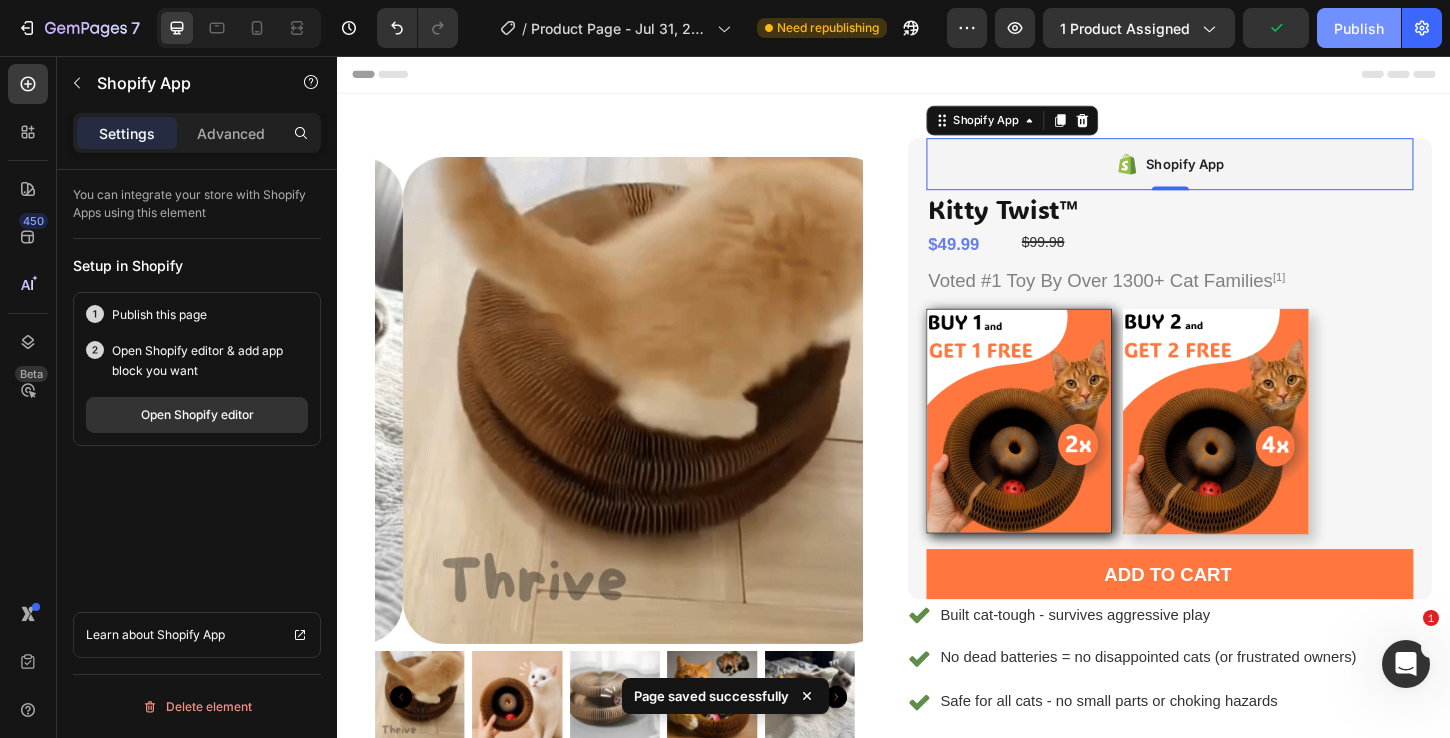 click on "Publish" at bounding box center [1359, 28] 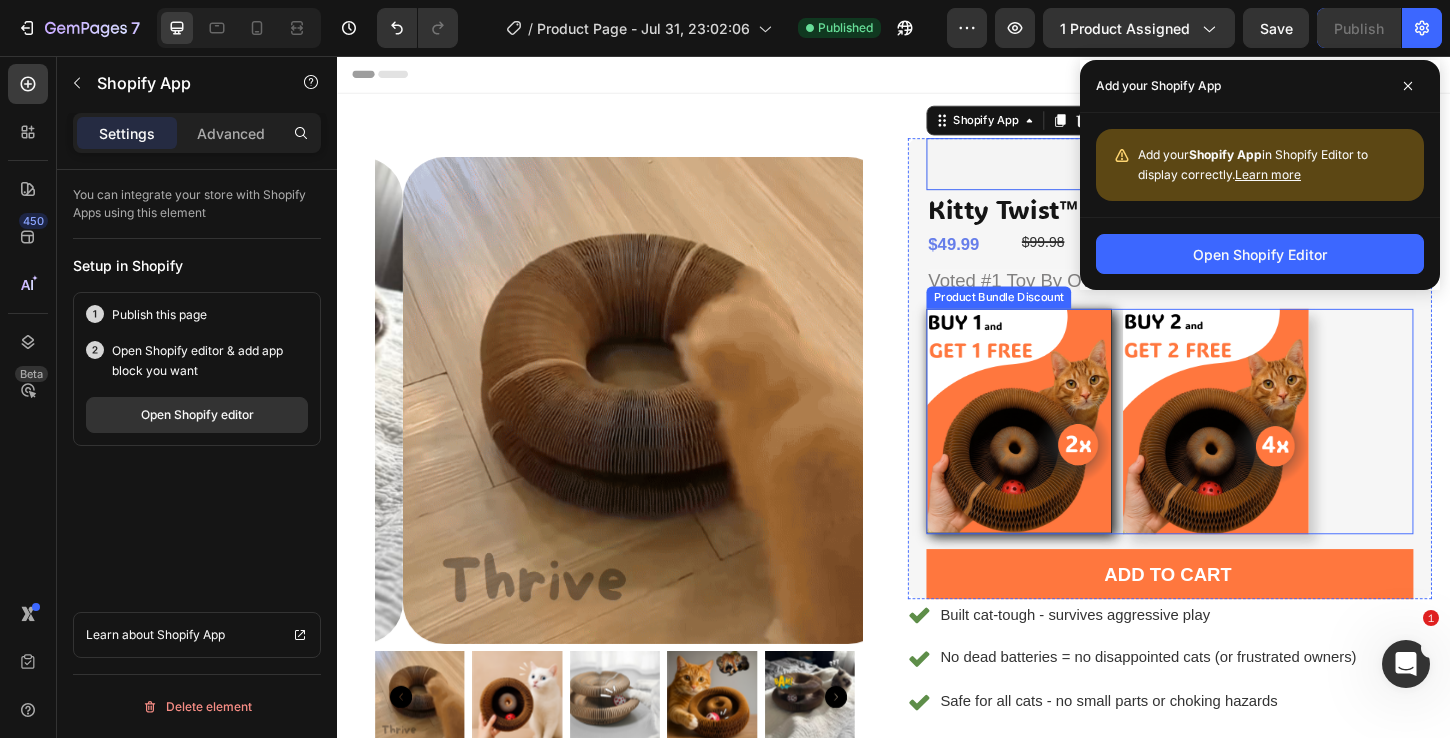 click on "Image Row Image Row" at bounding box center (1234, 450) 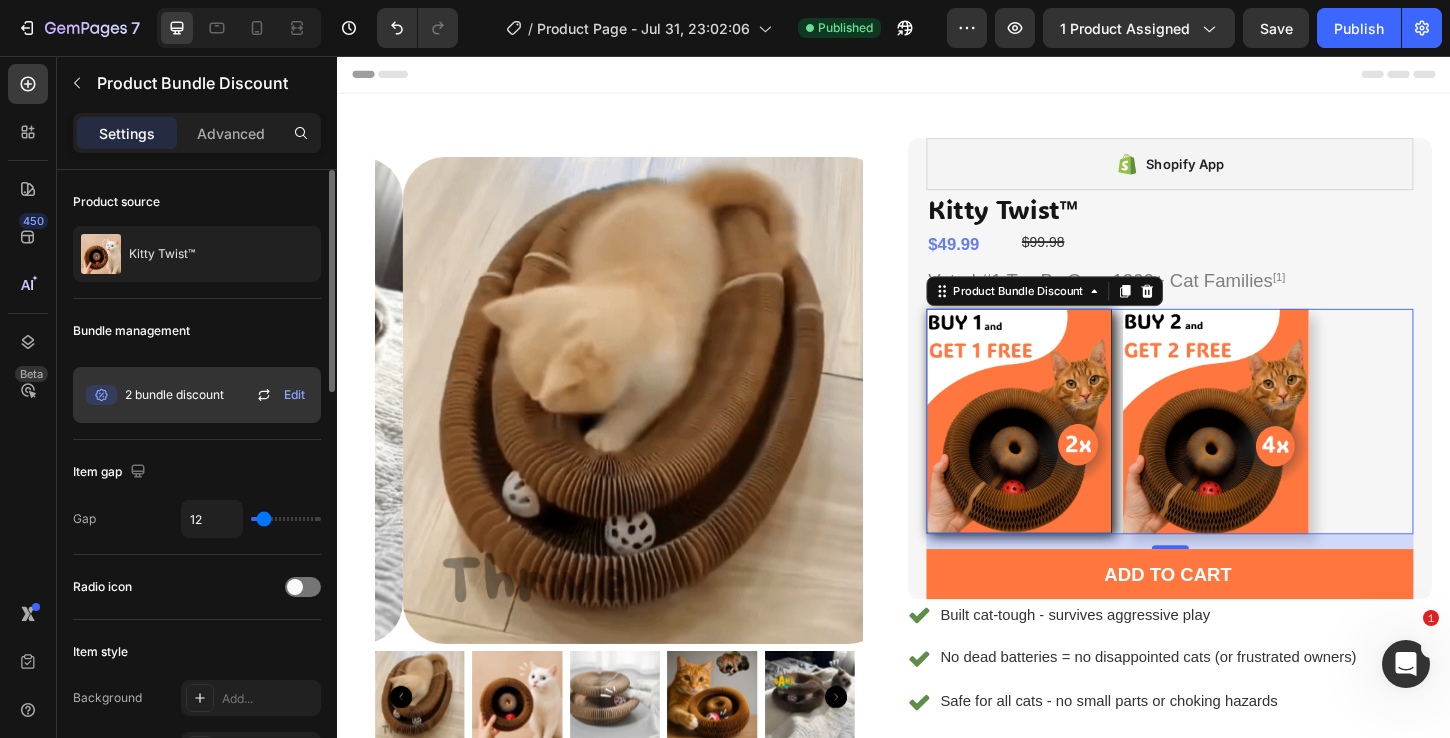 click on "Edit" at bounding box center [294, 395] 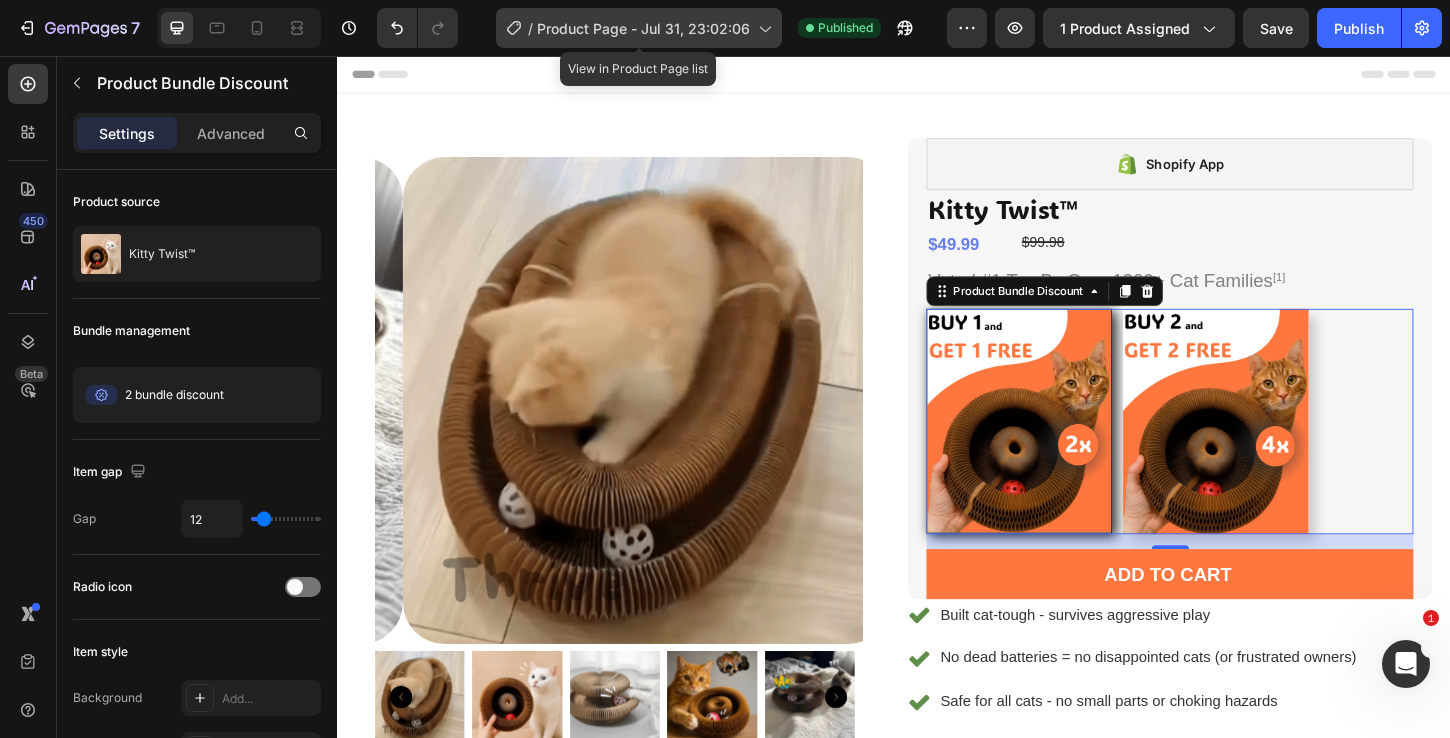 click on "Product Page - Jul 31, 23:02:06" at bounding box center (643, 28) 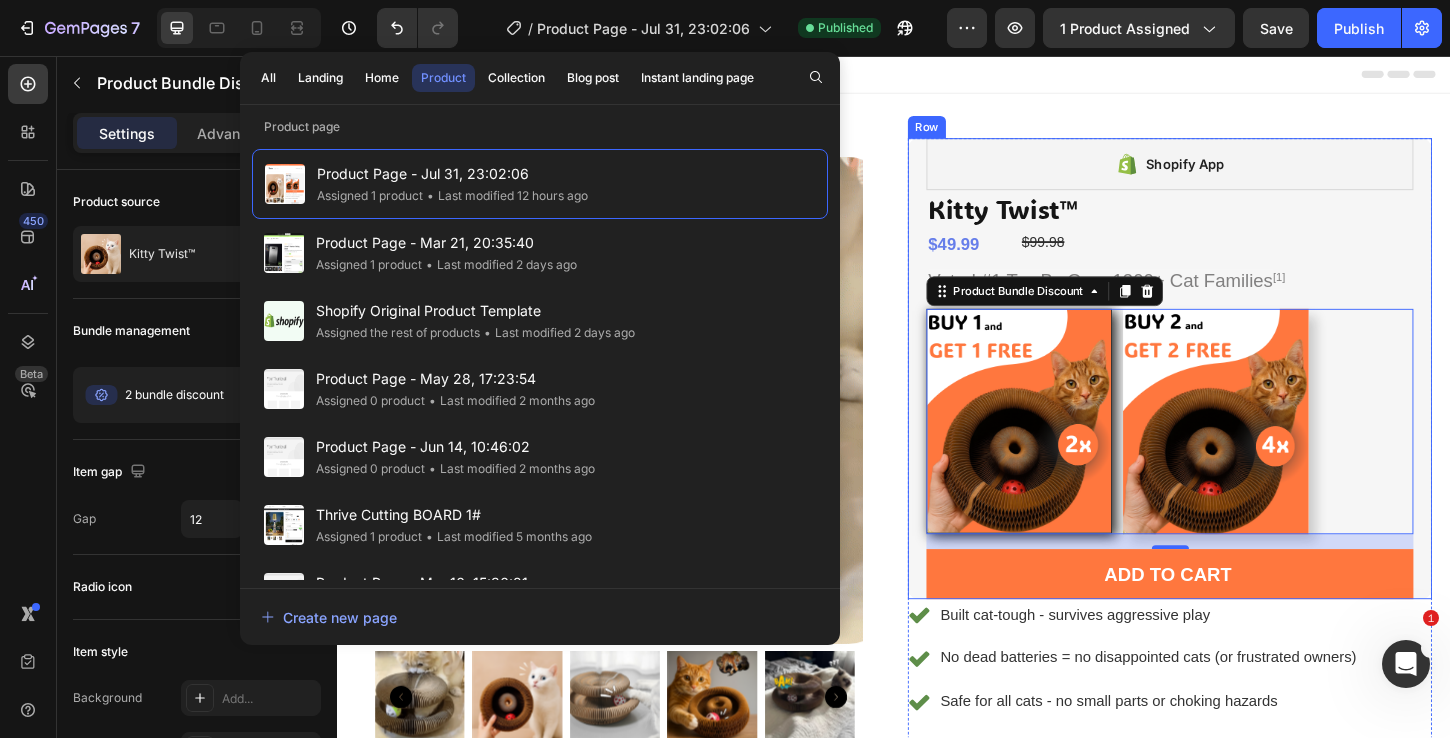 drag, startPoint x: 724, startPoint y: 132, endPoint x: 1398, endPoint y: 377, distance: 717.1478 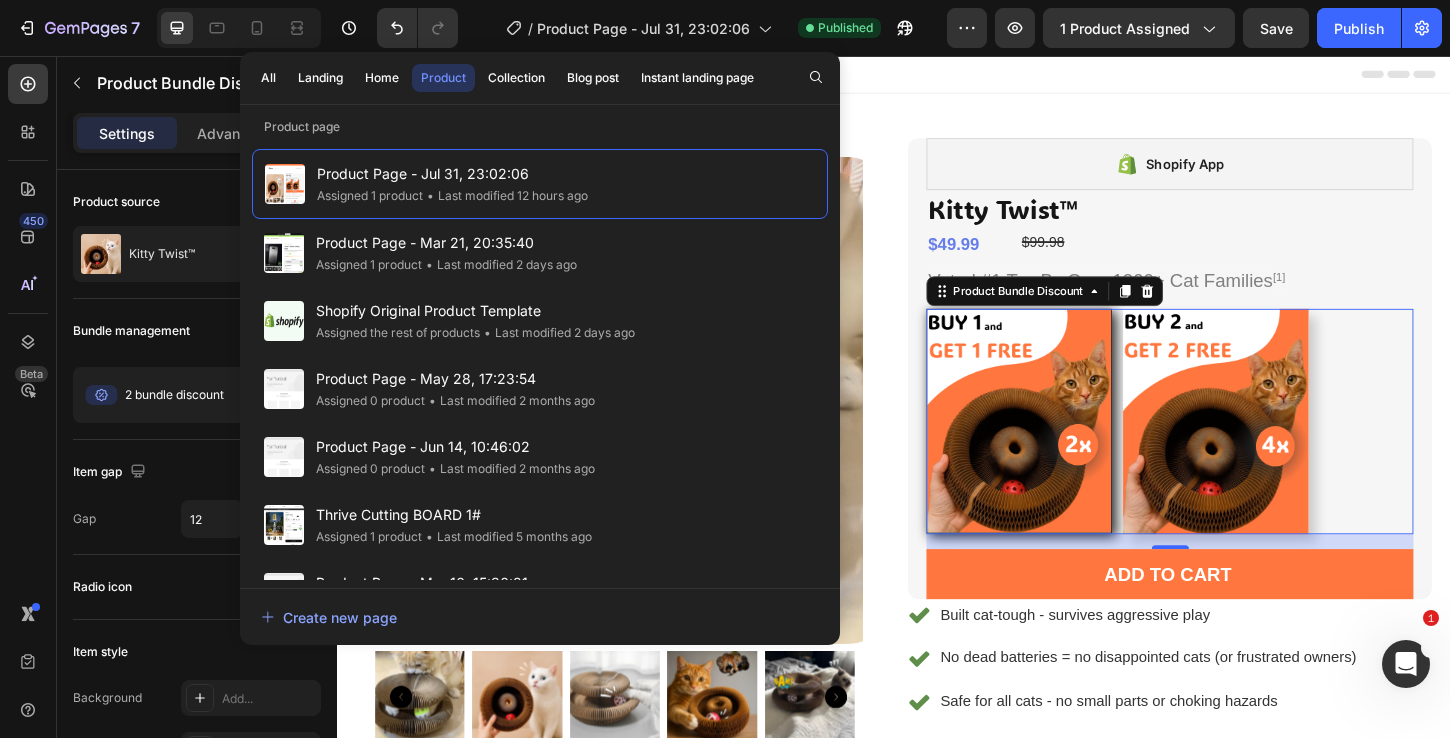 click on "Image Row Image Row" at bounding box center [1234, 450] 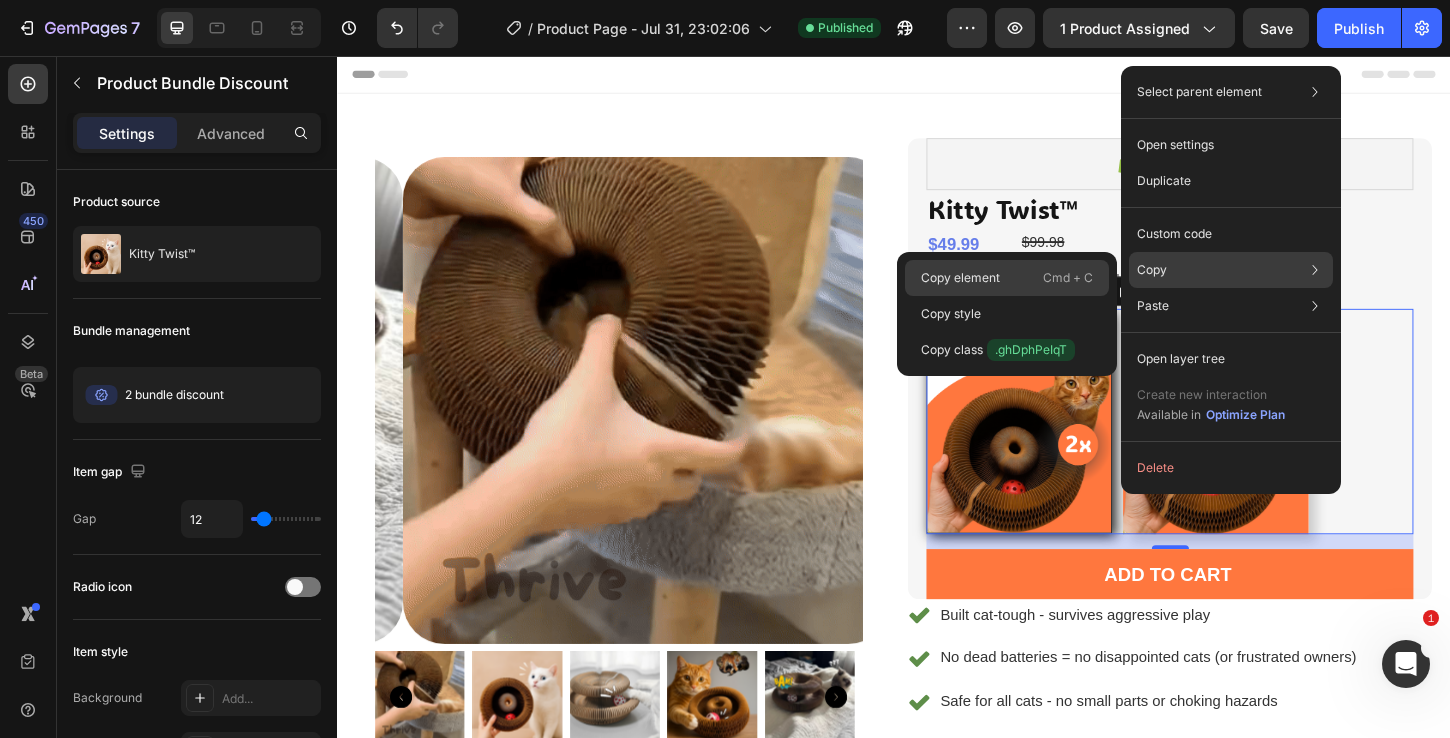 drag, startPoint x: 995, startPoint y: 268, endPoint x: 649, endPoint y: 187, distance: 355.35477 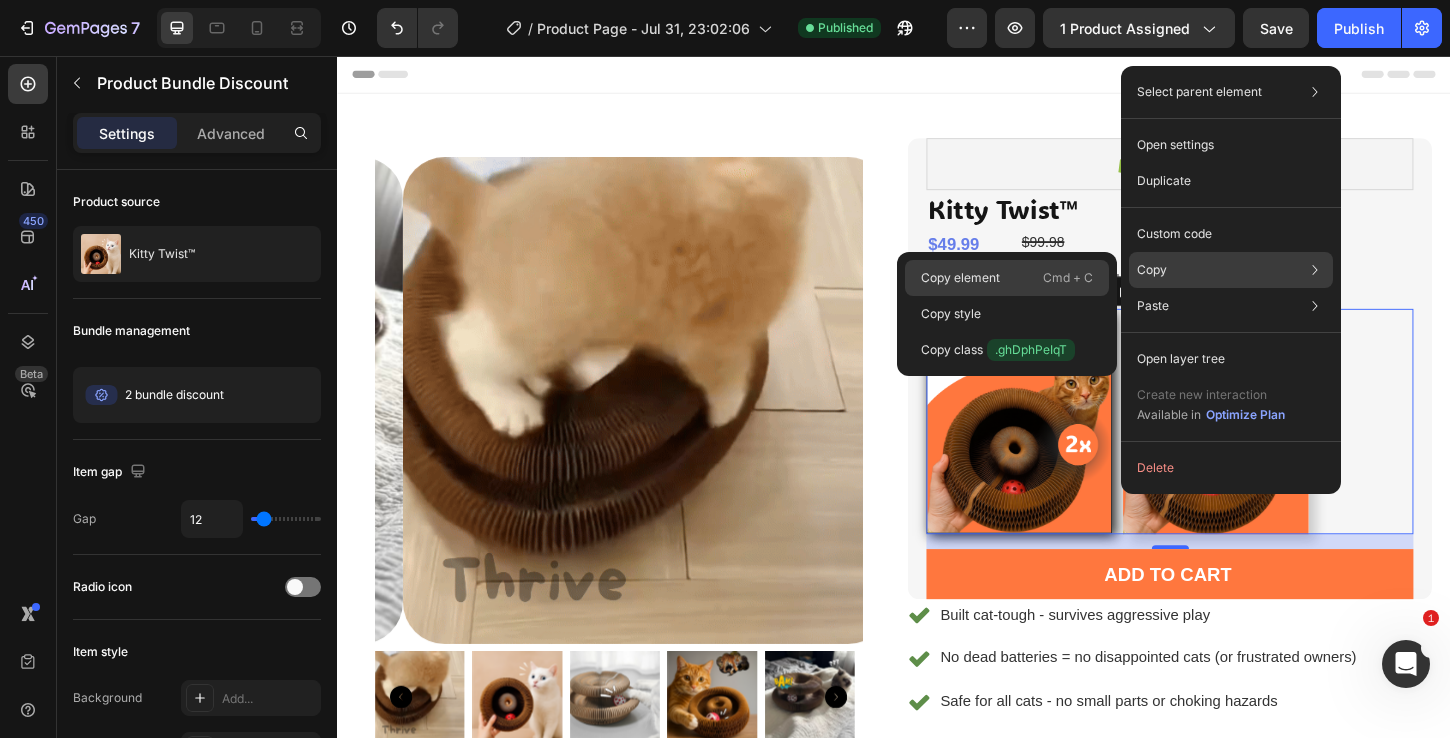click on "Copy element" at bounding box center (960, 278) 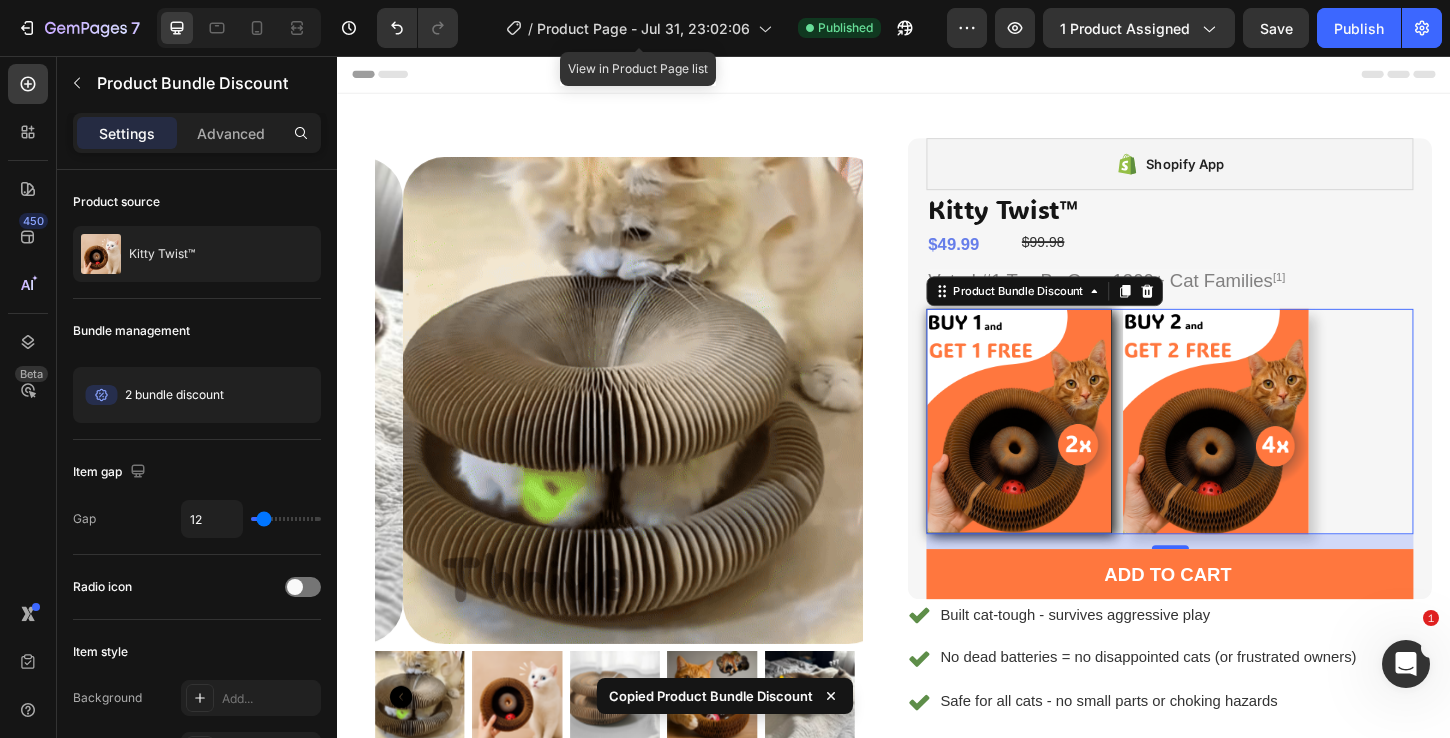drag, startPoint x: 614, startPoint y: 14, endPoint x: 570, endPoint y: 62, distance: 65.11528 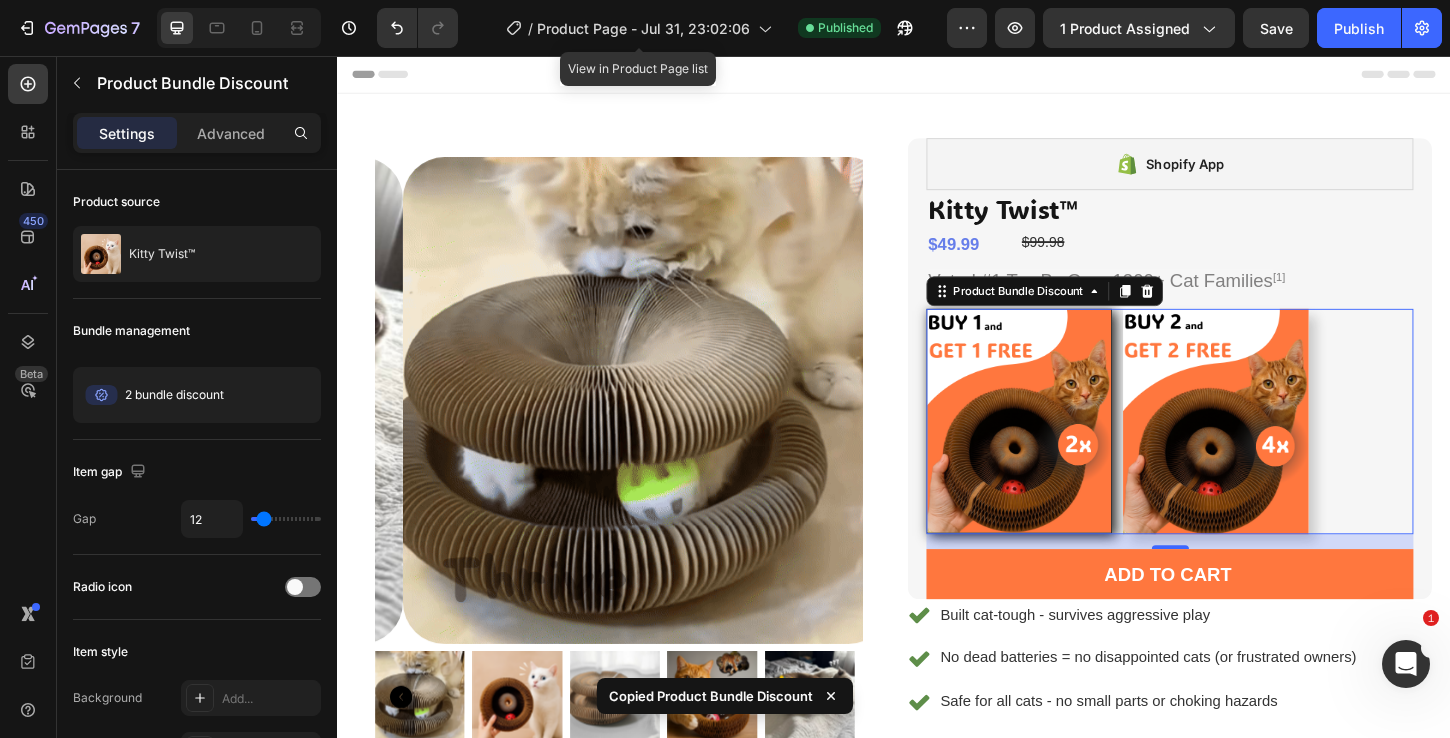 click on "/  Product Page - Jul 31, 23:02:06" 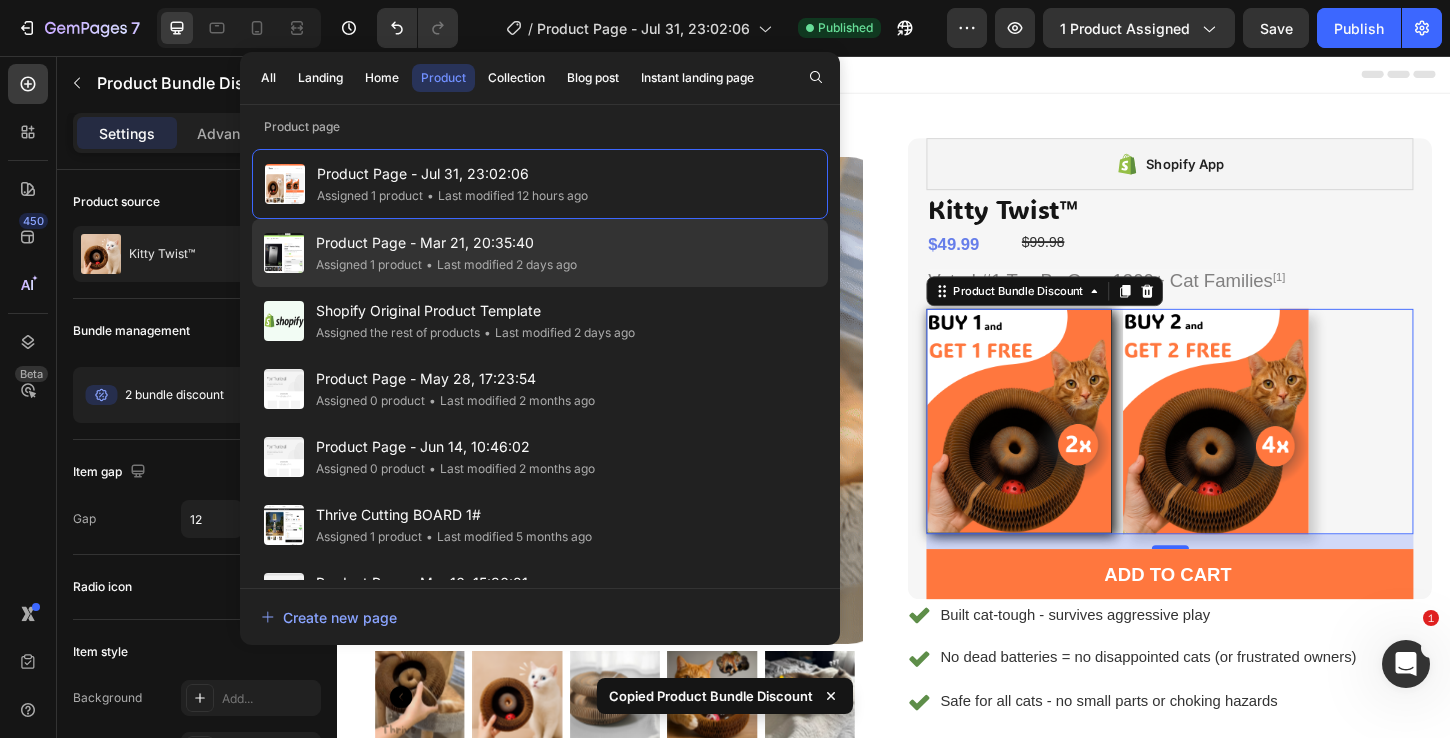 click on "Product Page - Mar 21, 20:35:40 Assigned 1 product • Last modified 2 days ago" 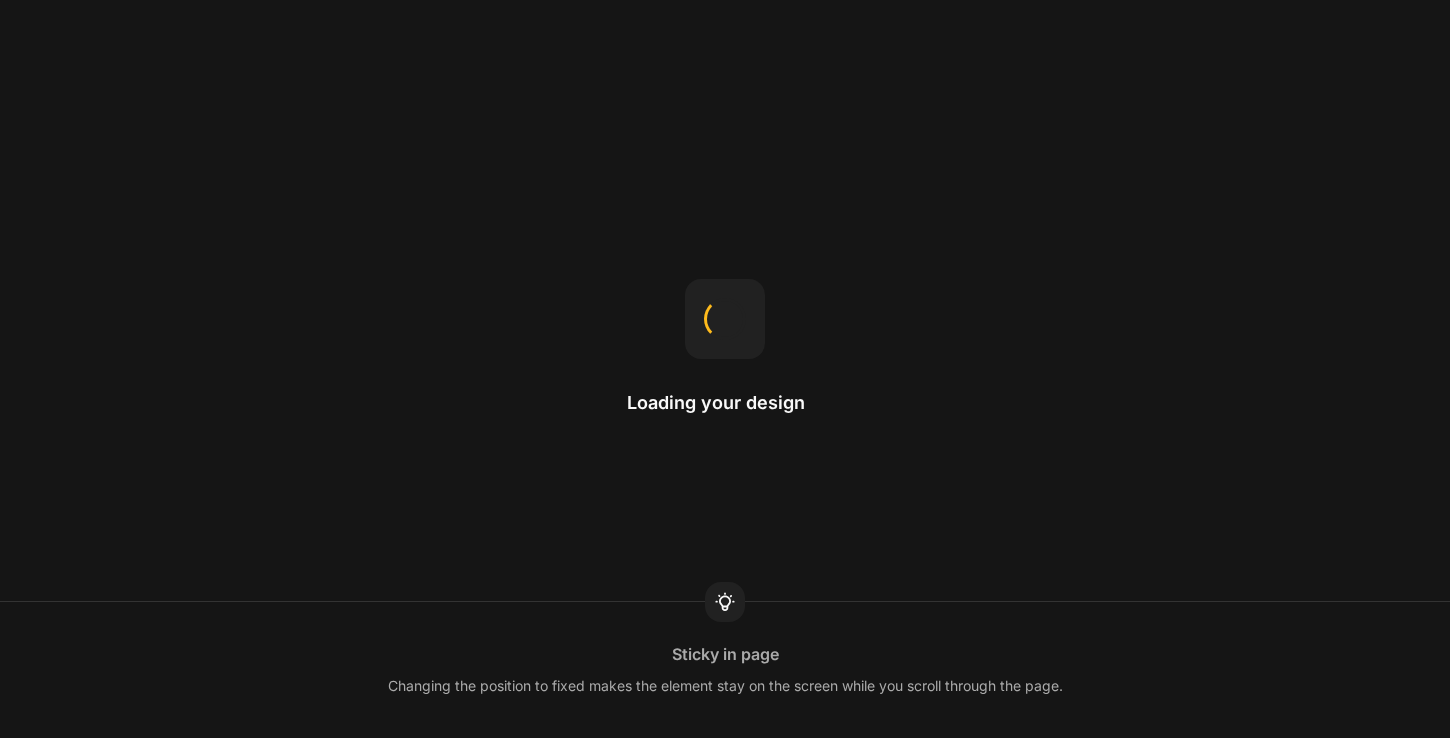 scroll, scrollTop: 0, scrollLeft: 0, axis: both 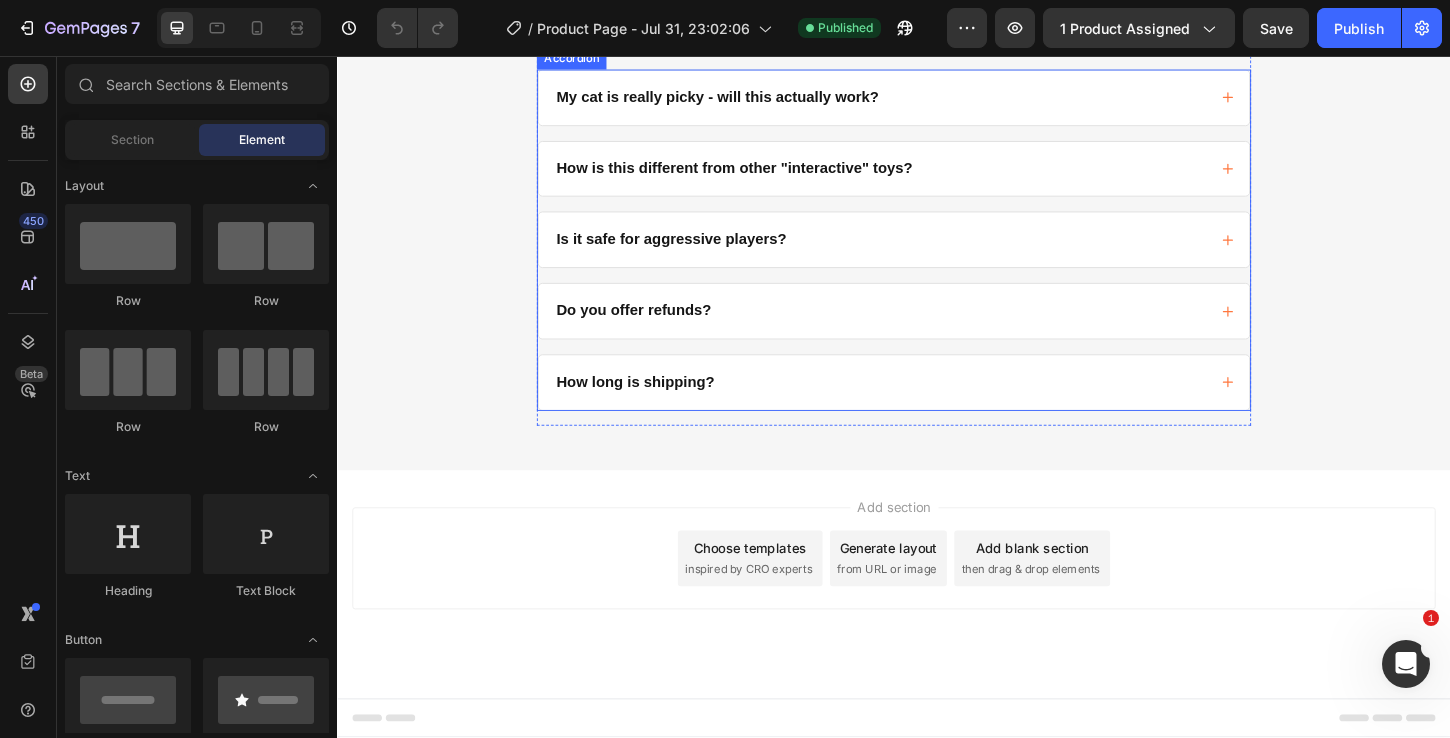 click on "How long is shipping?" at bounding box center [937, 408] 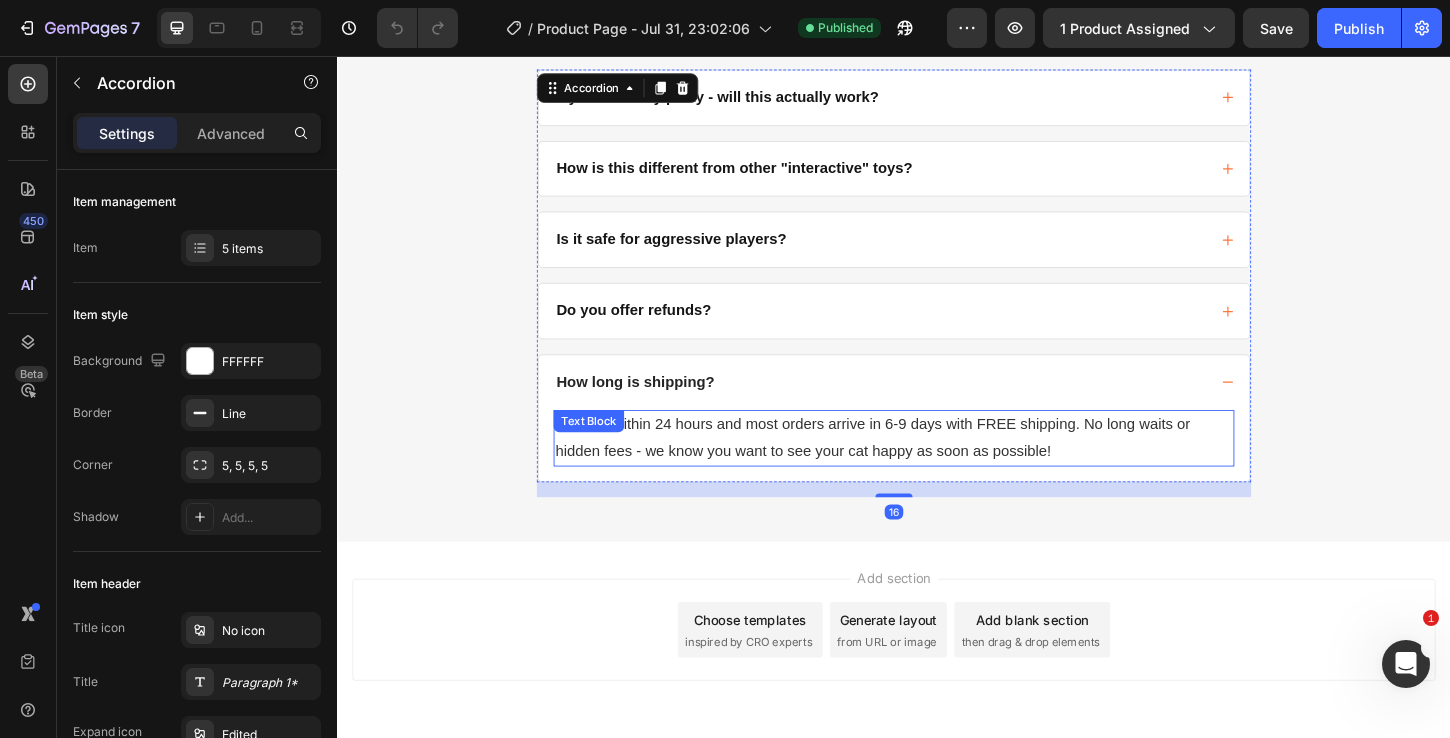 click on "We ship within 24 hours and most orders arrive in 6-9 days with FREE shipping. No long waits or hidden fees - we know you want to see your cat happy as soon as possible!" at bounding box center [937, 469] 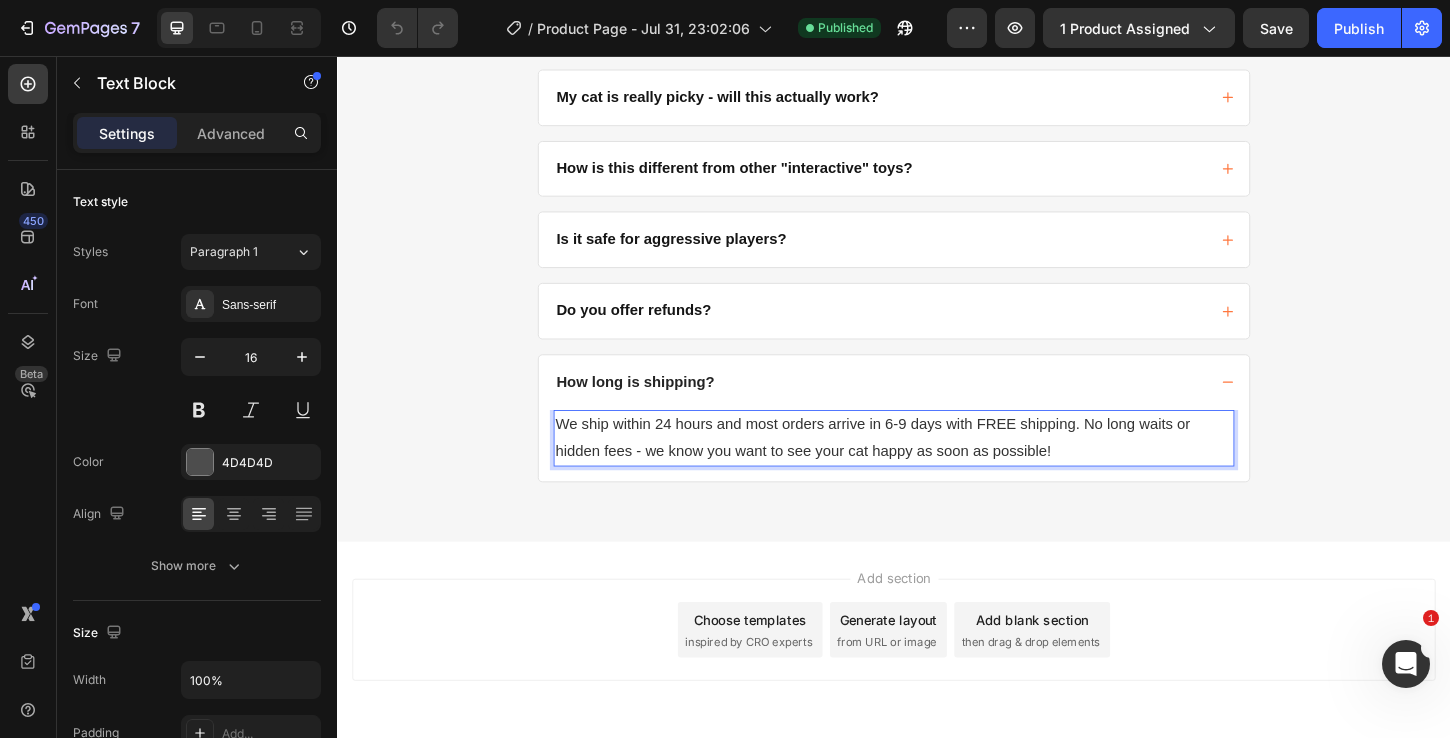 click on "We ship within 24 hours and most orders arrive in 6-9 days with FREE shipping. No long waits or hidden fees - we know you want to see your cat happy as soon as possible!" at bounding box center [914, 468] 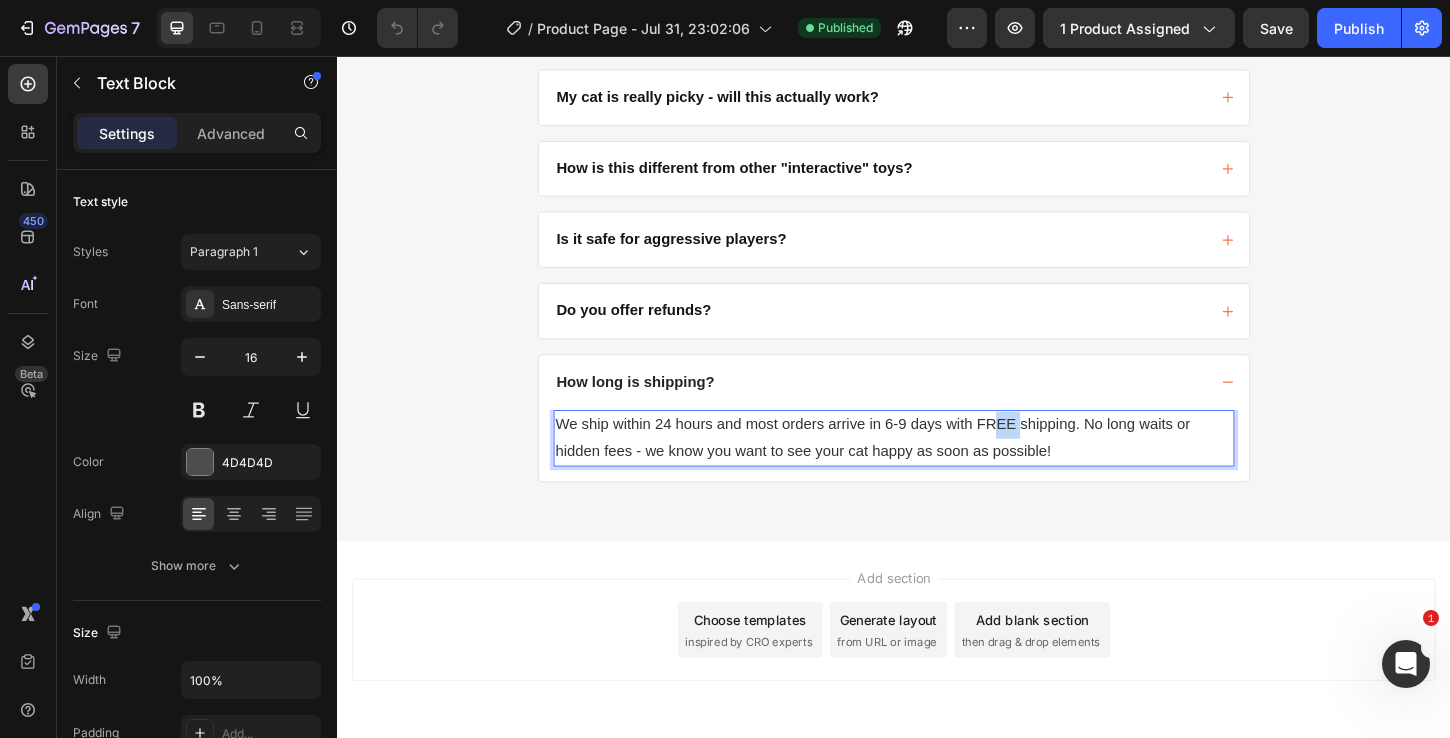 scroll, scrollTop: 0, scrollLeft: 0, axis: both 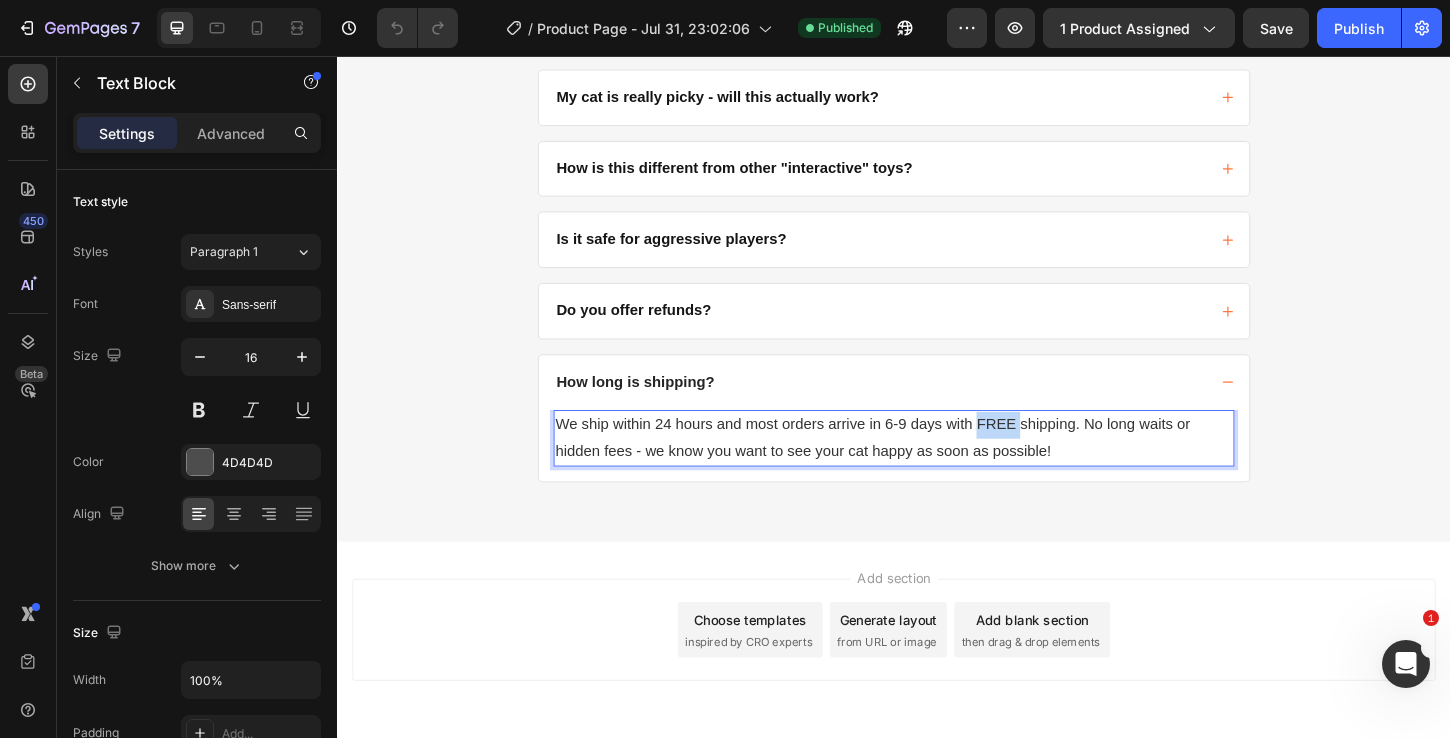 drag, startPoint x: 1043, startPoint y: 454, endPoint x: 1019, endPoint y: 454, distance: 24 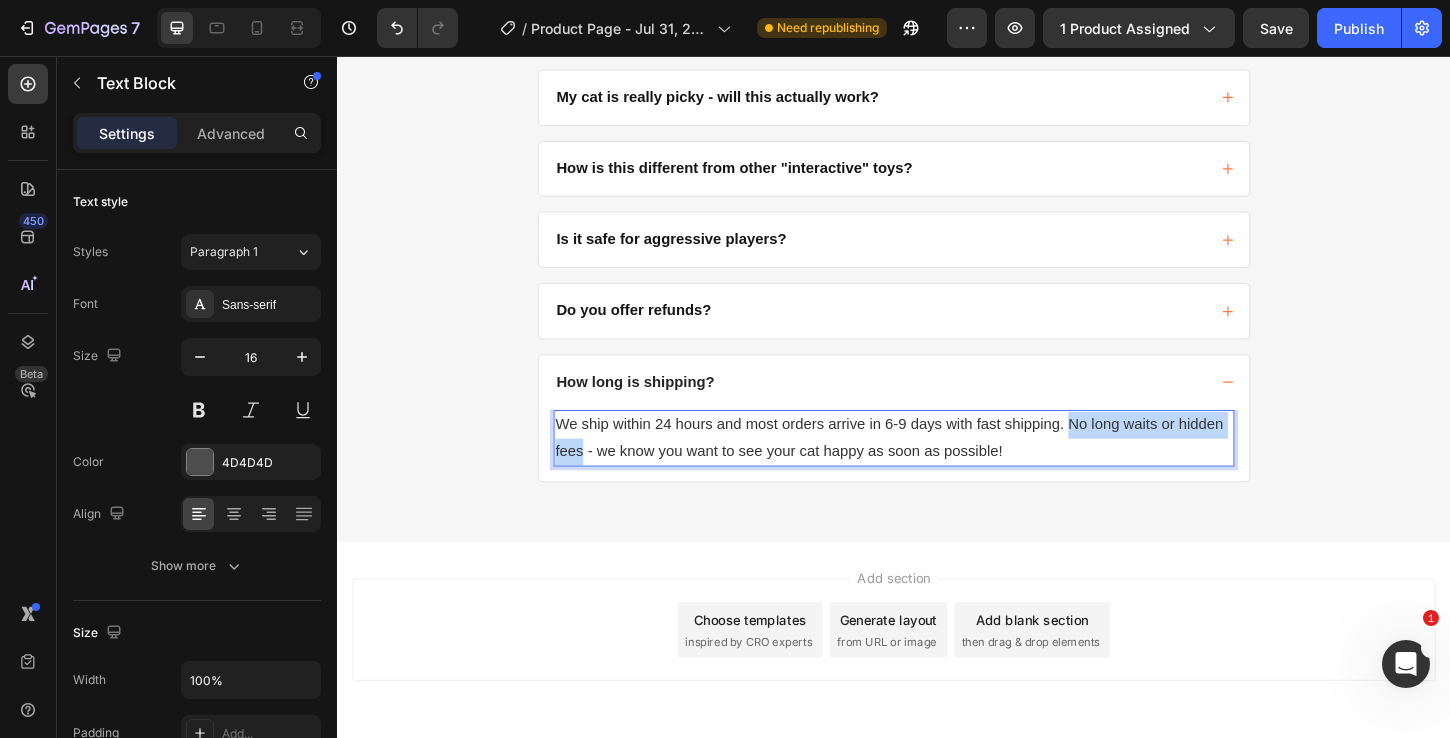 drag, startPoint x: 596, startPoint y: 485, endPoint x: 1123, endPoint y: 454, distance: 527.91095 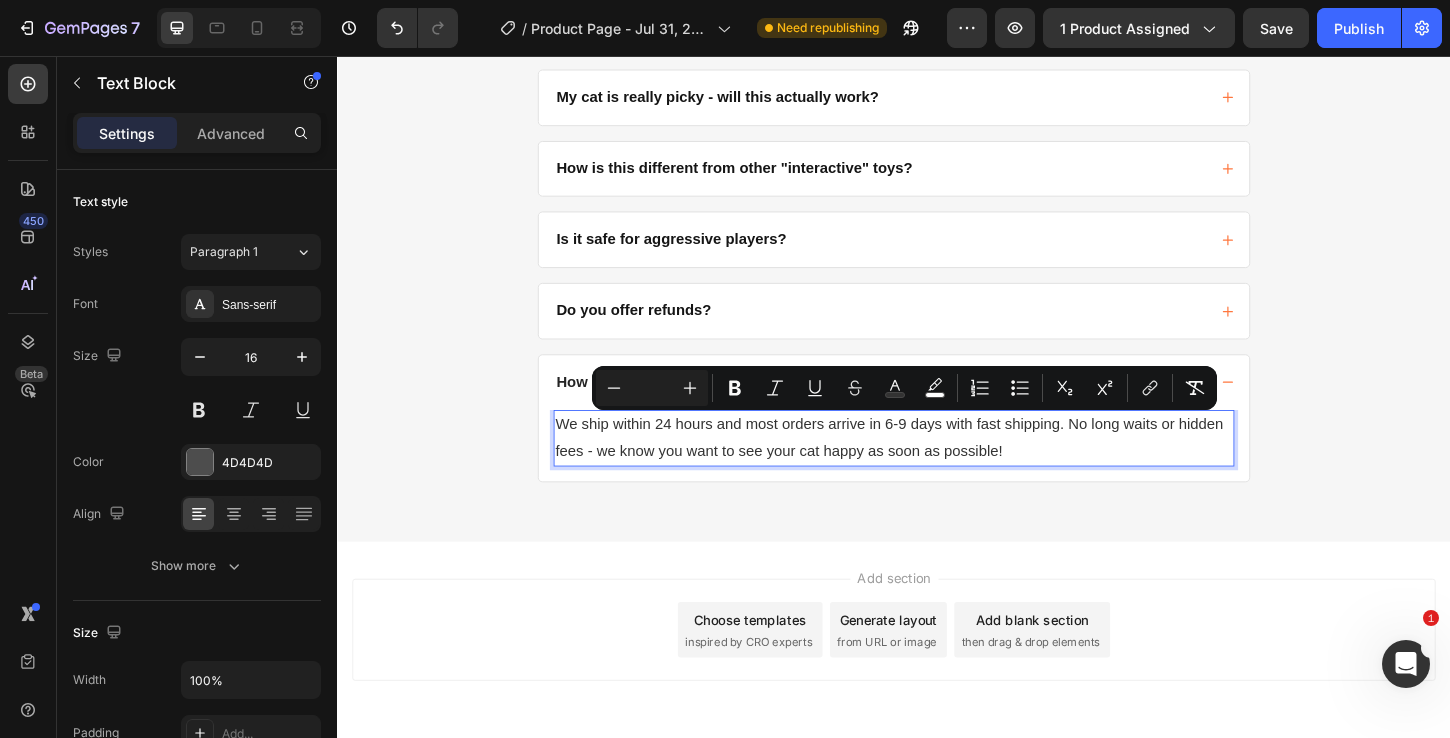 click on "We ship within 24 hours and most orders arrive in 6-9 days with fast shipping. No long waits or hidden fees - we know you want to see your cat happy as soon as possible!" at bounding box center [937, 469] 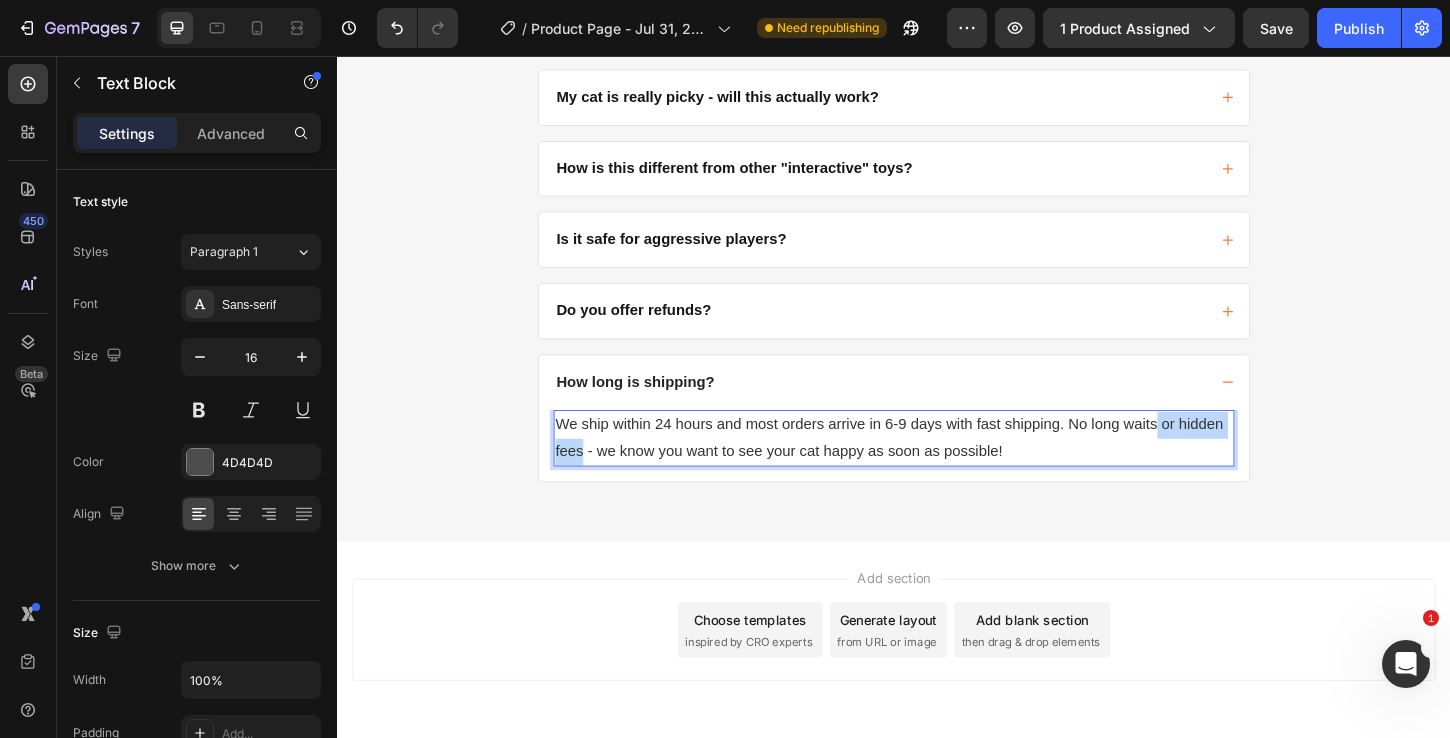 drag, startPoint x: 1215, startPoint y: 453, endPoint x: 597, endPoint y: 486, distance: 618.88043 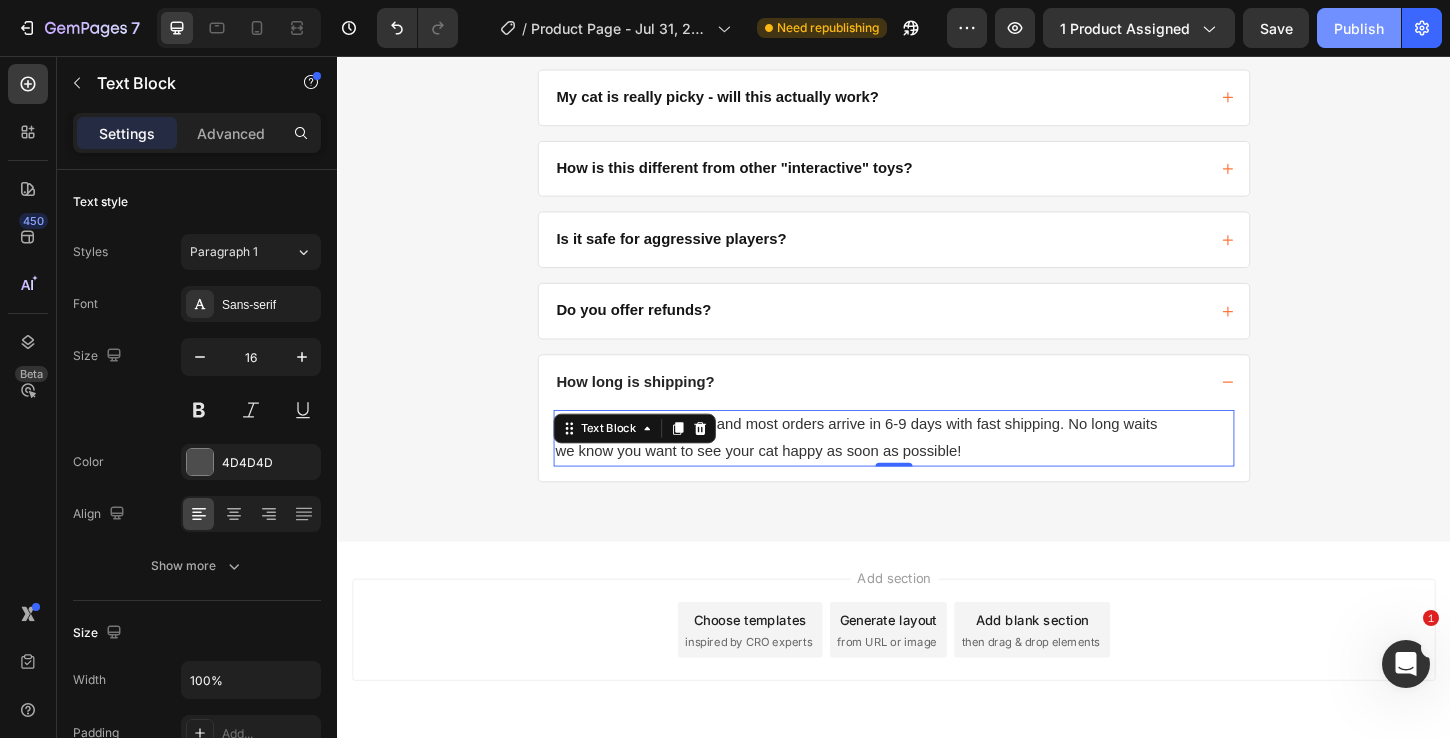 click on "Publish" 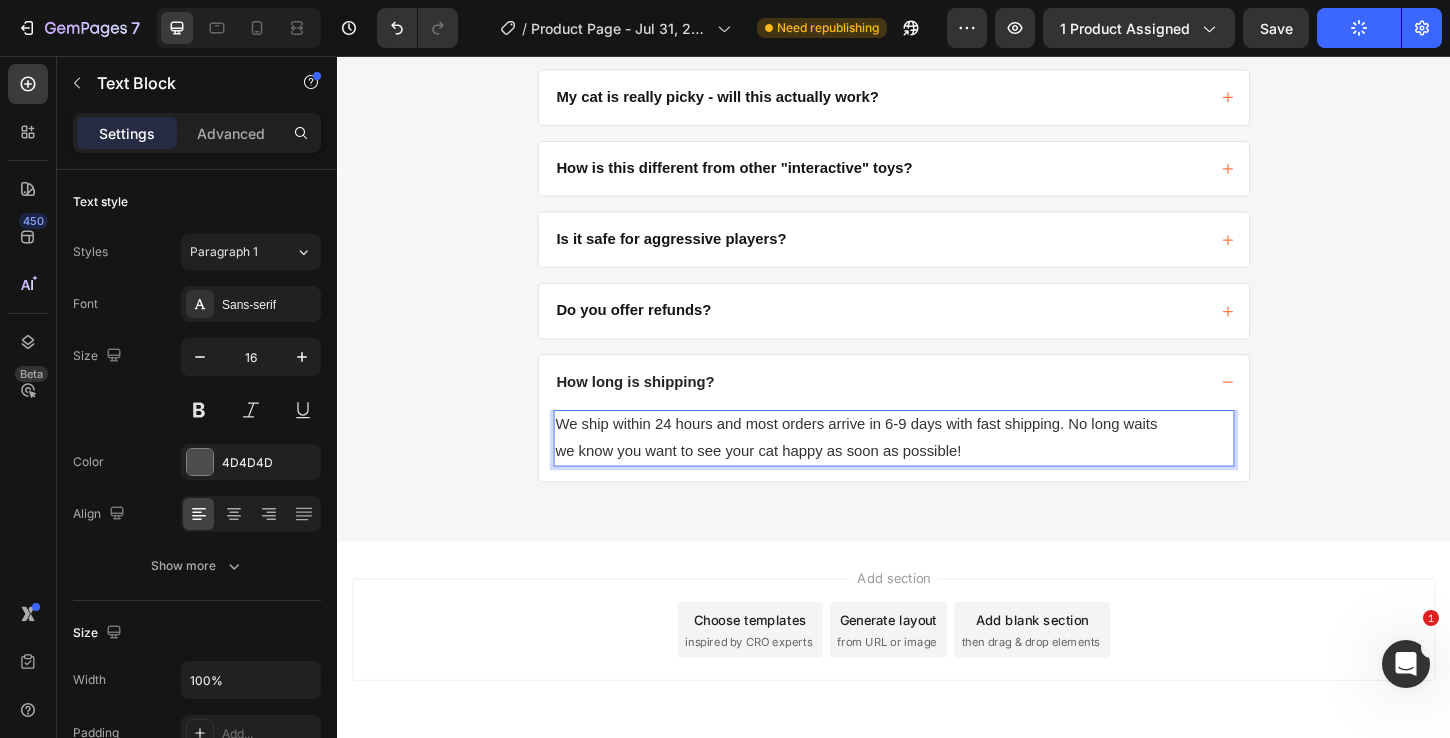 click on "We ship within 24 hours and most orders arrive in 6-9 days with fast shipping. No long waits" at bounding box center [896, 453] 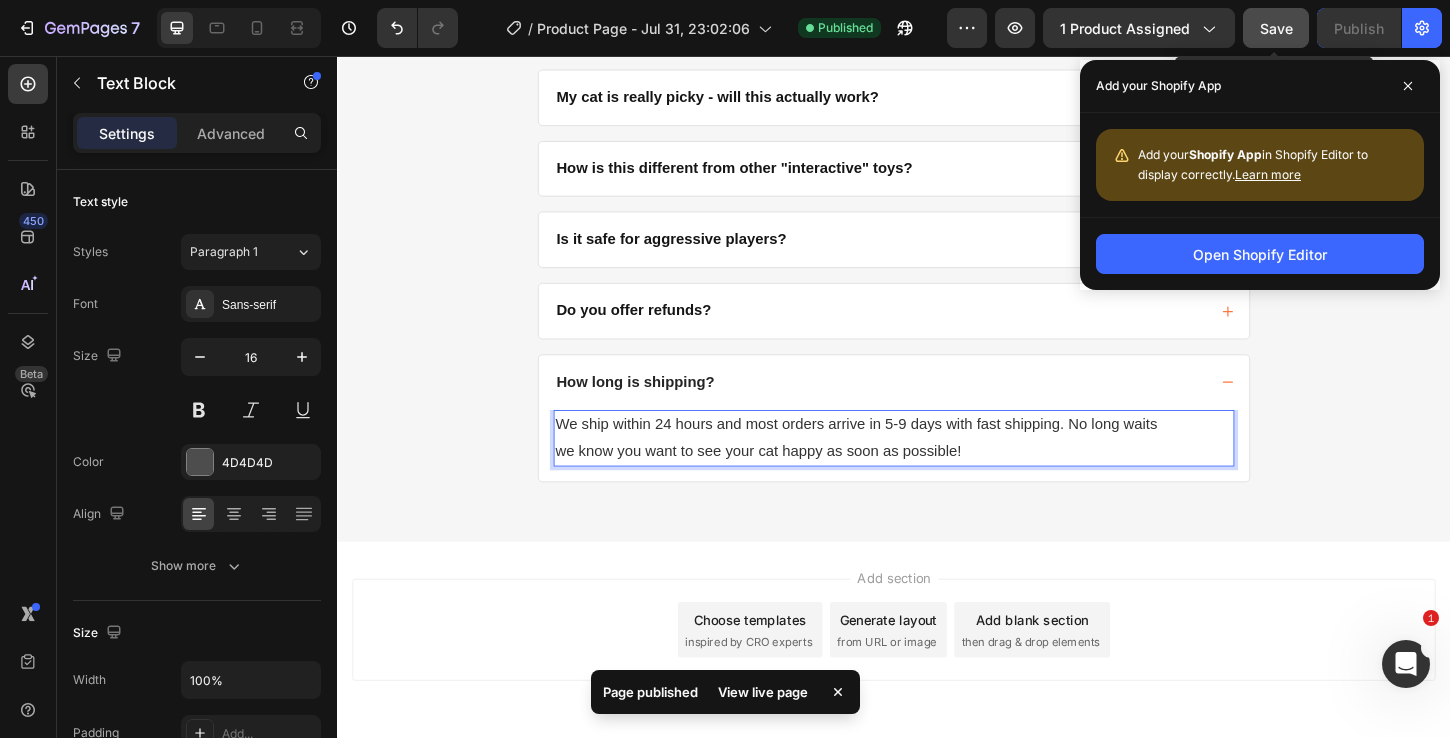 click on "Save" 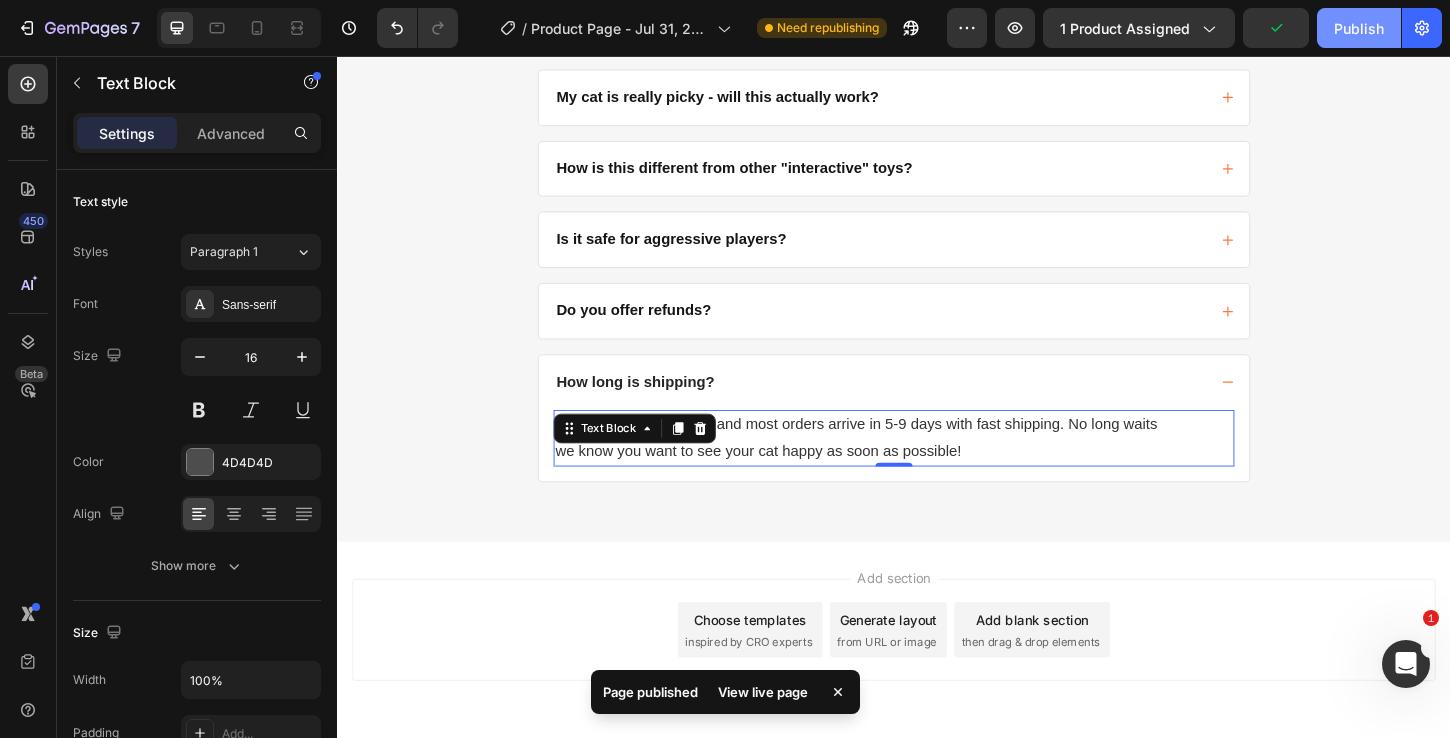click on "Publish" at bounding box center [1359, 28] 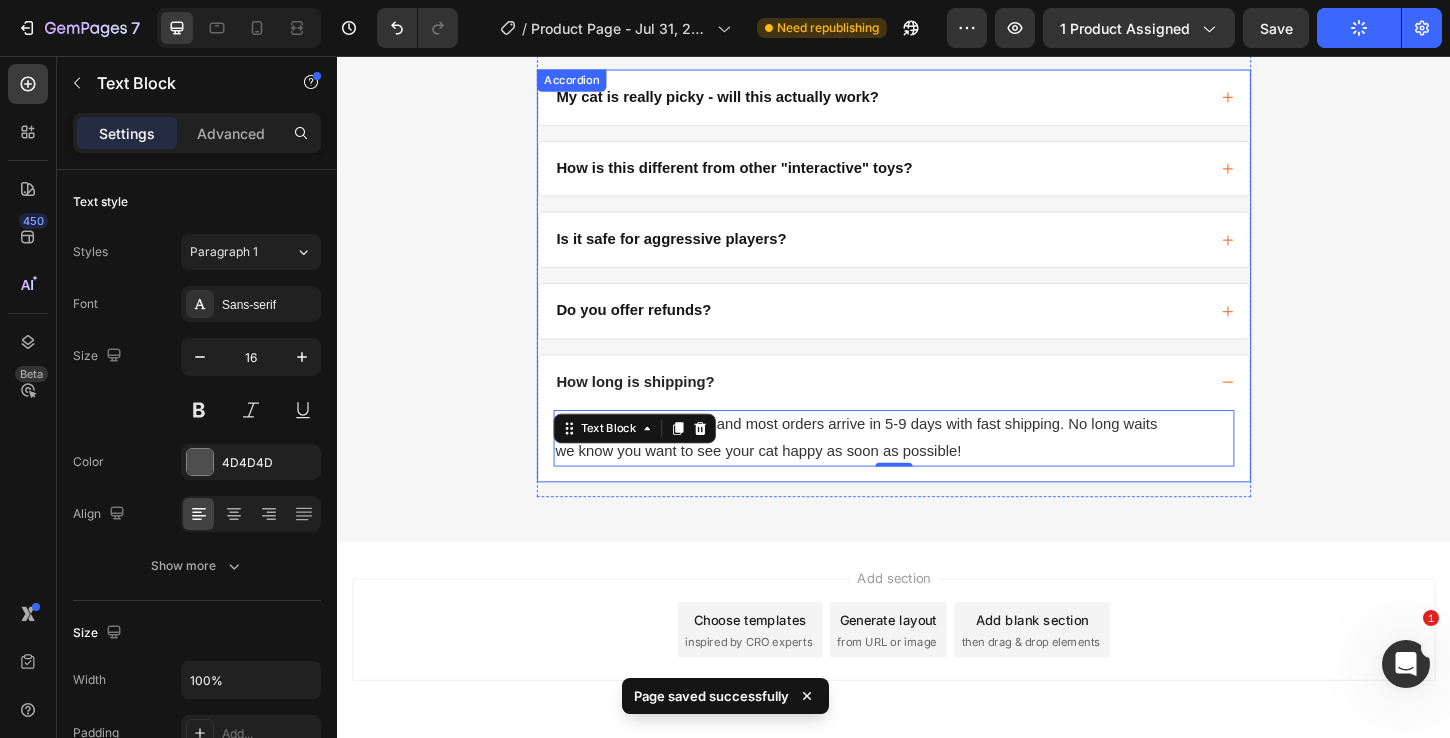 click on "Do you offer refunds?" at bounding box center [922, 331] 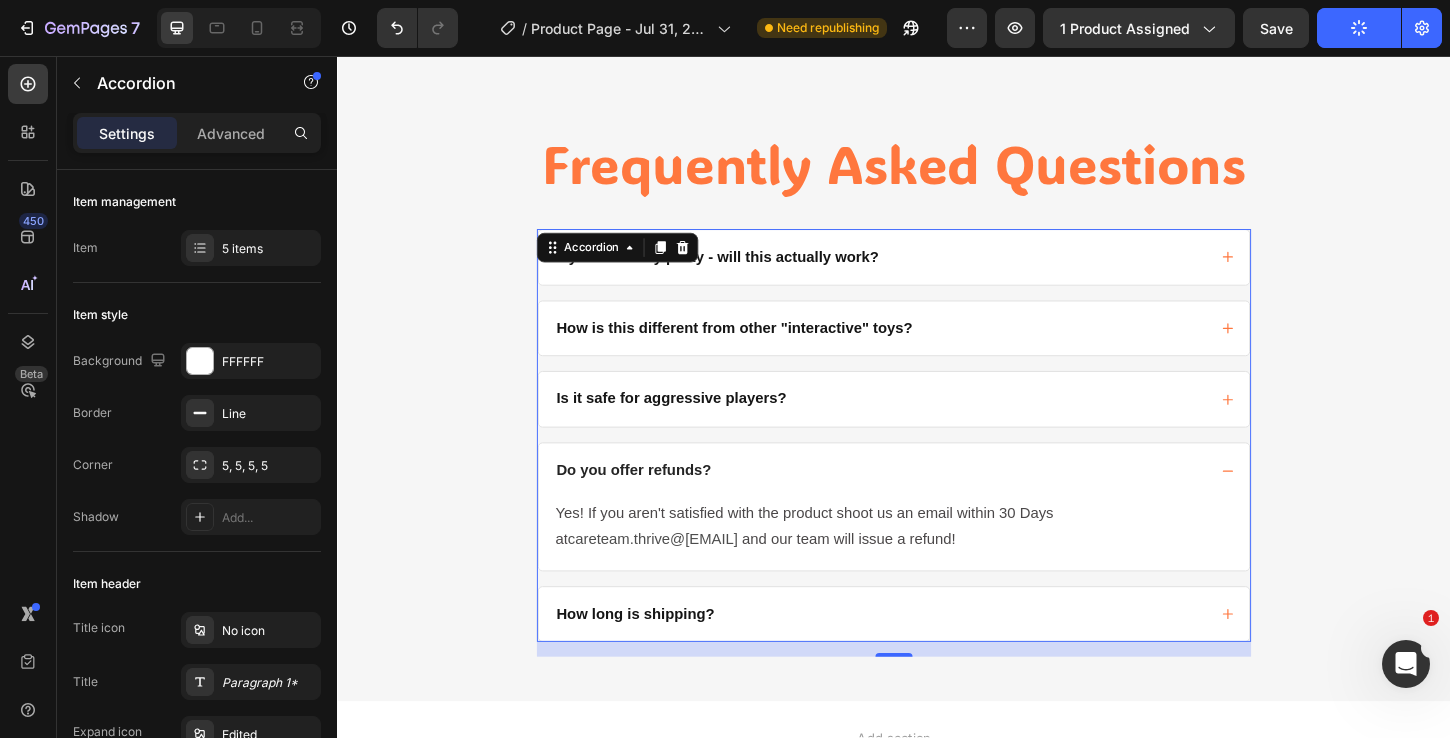 scroll, scrollTop: 2513, scrollLeft: 0, axis: vertical 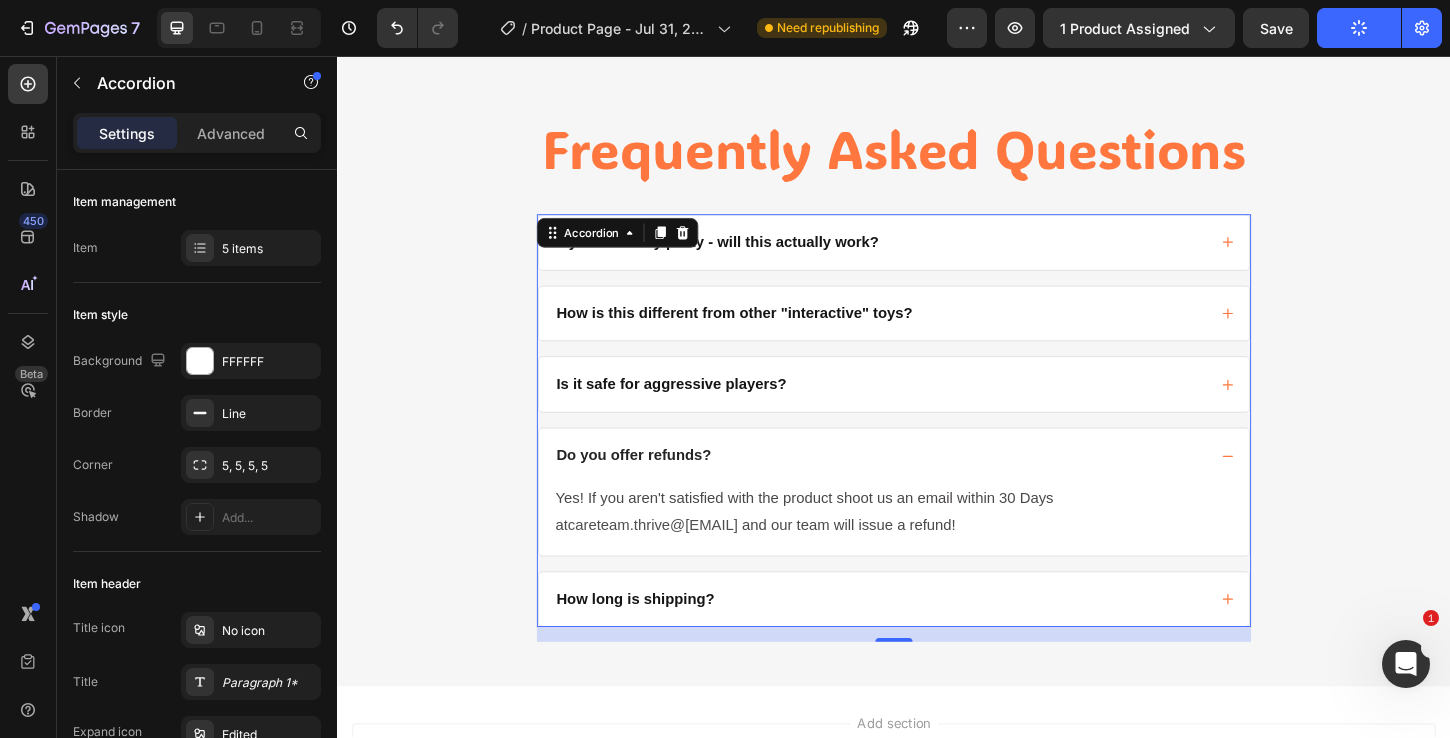 click on "Is it safe for aggressive players?" at bounding box center (922, 410) 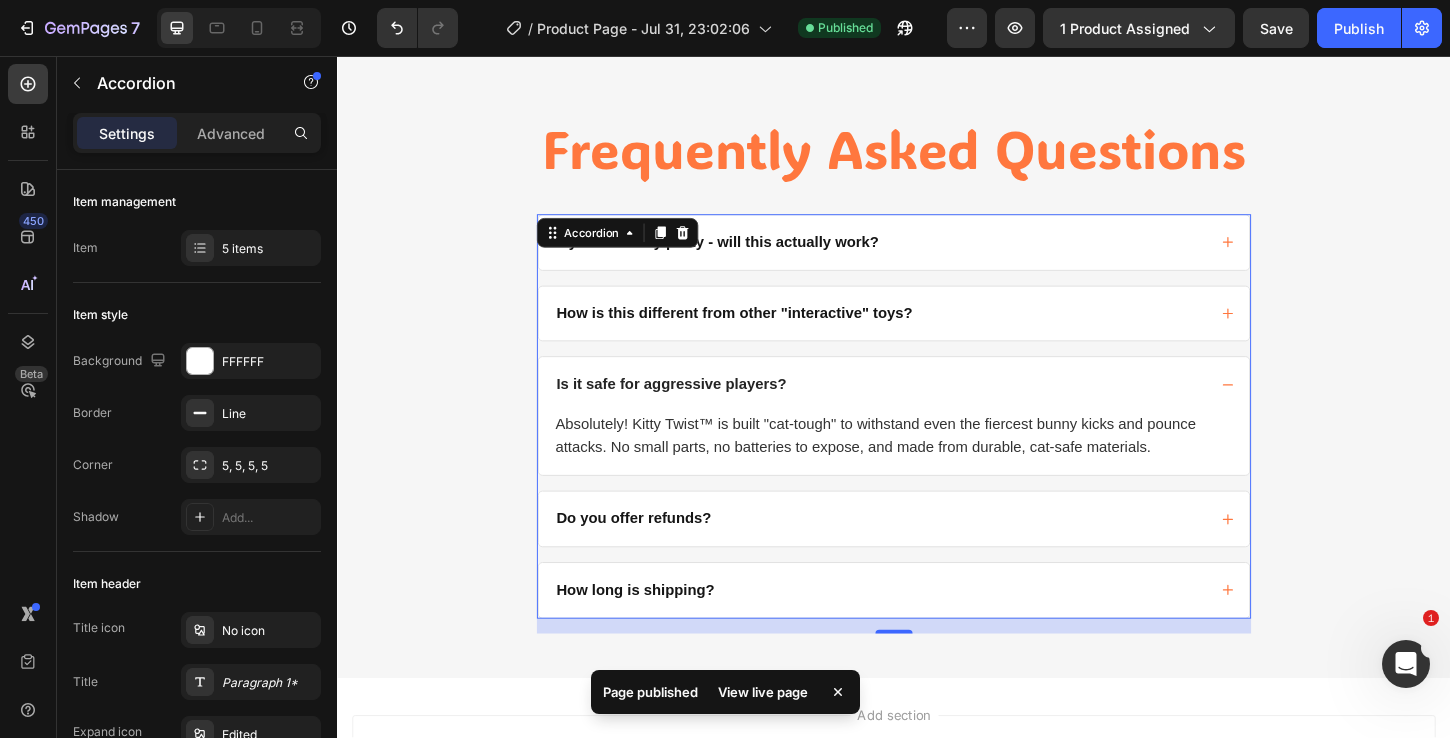 click on "How is this different from other "interactive" toys?" at bounding box center (922, 334) 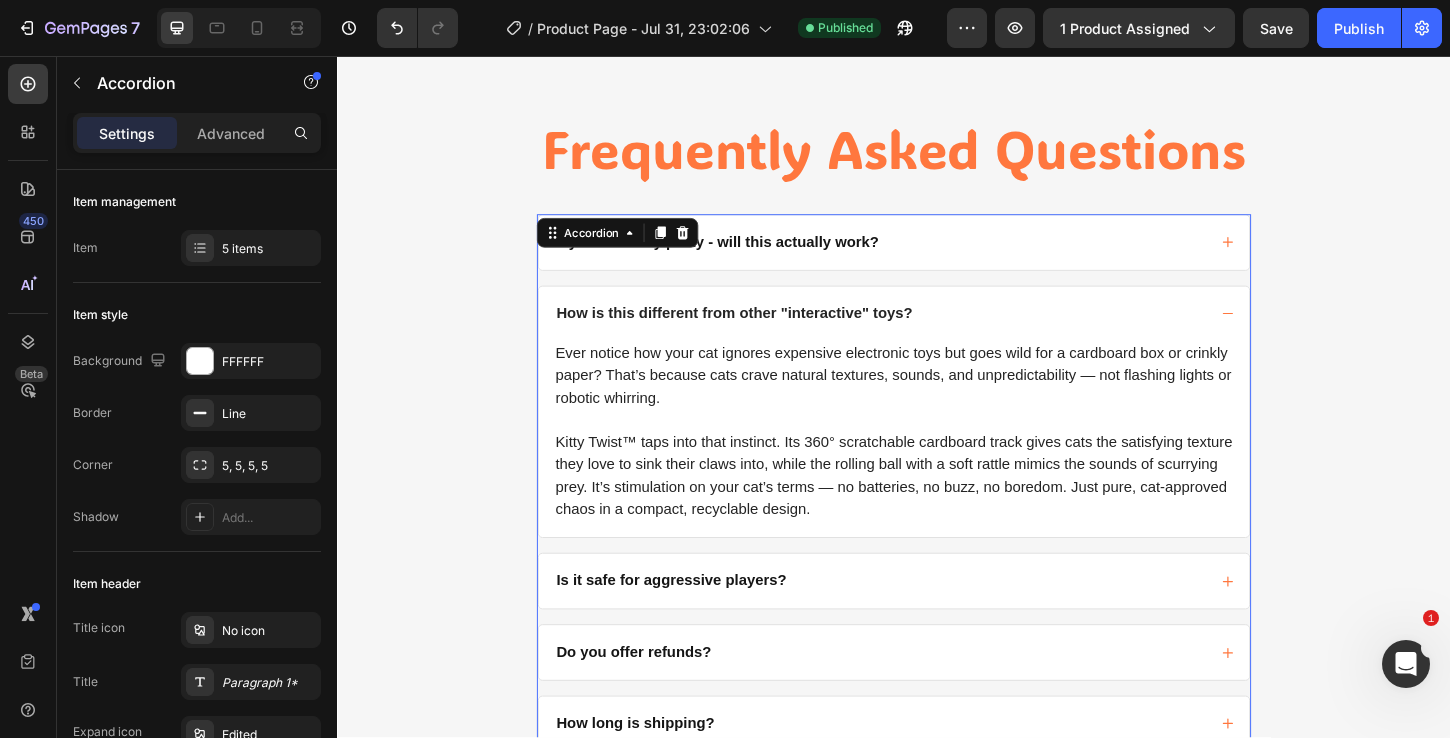 click on "How is this different from other "interactive" toys?" at bounding box center (922, 334) 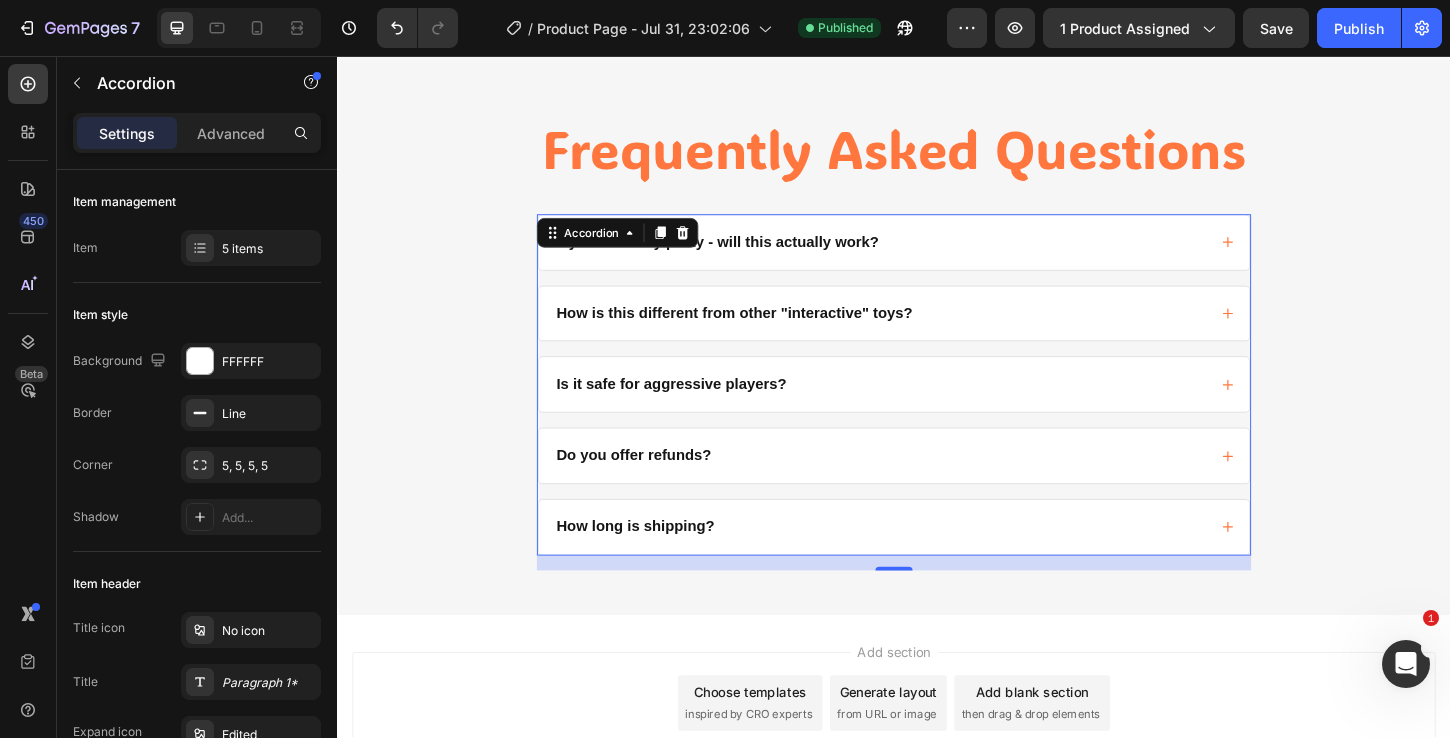 click on "My cat is really picky - will this actually work?" at bounding box center (922, 257) 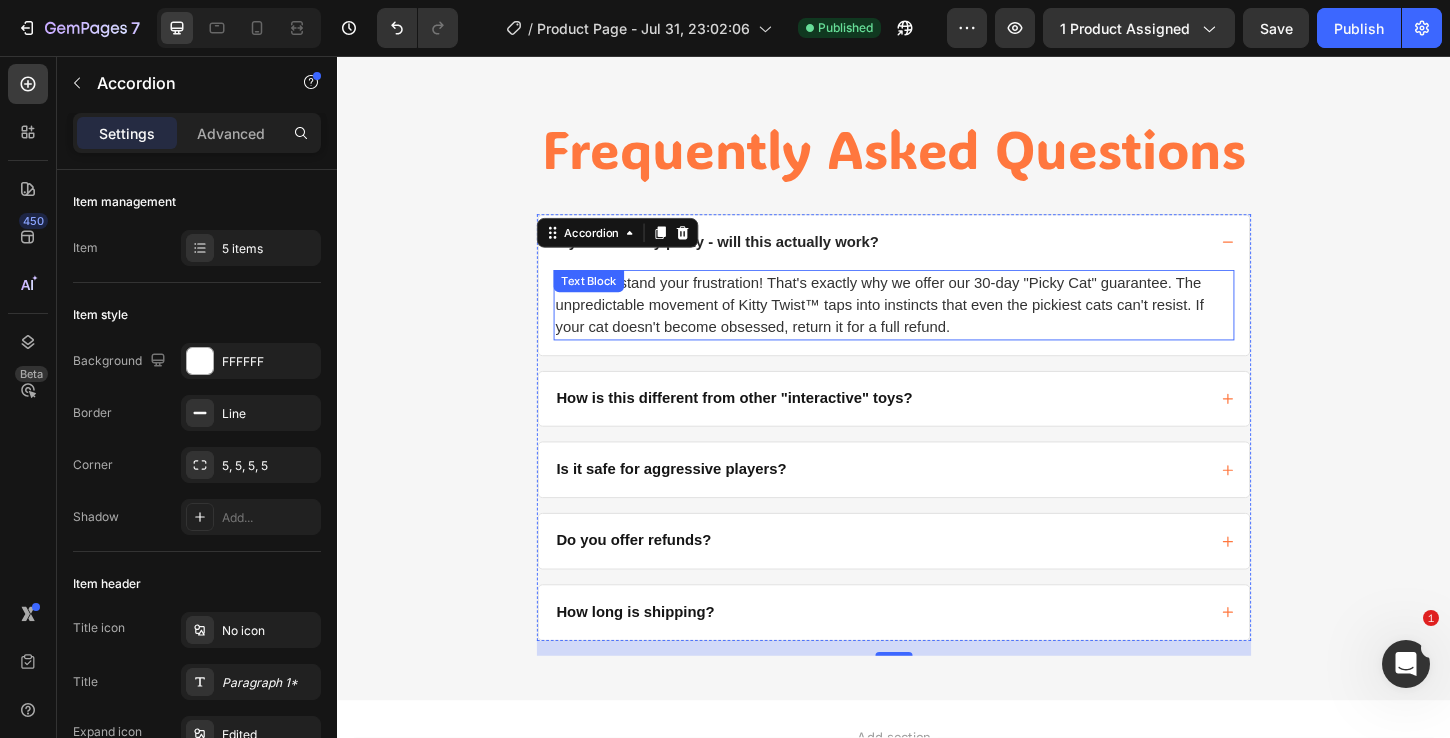 click on "We understand your frustration! That's exactly why we offer our 30-day "Picky Cat" guarantee. The unpredictable movement of Kitty Twist™ taps into instincts that even the pickiest cats can't resist. If your cat doesn't become obsessed, return it for a full refund." at bounding box center (921, 324) 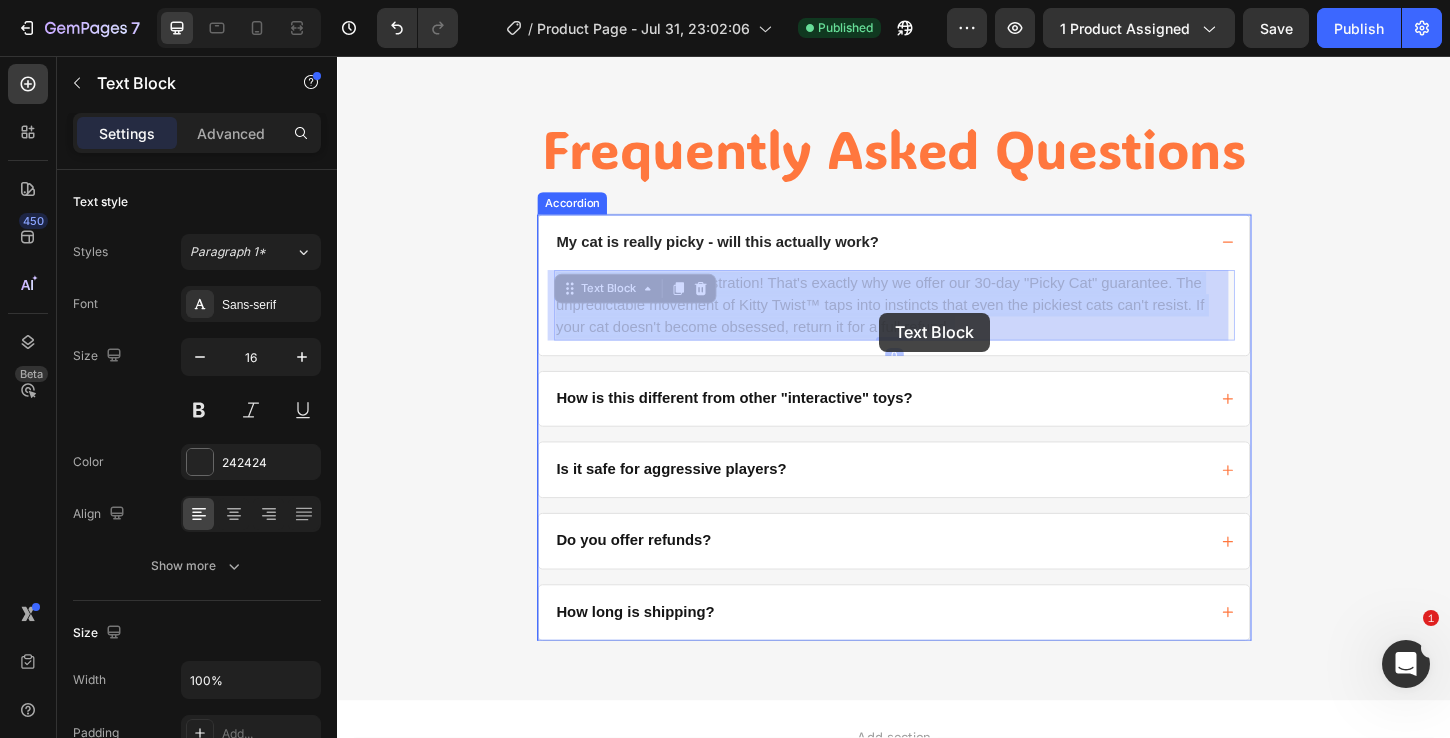 drag, startPoint x: 1026, startPoint y: 350, endPoint x: 921, endPoint y: 333, distance: 106.36729 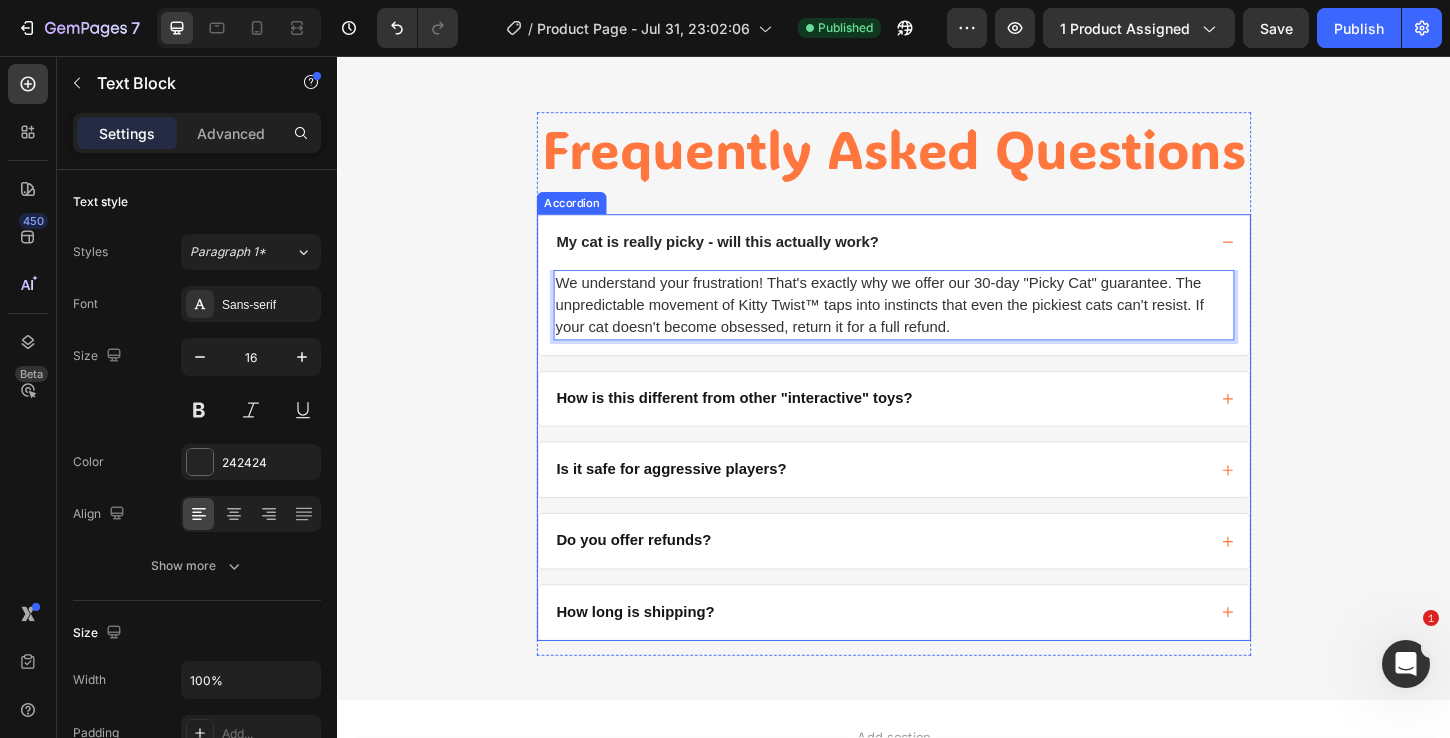 drag, startPoint x: 1092, startPoint y: 273, endPoint x: 1095, endPoint y: 292, distance: 19.235384 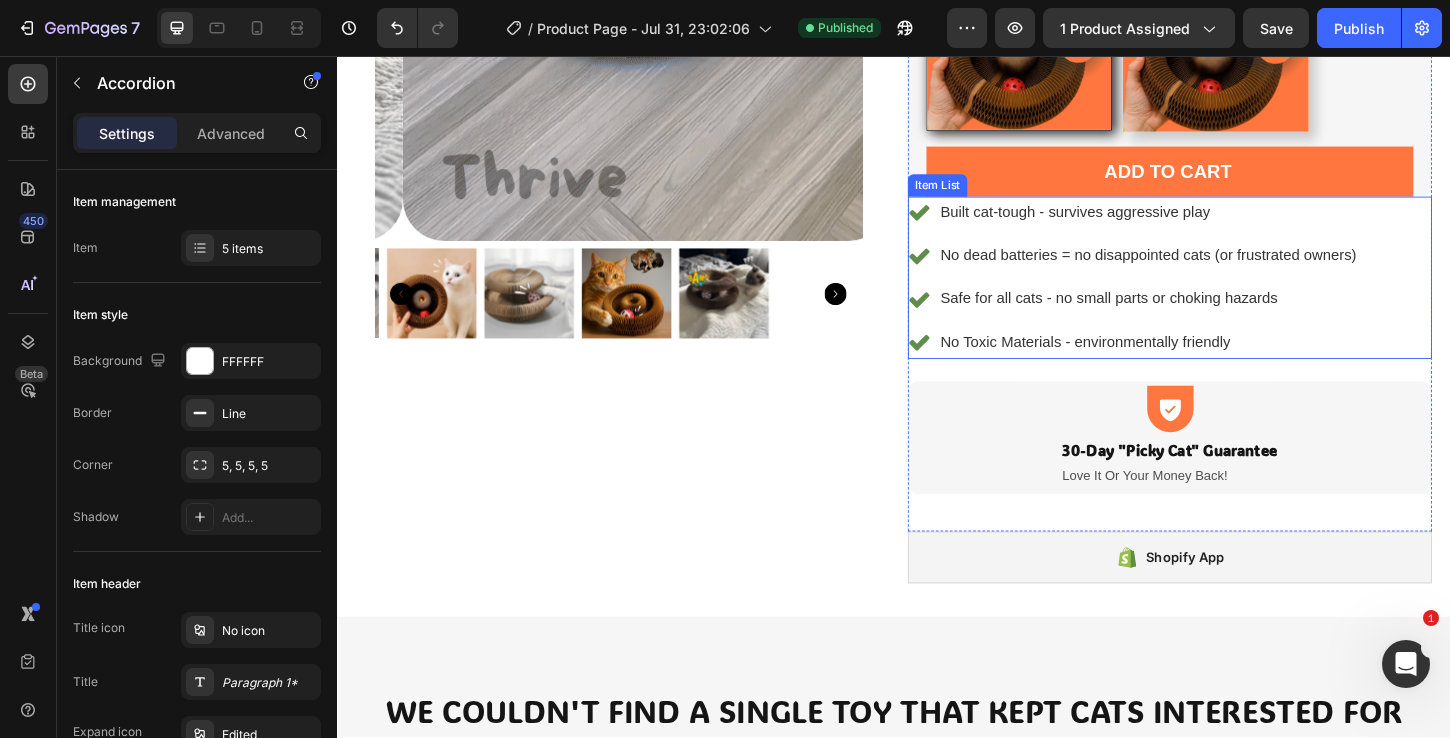 scroll, scrollTop: 0, scrollLeft: 0, axis: both 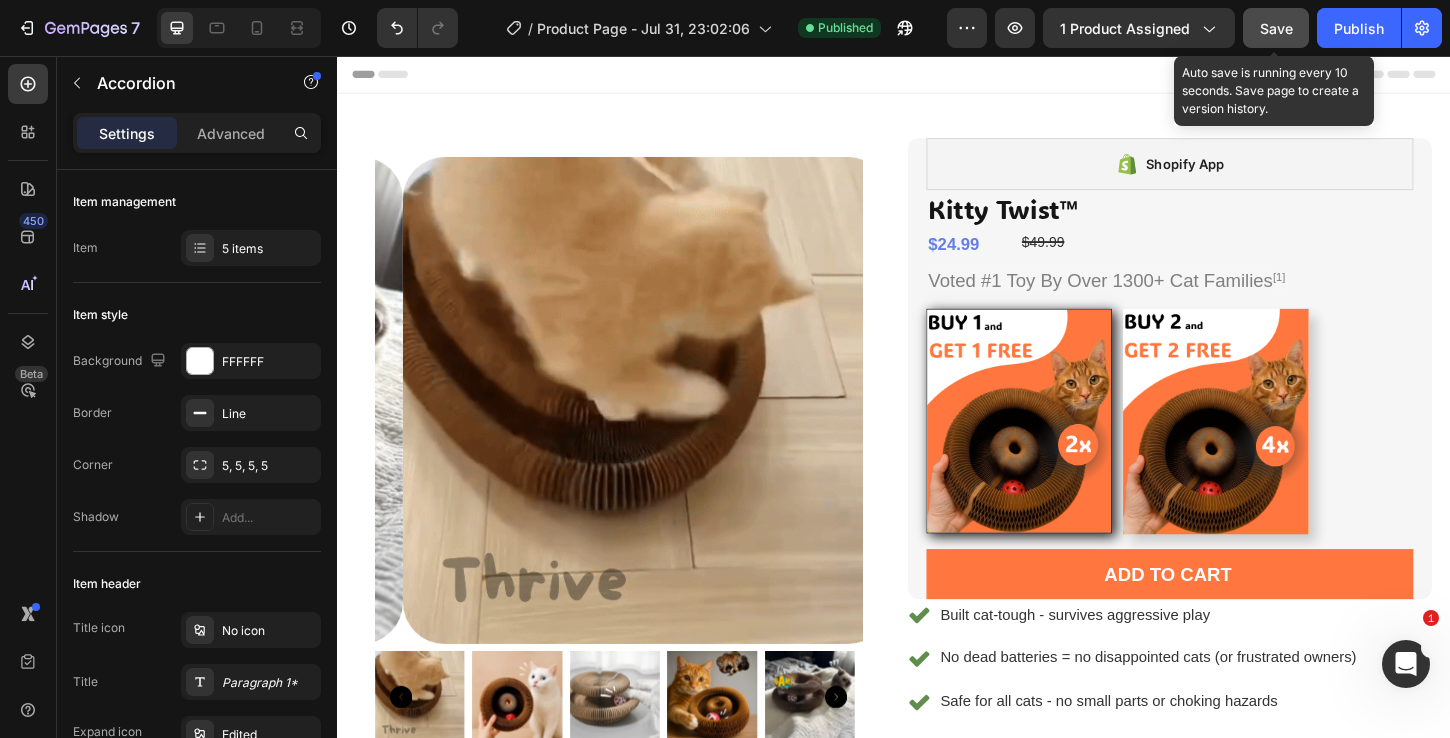 click on "Save" 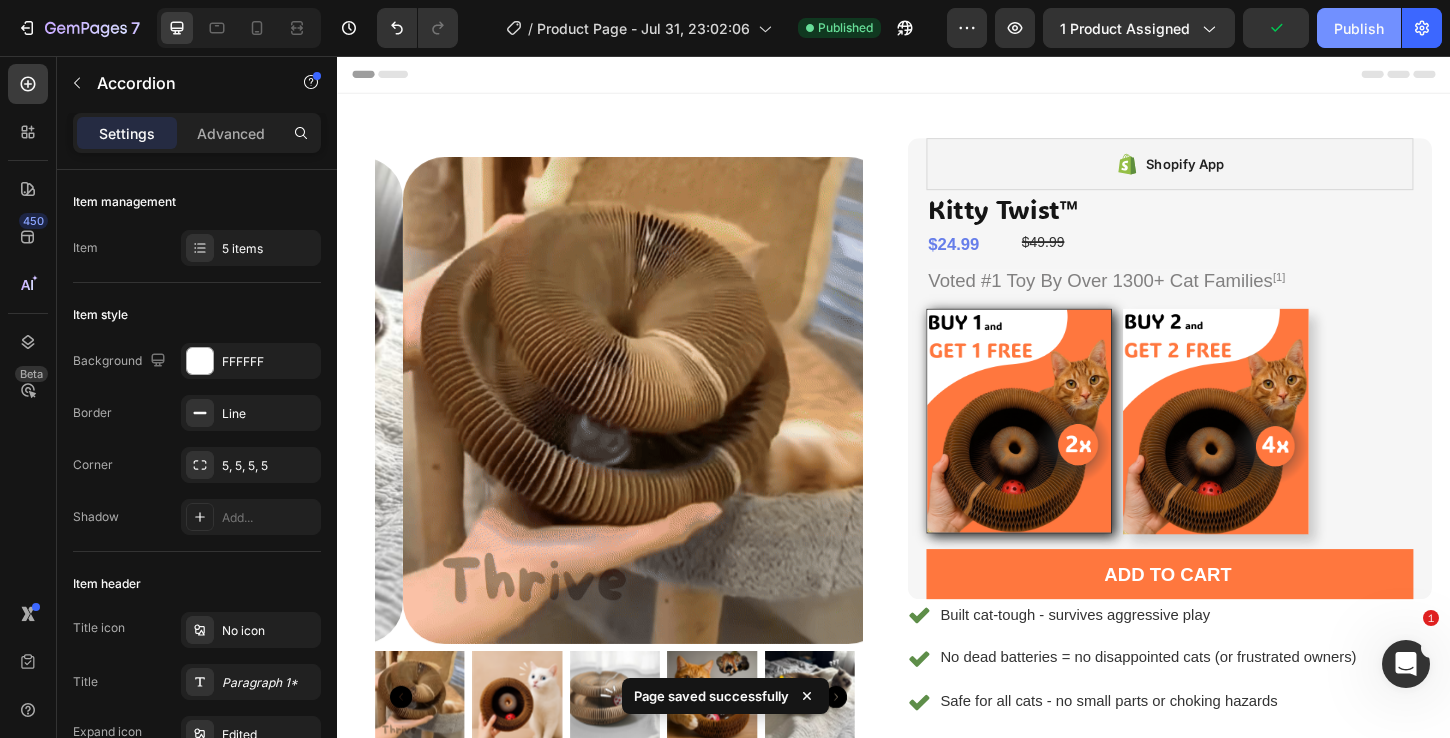 click on "Publish" 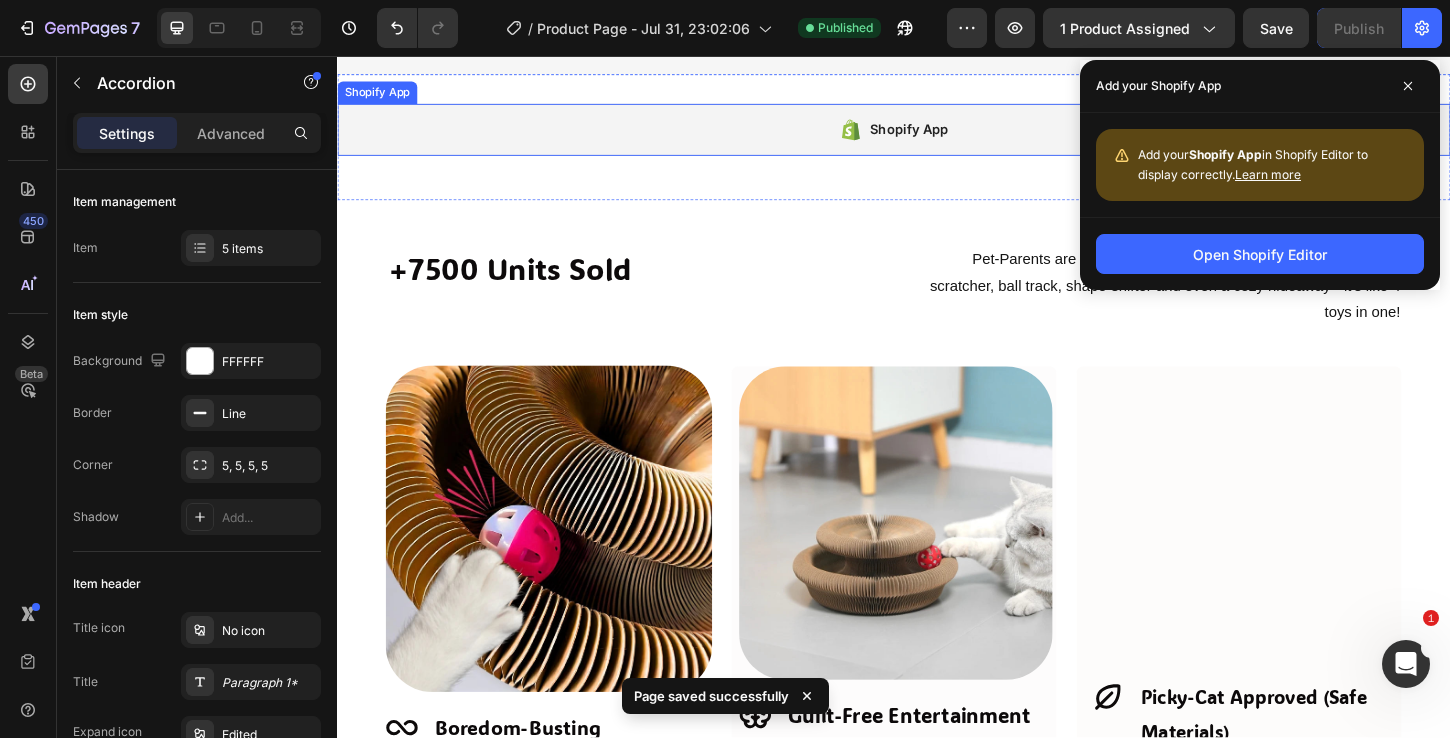 scroll, scrollTop: 1559, scrollLeft: 0, axis: vertical 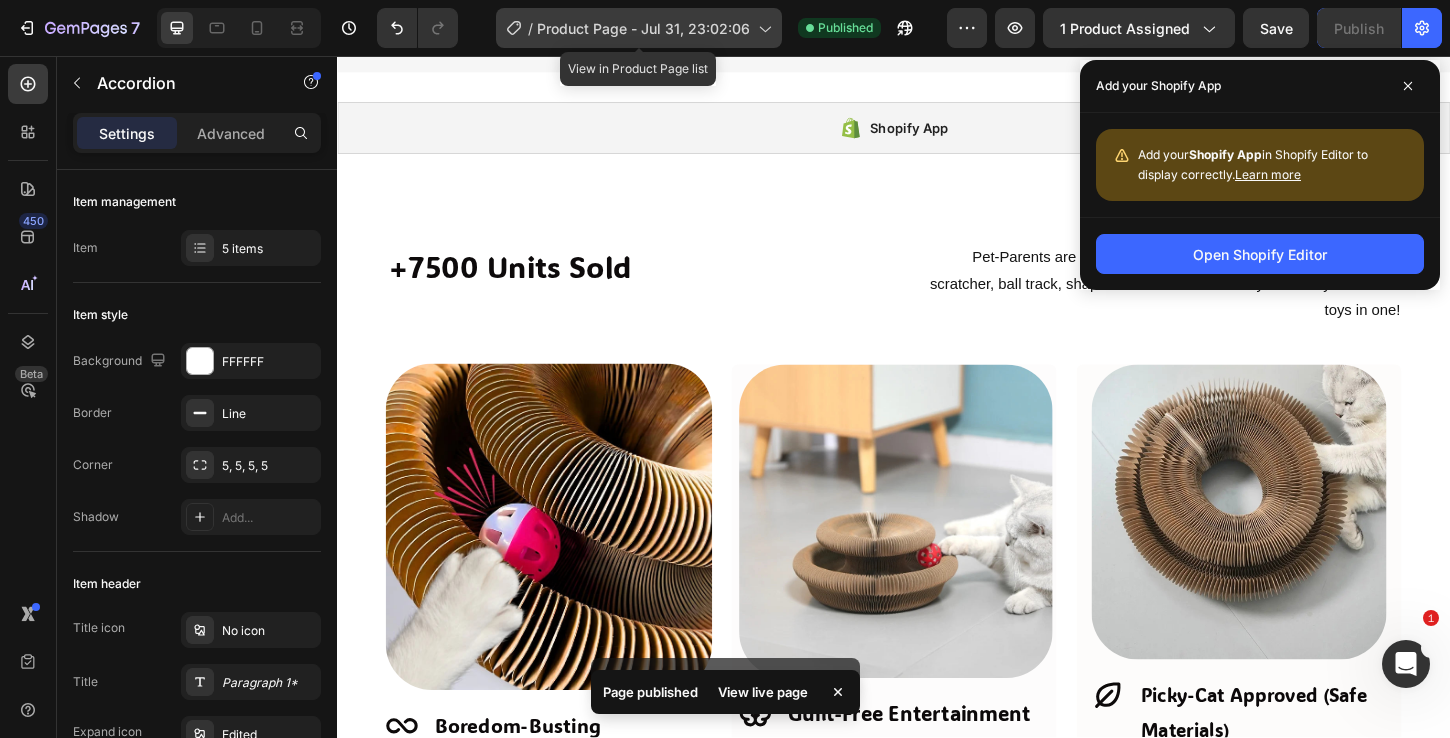 click on "Product Page - Jul 31, 23:02:06" at bounding box center [643, 28] 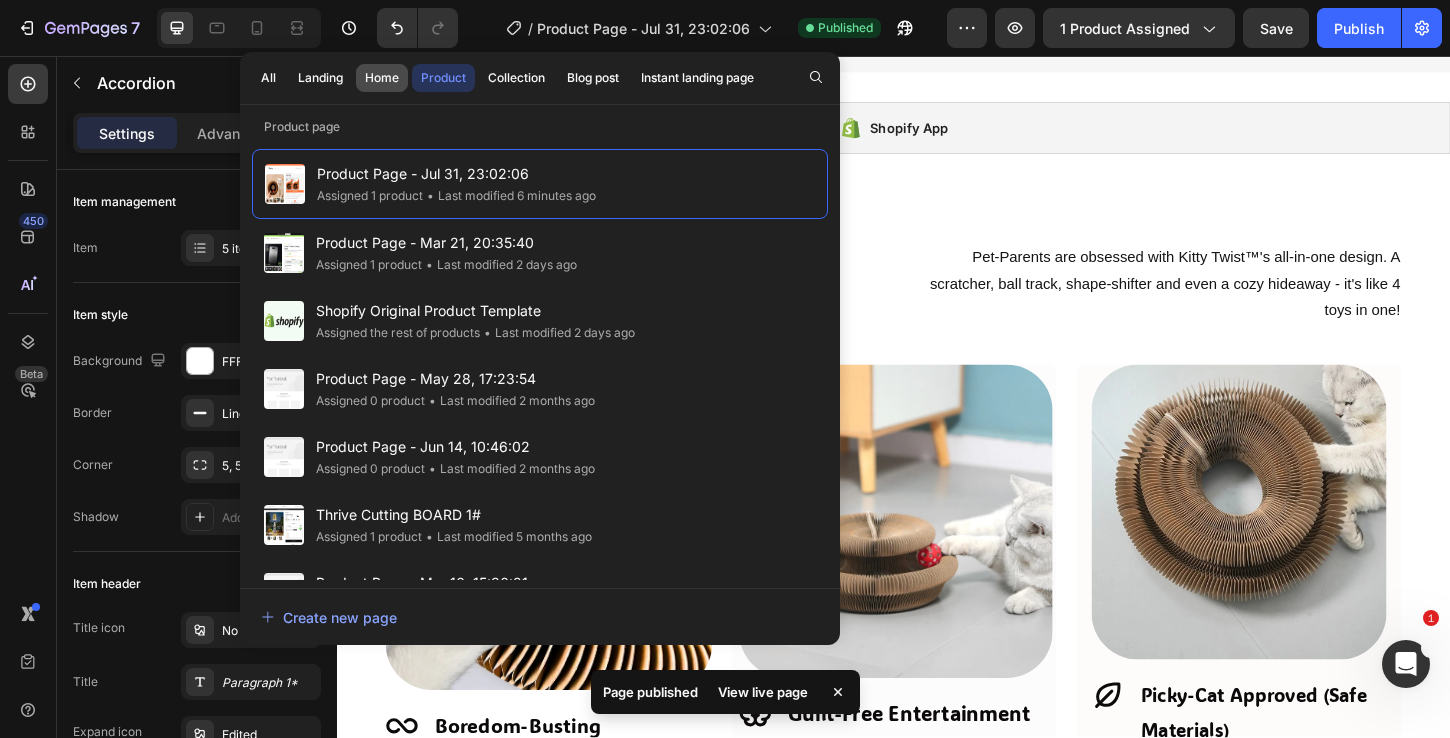 click on "Home" at bounding box center [382, 78] 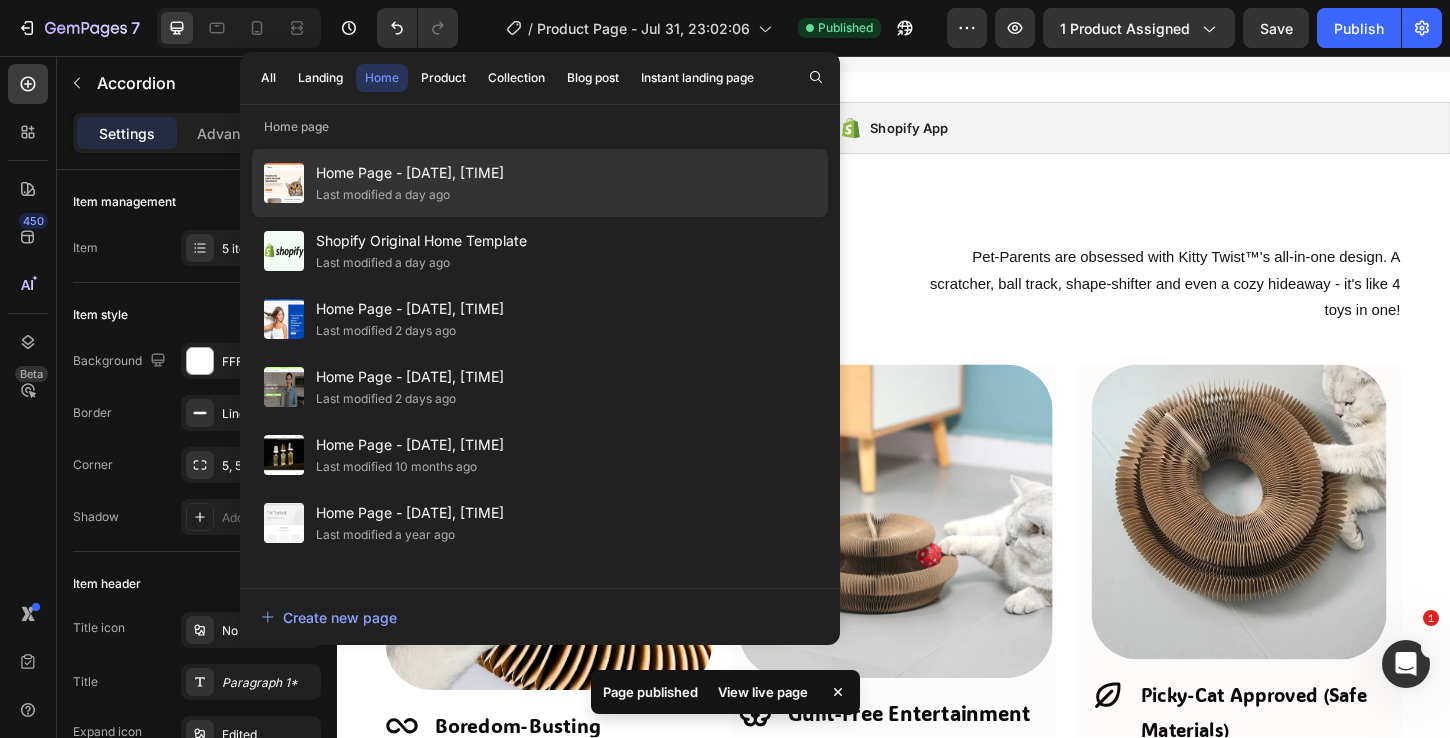 click on "Last modified a day ago" 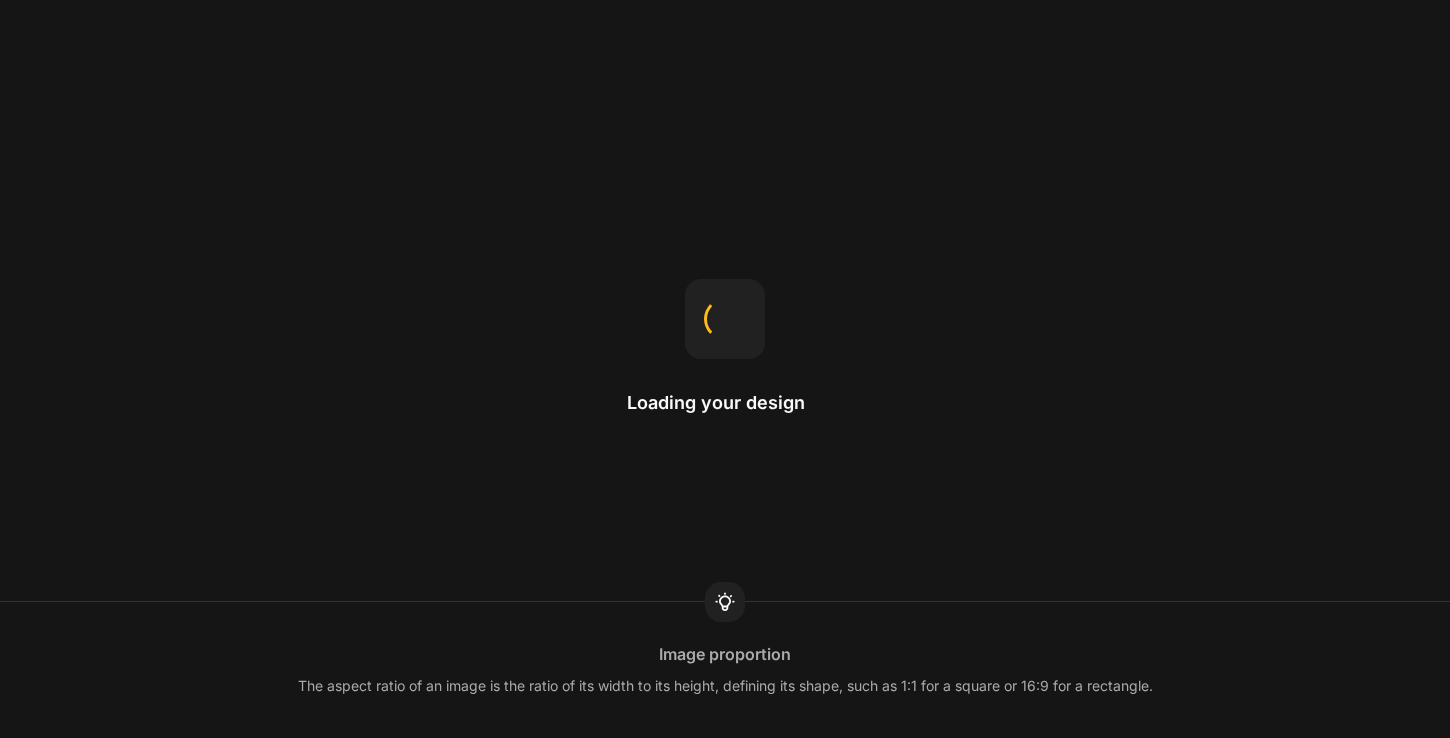 scroll, scrollTop: 0, scrollLeft: 0, axis: both 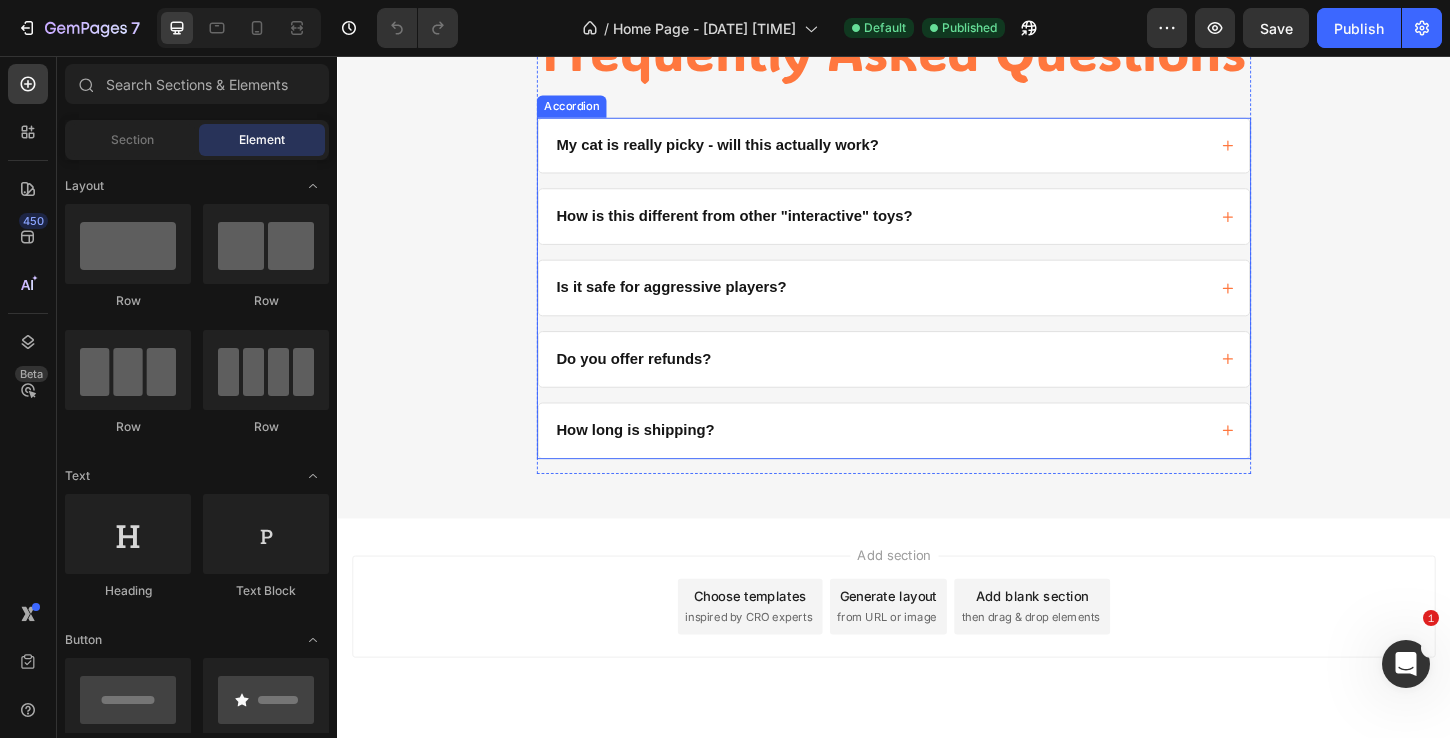 click on "How long is shipping?" at bounding box center (922, 460) 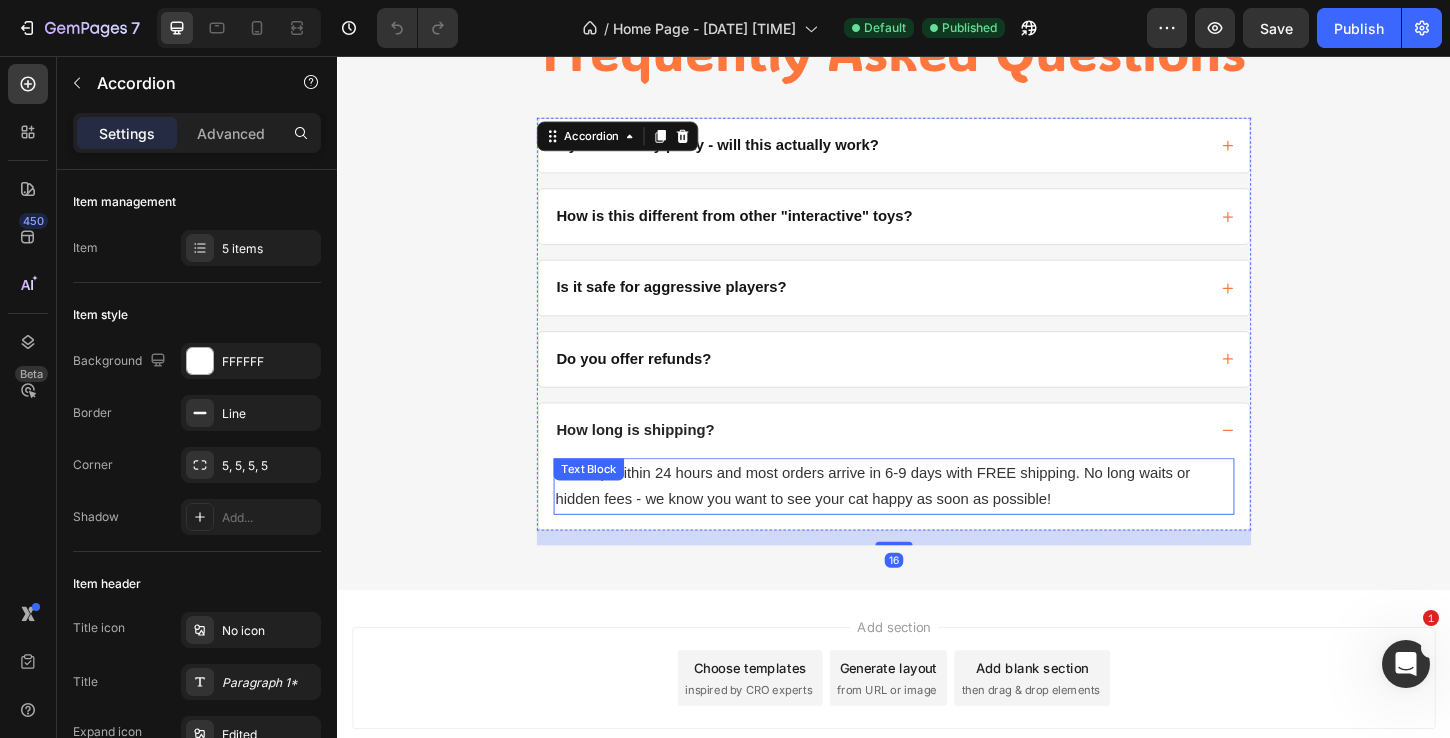 click on "We ship within 24 hours and most orders arrive in 6-9 days with FREE shipping. No long waits or hidden fees - we know you want to see your cat happy as soon as possible!" at bounding box center (914, 520) 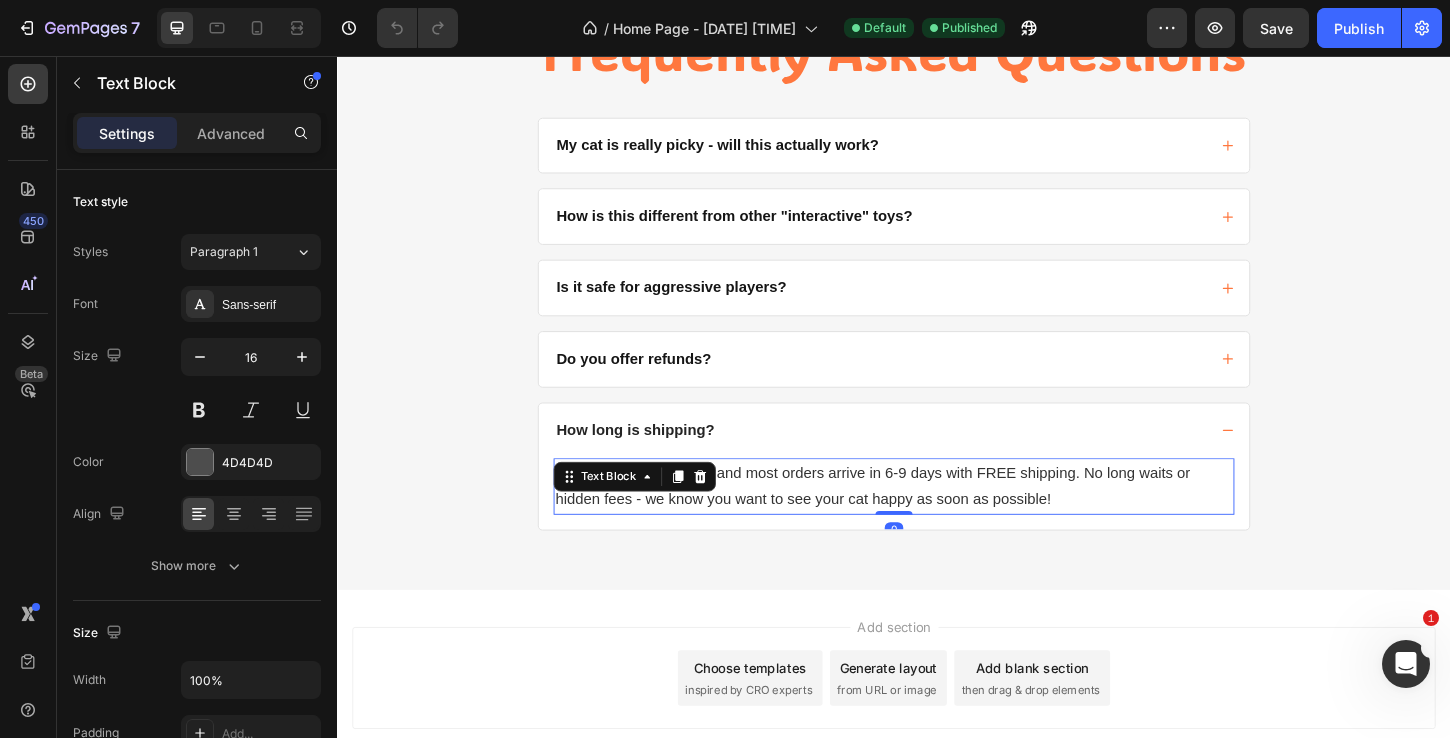 click on "We ship within 24 hours and most orders arrive in 6-9 days with FREE shipping. No long waits or hidden fees - we know you want to see your cat happy as soon as possible!" at bounding box center (914, 520) 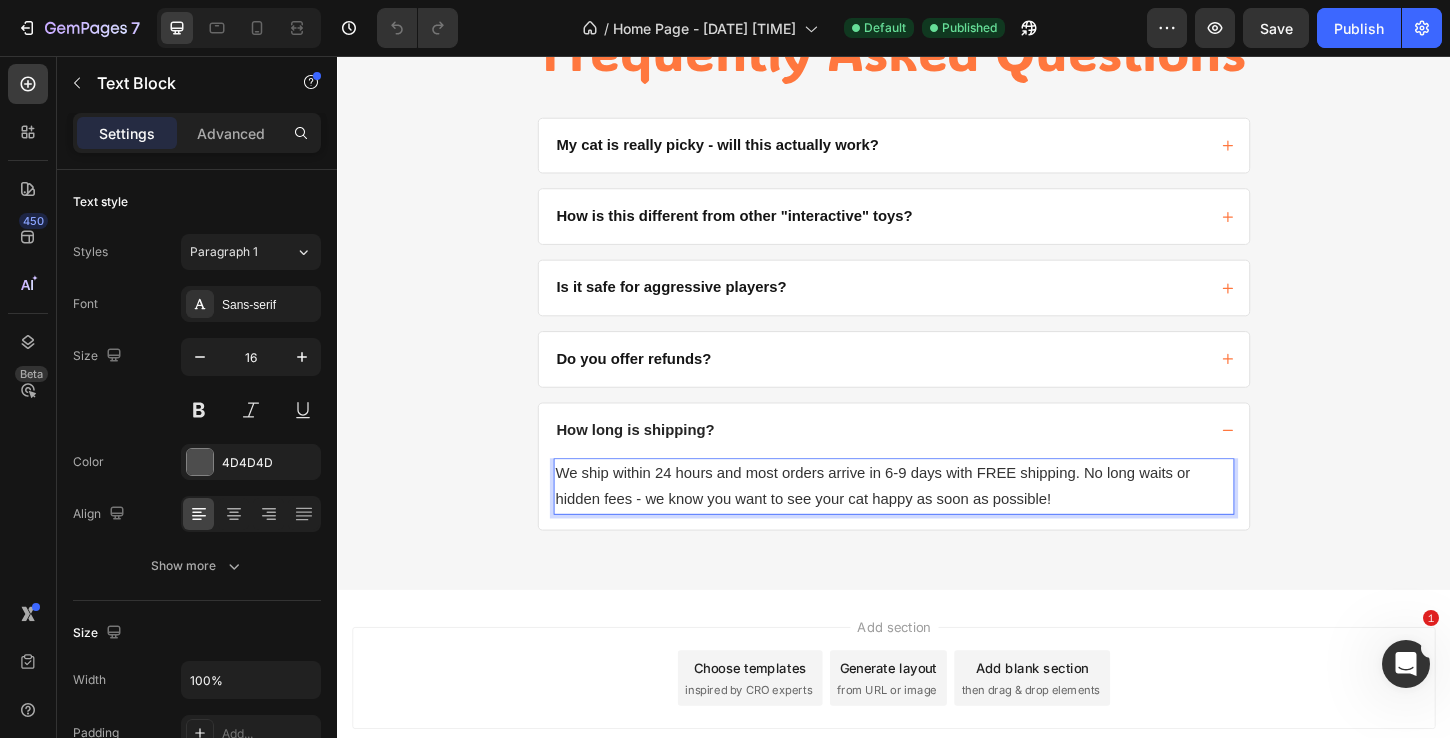 scroll, scrollTop: 0, scrollLeft: 0, axis: both 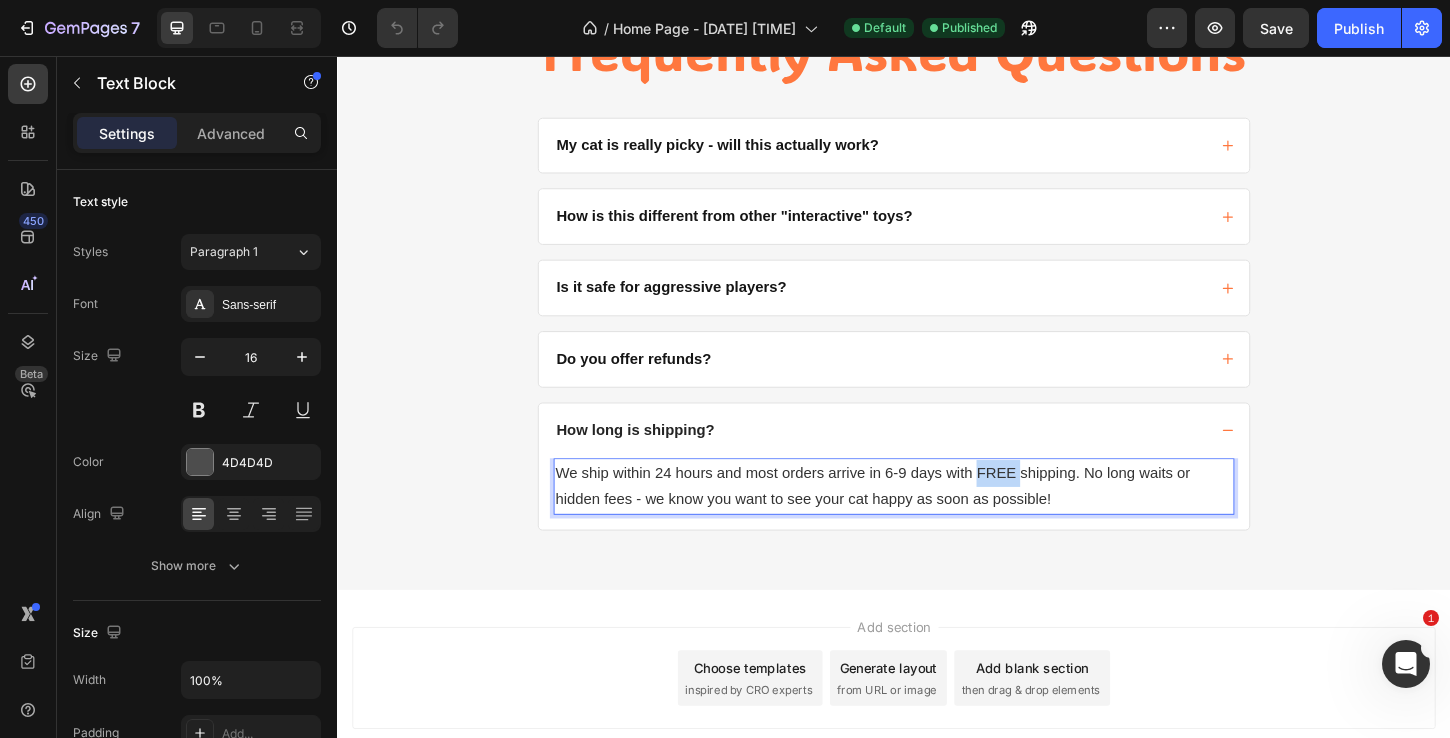 drag, startPoint x: 1022, startPoint y: 508, endPoint x: 1064, endPoint y: 510, distance: 42.047592 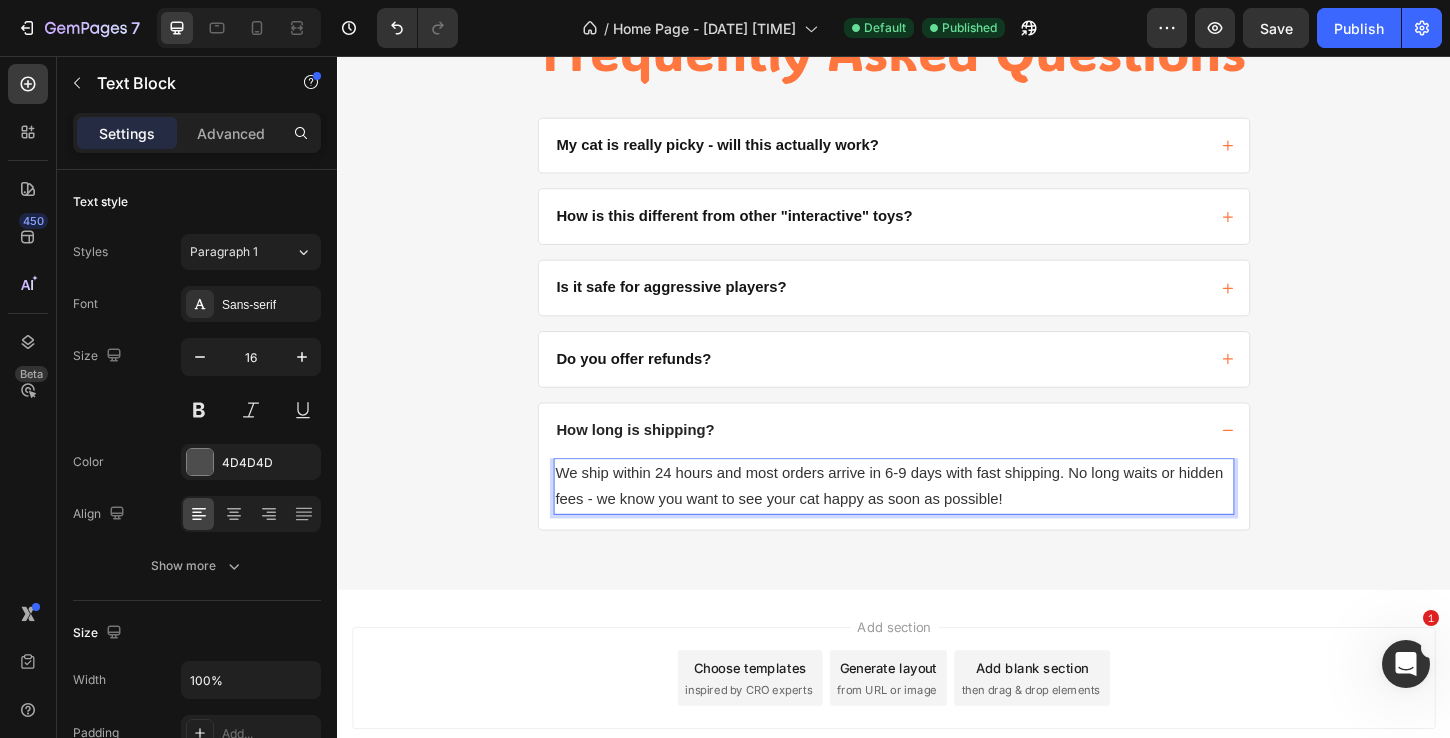 click on "We ship within 24 hours and most orders arrive in 6-9 days with fast shipping. No long waits or hidden fees - we know you want to see your cat happy as soon as possible!" at bounding box center (932, 520) 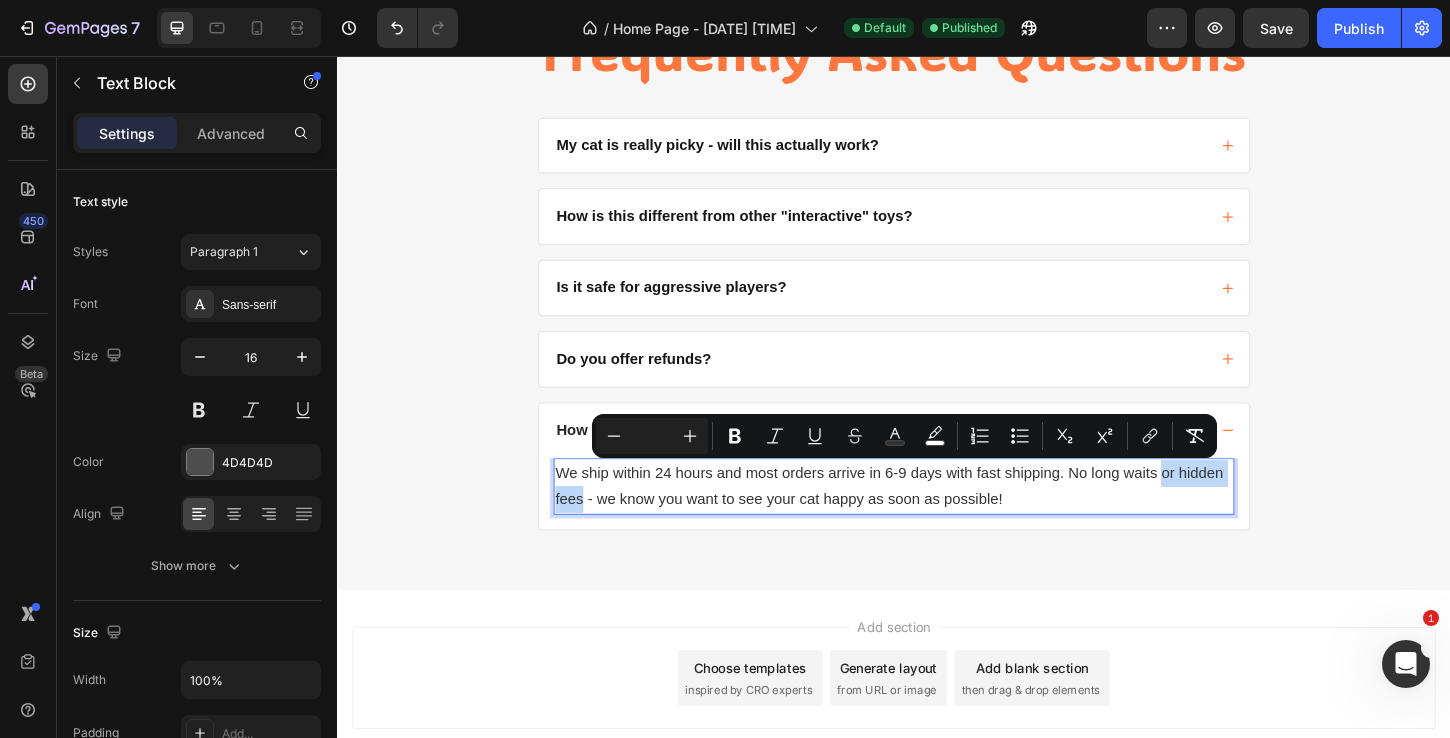 drag, startPoint x: 1220, startPoint y: 508, endPoint x: 608, endPoint y: 526, distance: 612.26465 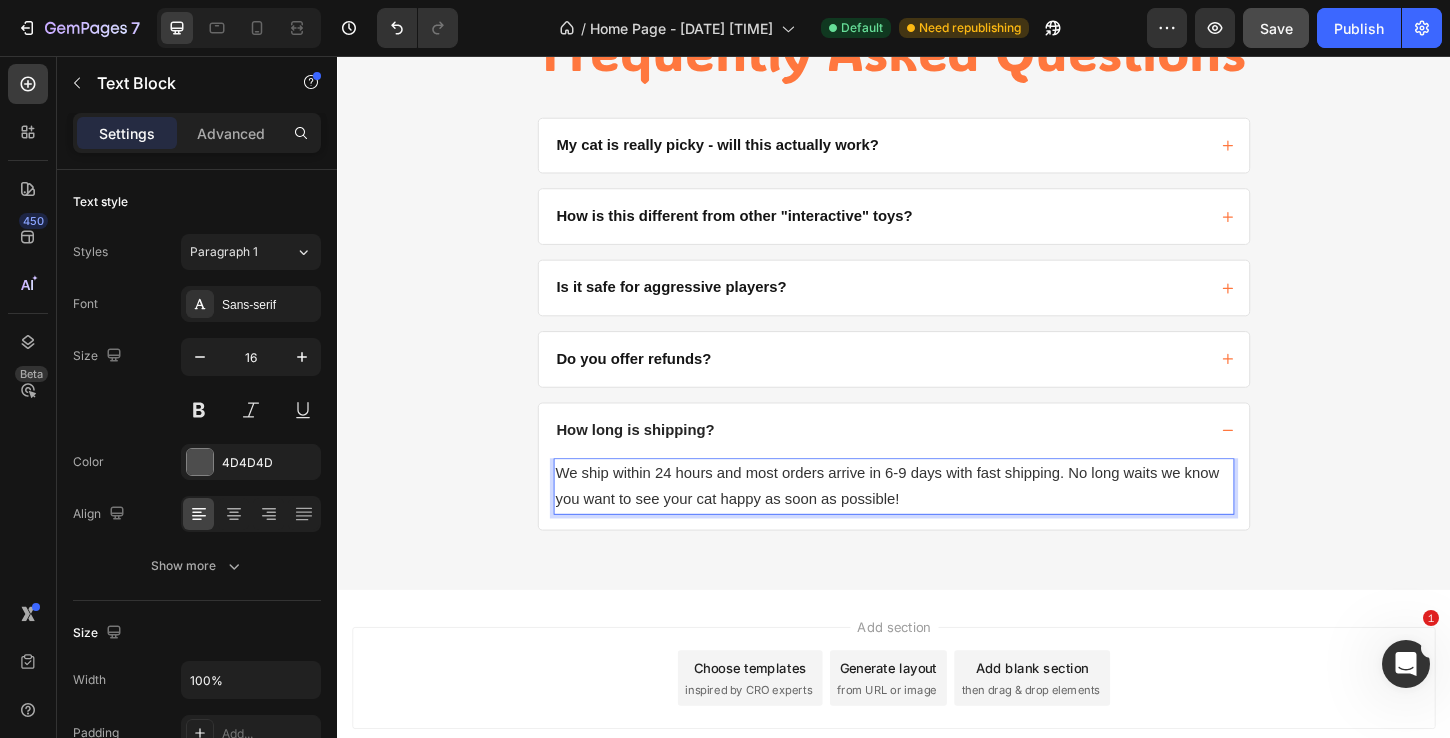 click on "Save" at bounding box center (1276, 28) 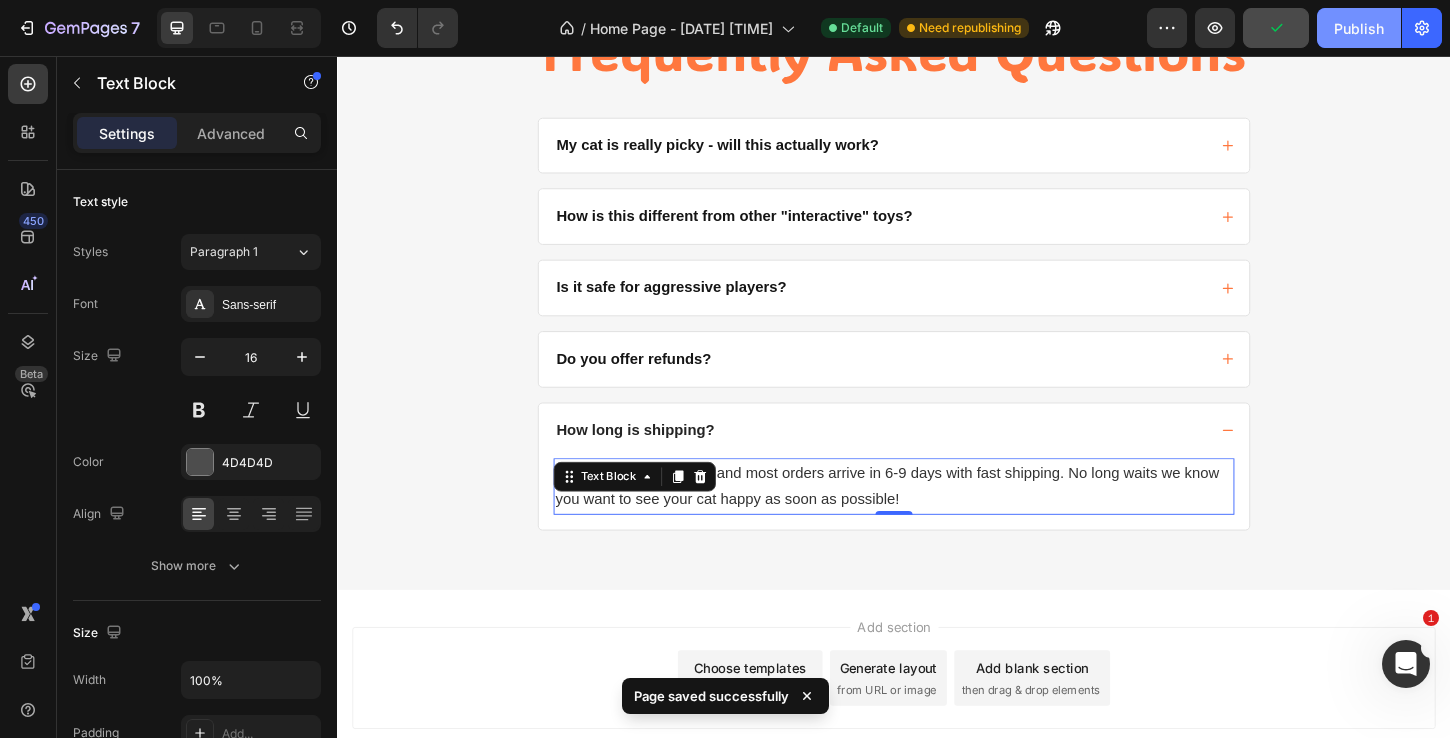drag, startPoint x: 1342, startPoint y: 29, endPoint x: 1333, endPoint y: 34, distance: 10.29563 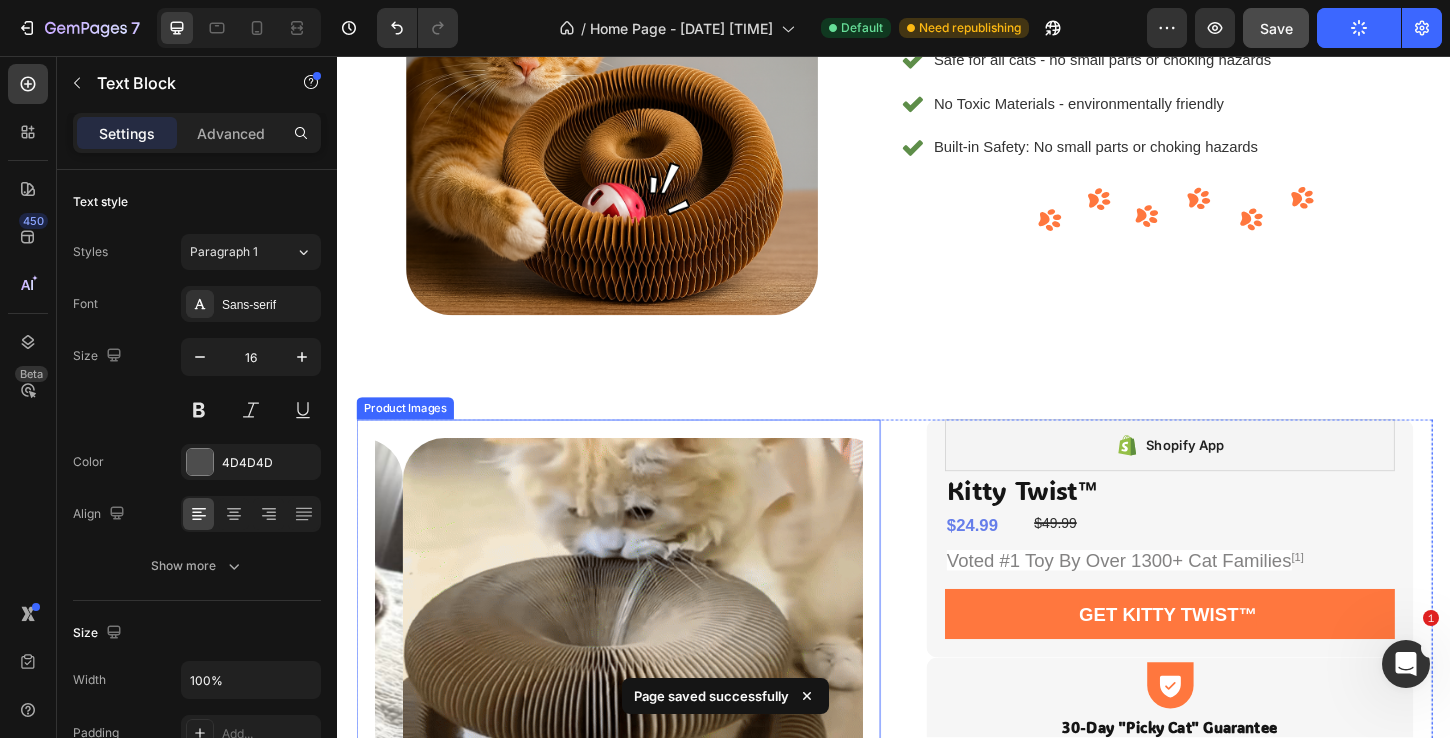 scroll, scrollTop: 850, scrollLeft: 0, axis: vertical 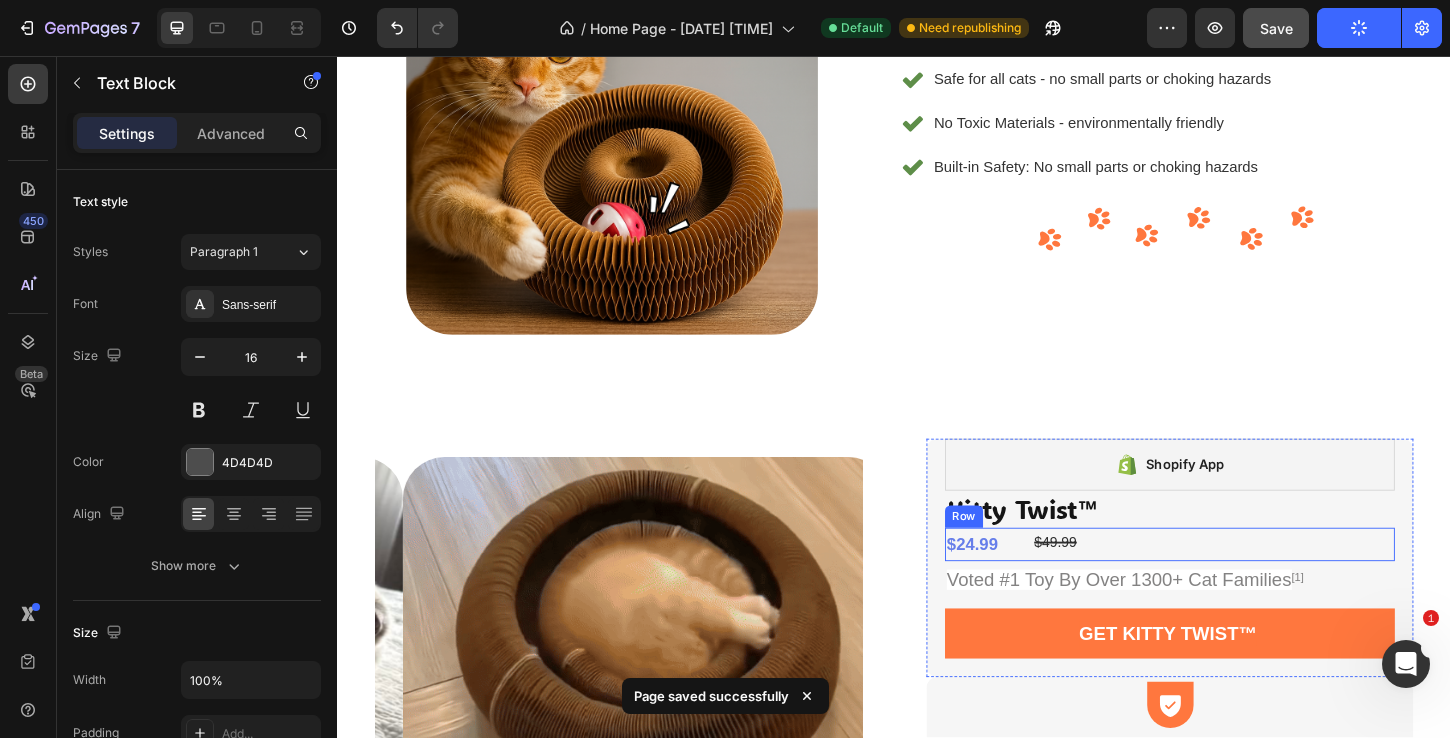 click on "$24.99" at bounding box center [1031, 583] 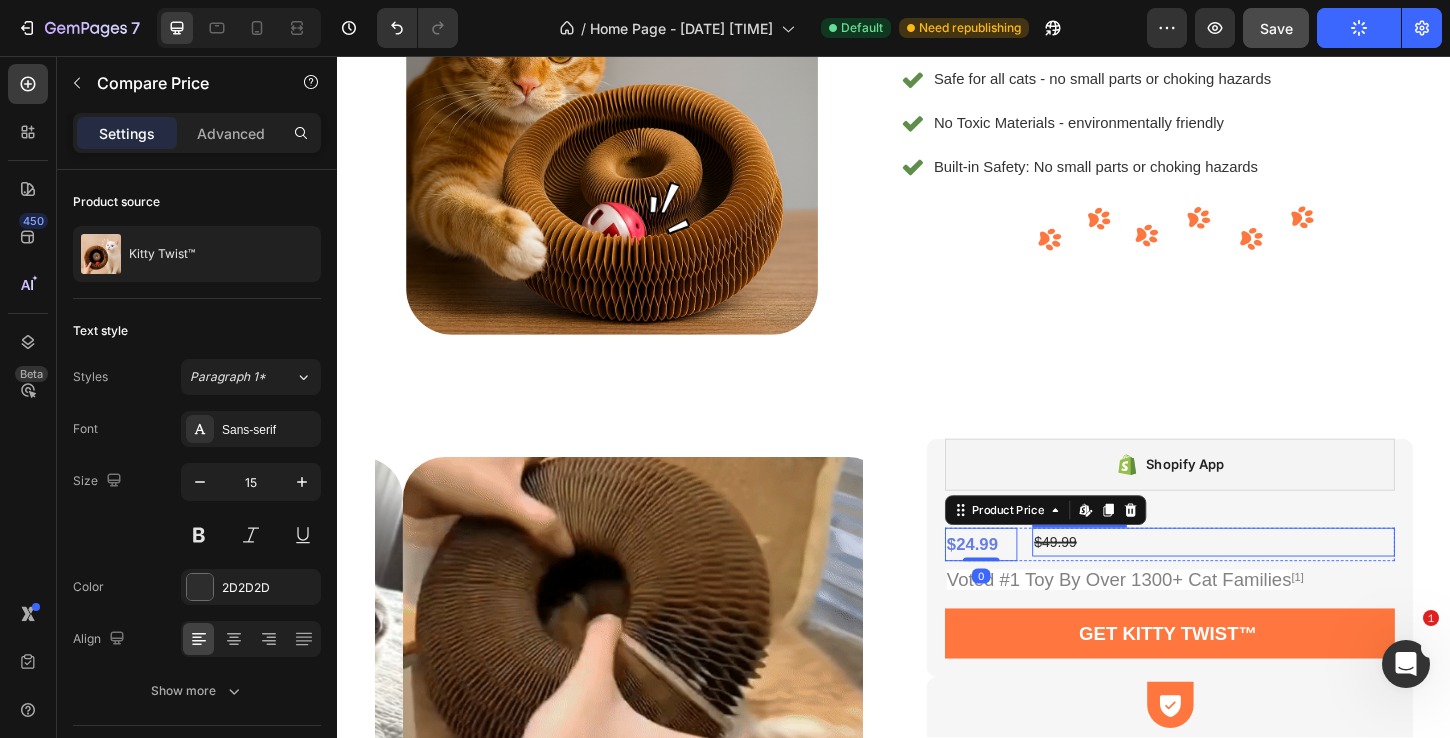 click on "$49.99" at bounding box center (1281, 580) 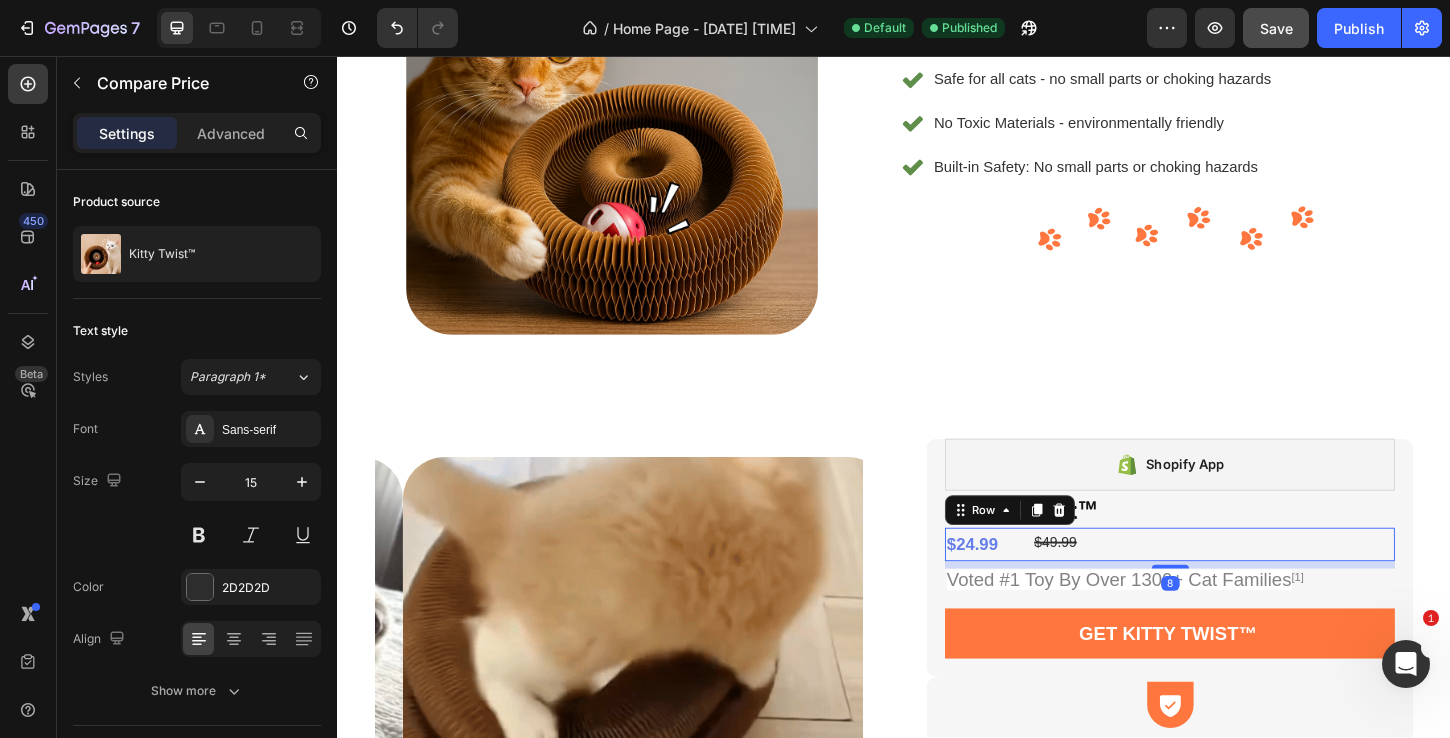 click on "$24.99 Product Price Product Price $49.99 Compare Price Compare Price Row   8" at bounding box center (1234, 583) 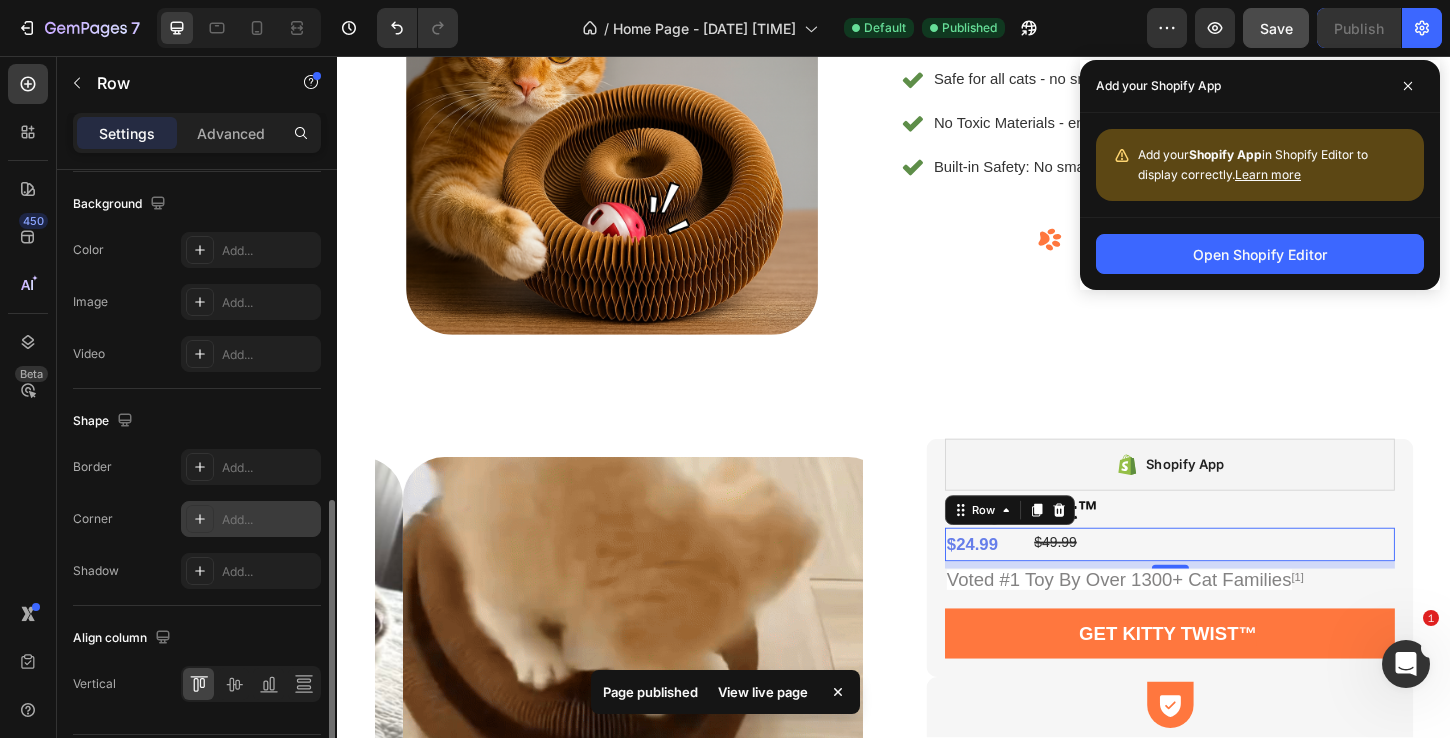 scroll, scrollTop: 823, scrollLeft: 0, axis: vertical 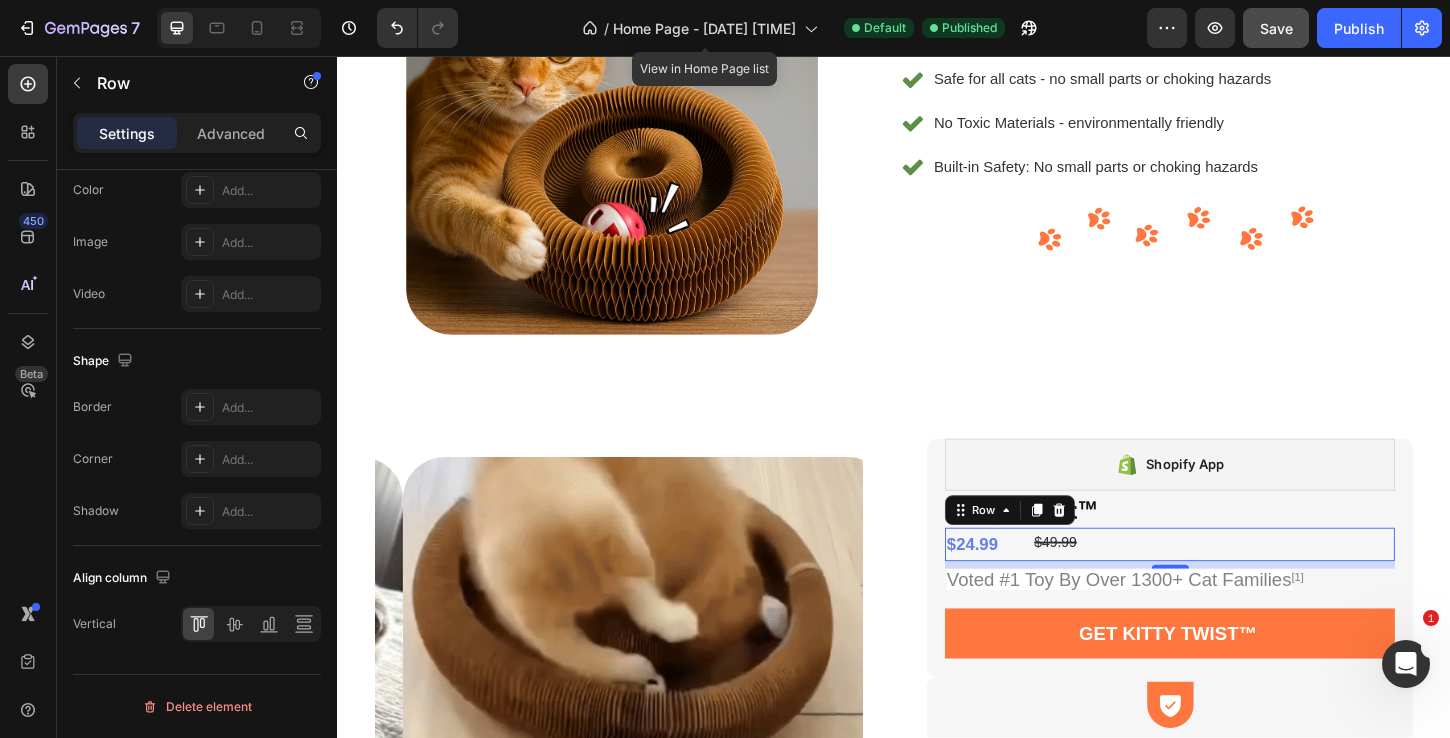drag, startPoint x: 749, startPoint y: 12, endPoint x: 700, endPoint y: 56, distance: 65.8559 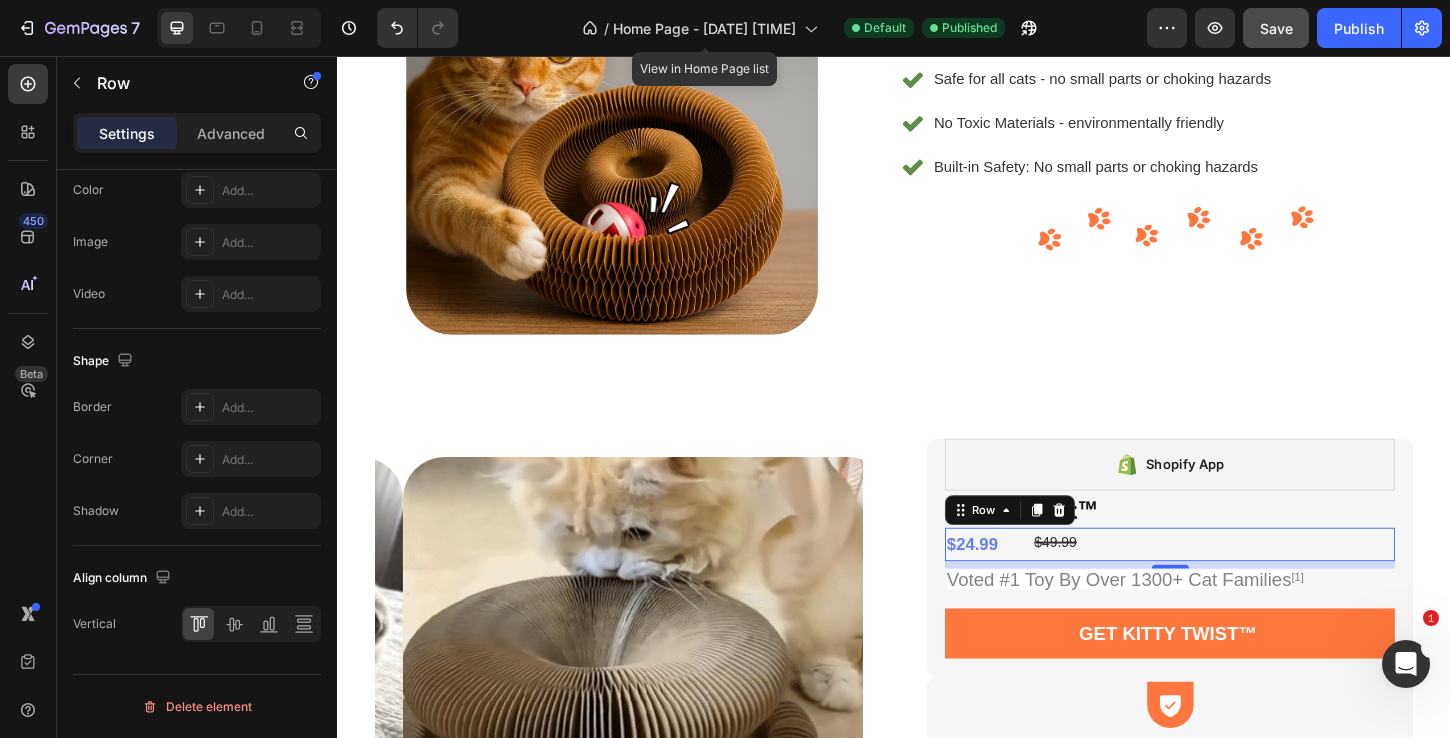 click on "/  Home Page - Aug 1, 17:40:34" 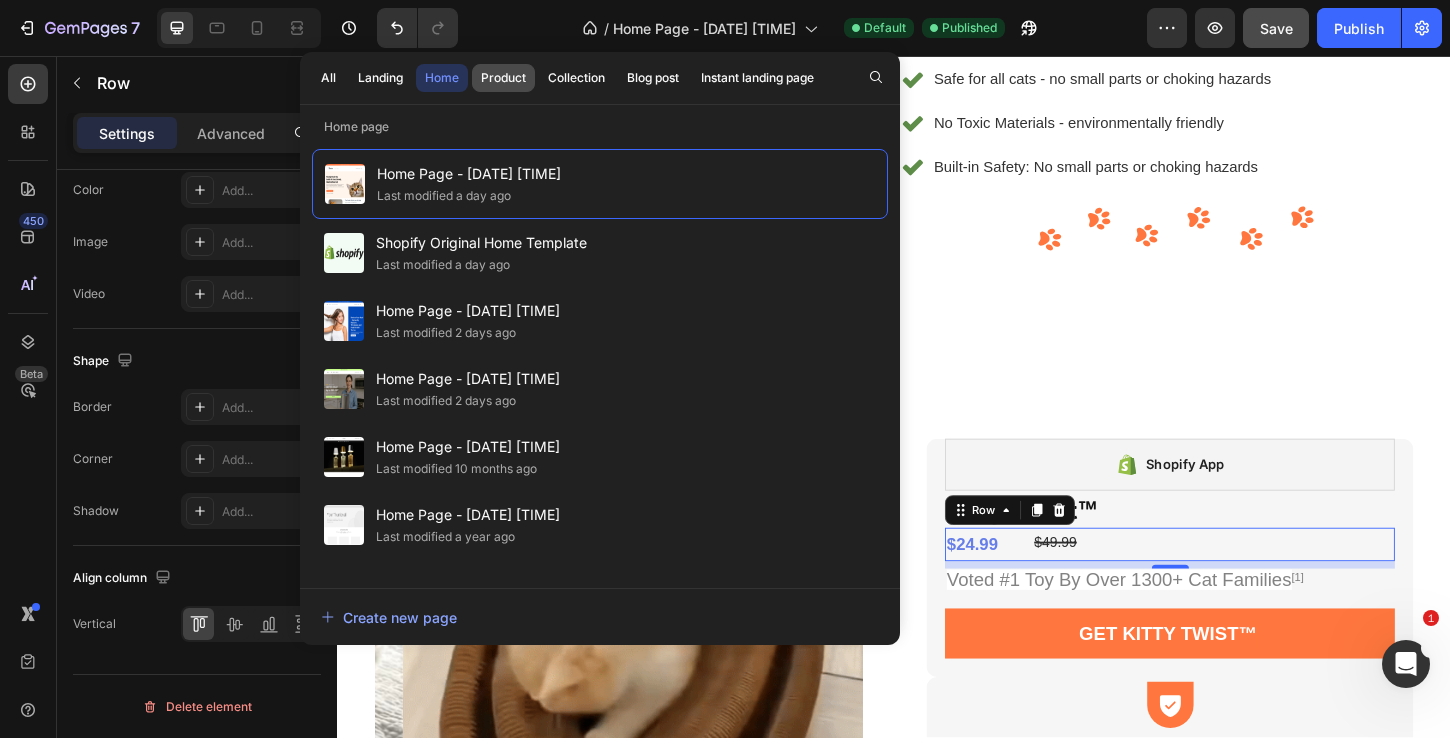 click on "Product" at bounding box center [503, 78] 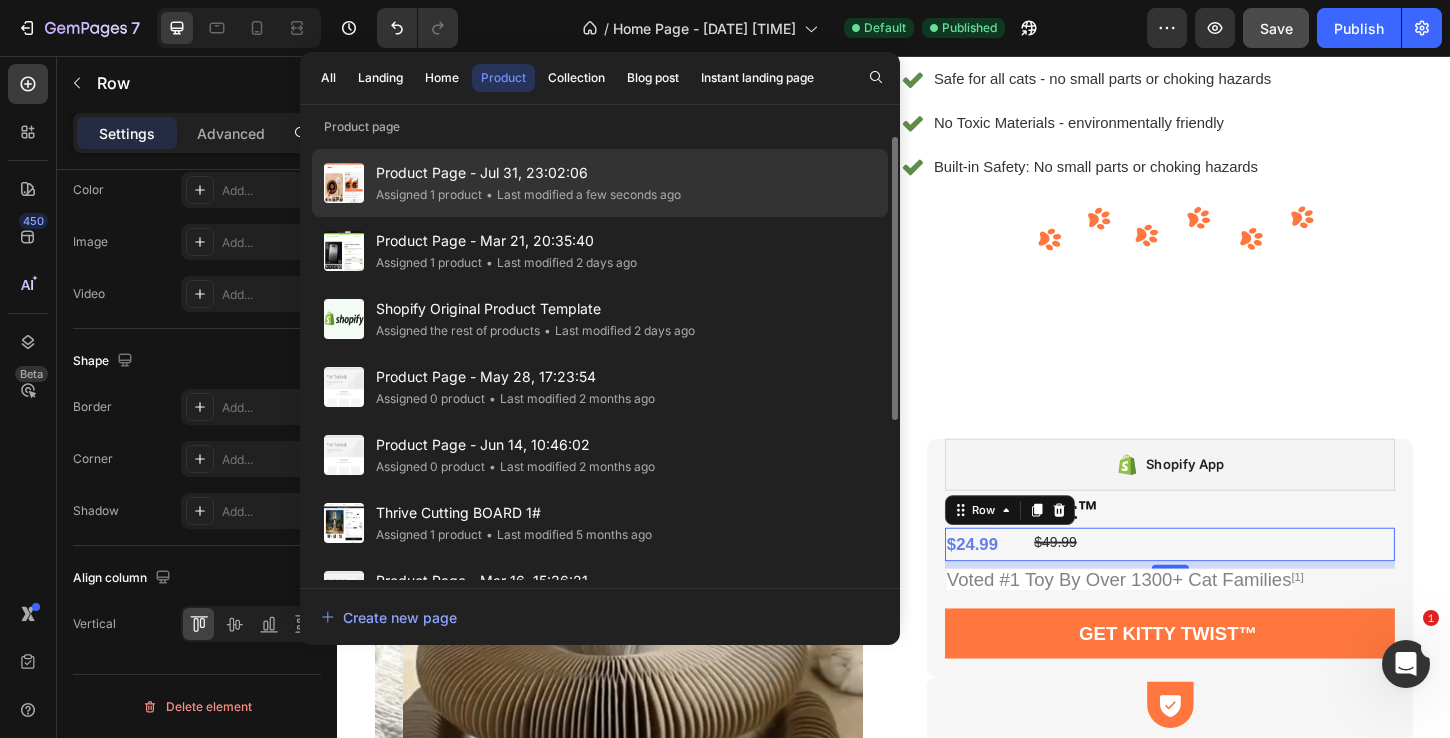 click on "Assigned 1 product" 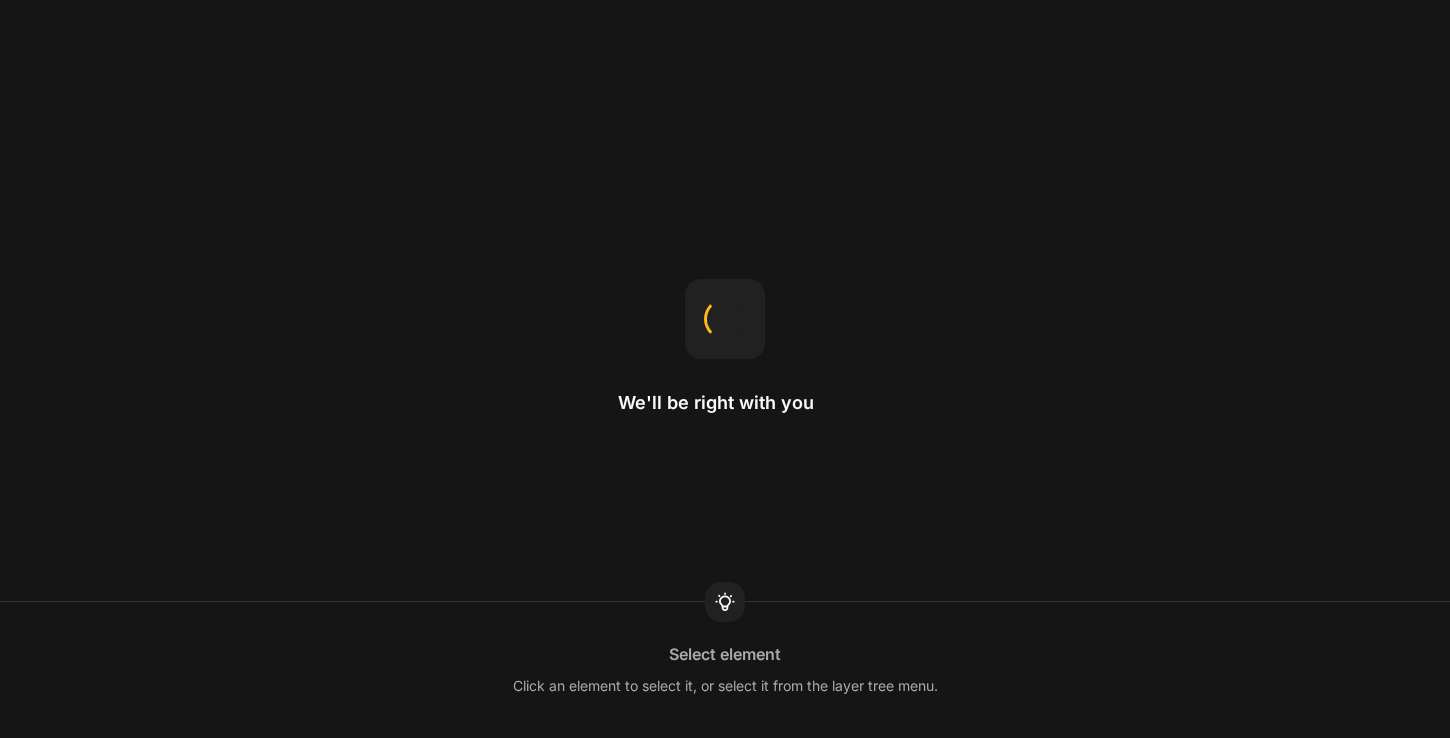 scroll, scrollTop: 0, scrollLeft: 0, axis: both 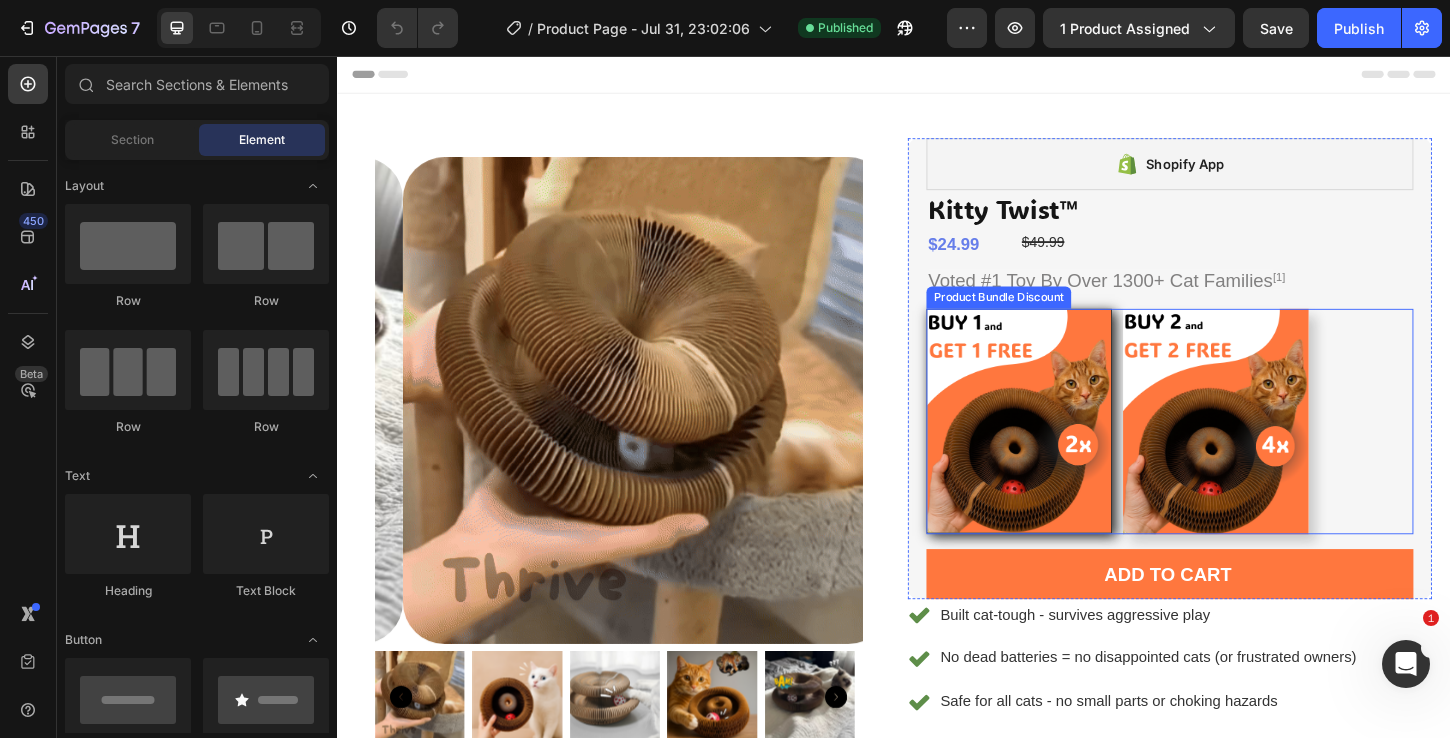 click on "Image Row Image Row" at bounding box center [1234, 450] 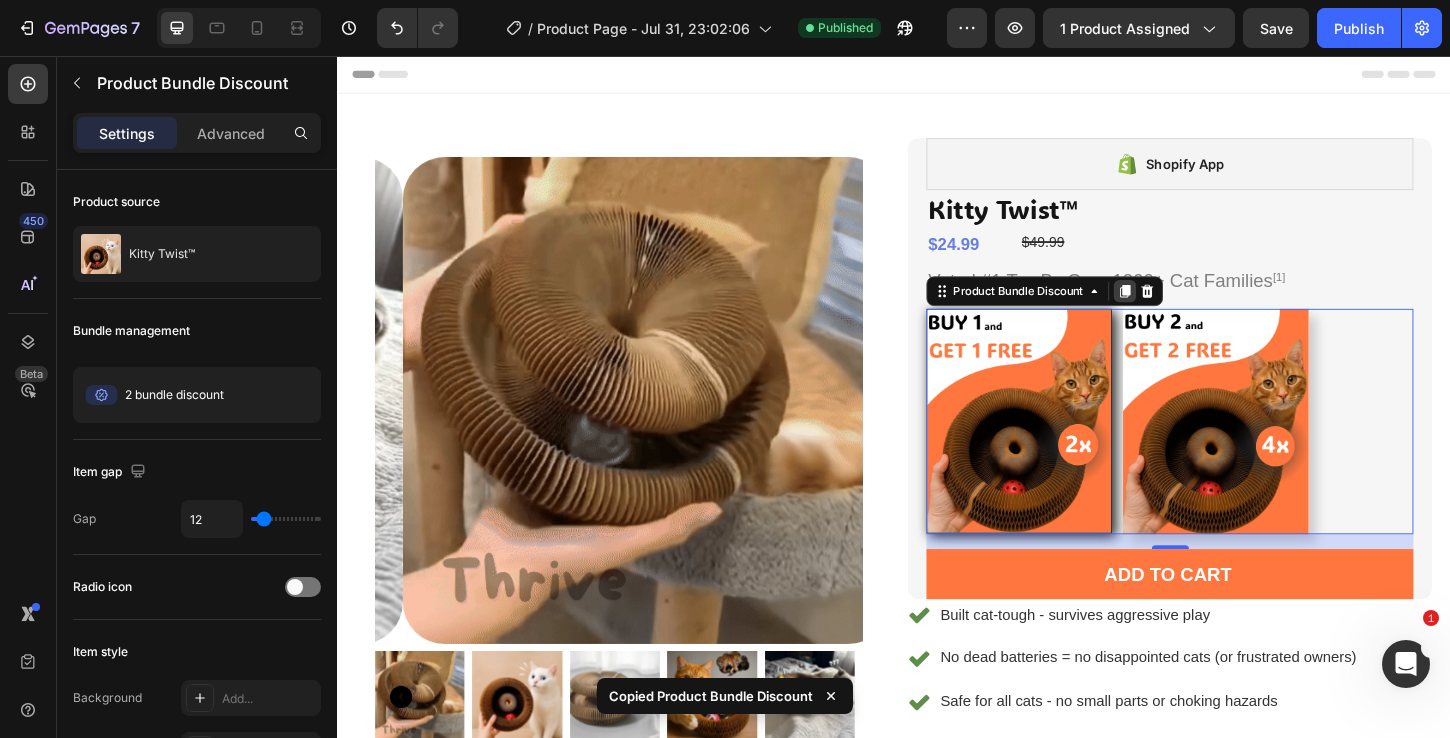 scroll, scrollTop: 0, scrollLeft: 0, axis: both 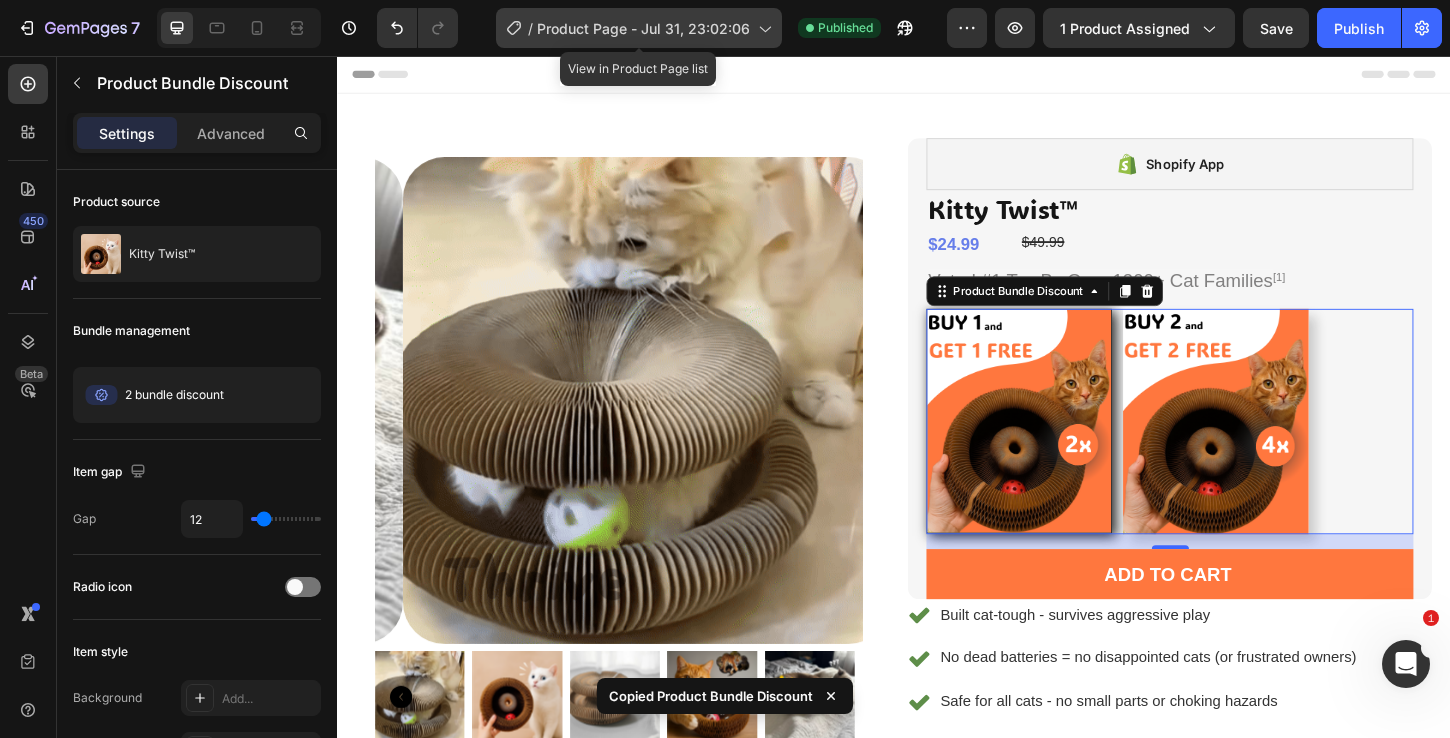 click on "Product Page - Jul 31, 23:02:06" at bounding box center (643, 28) 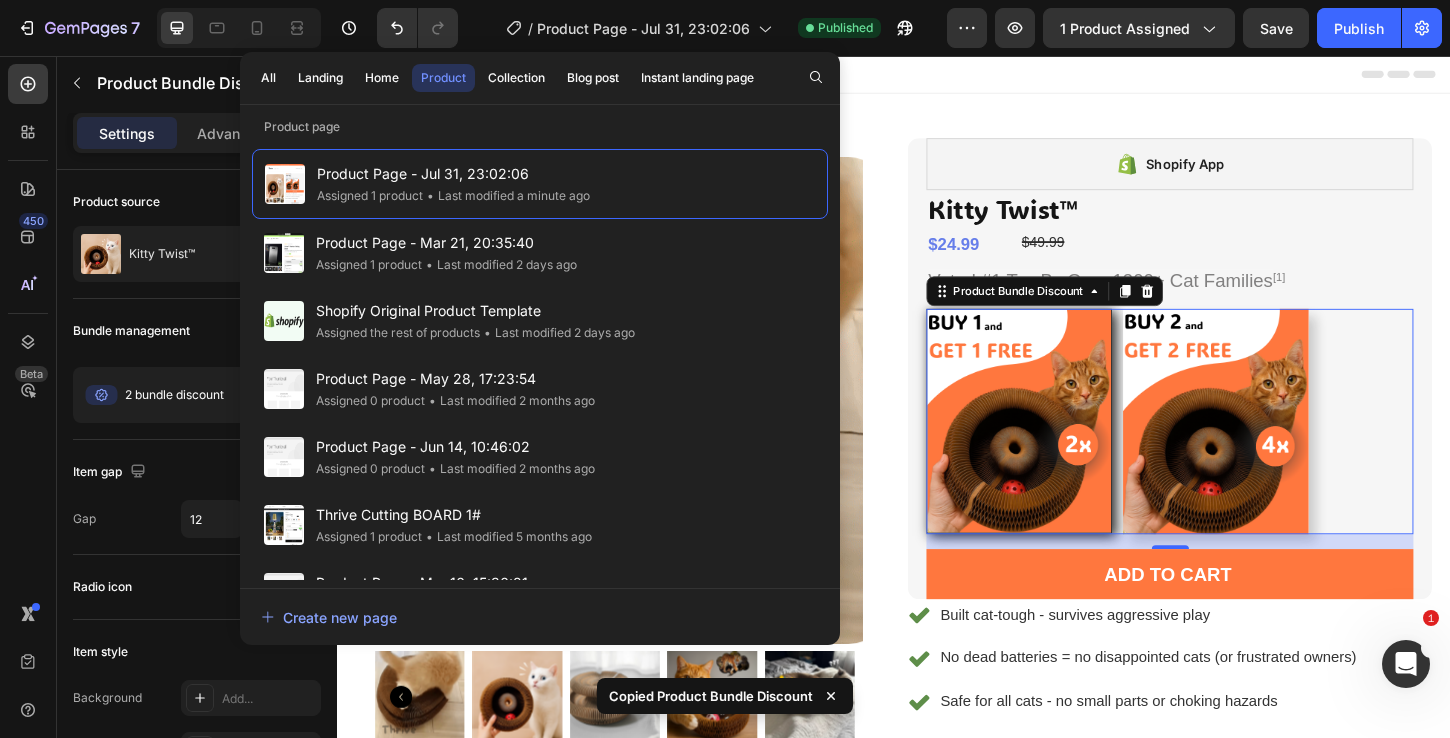 click on "Product Images
Shopify App Shopify App Kitty Twist™ Product Title $24.99 Product Price Product Price $49.99 Compare Price Compare Price Row Voted #1 Toy By Over 1300+ Cat Families [1] Text Block Image Row Image Row Product Bundle Discount   16 Add to cart Add to Cart Row Row
Built cat-tough - survives aggressive play
No dead batteries = no disappointed cats (or frustrated owners)
Safe for all cats - no small parts or choking hazards
No Toxic Materials - environmentally friendly Item List
Icon 30-Day "Picky Cat" Guarantee Text Block Love It Or Your Money Back!  Text Block Row Row
Shopify App Shopify App Product Row" at bounding box center [937, 596] 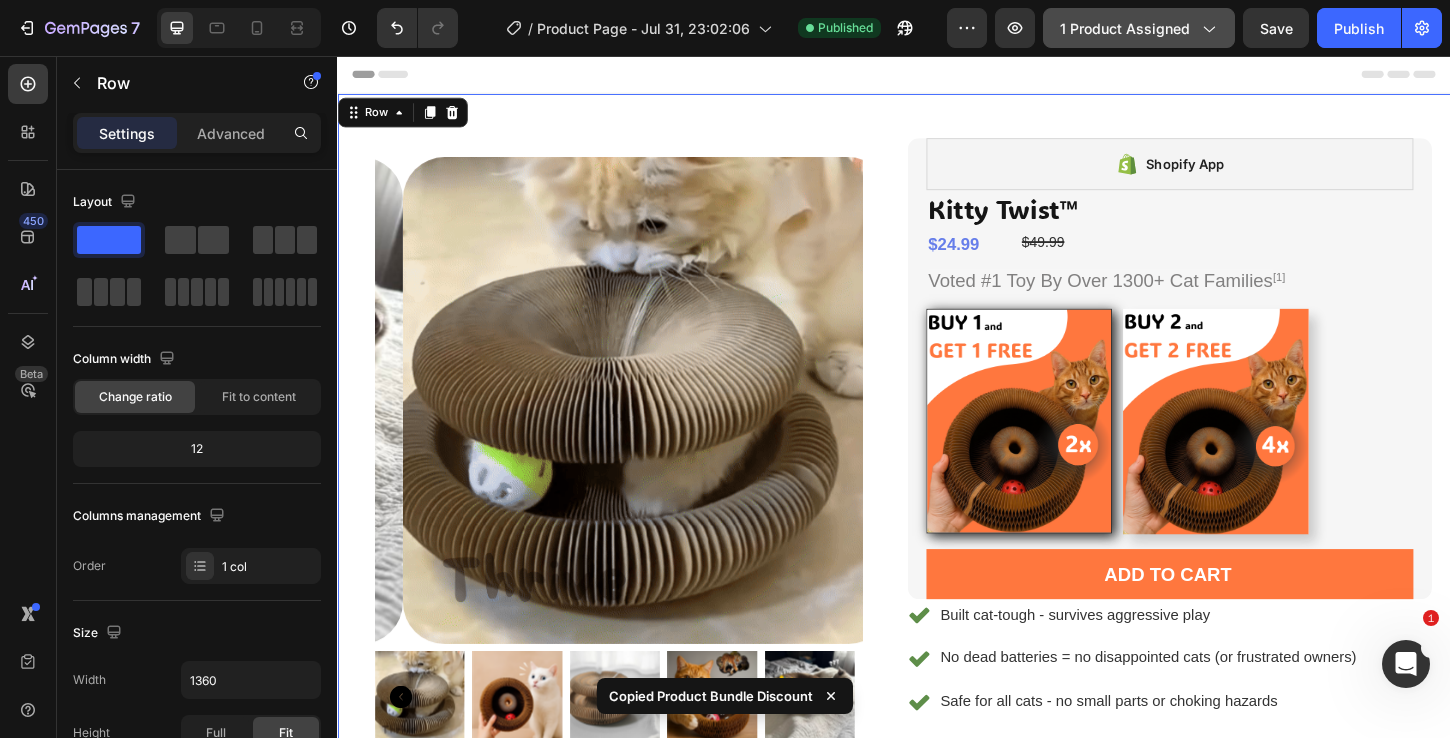 click on "1 product assigned" 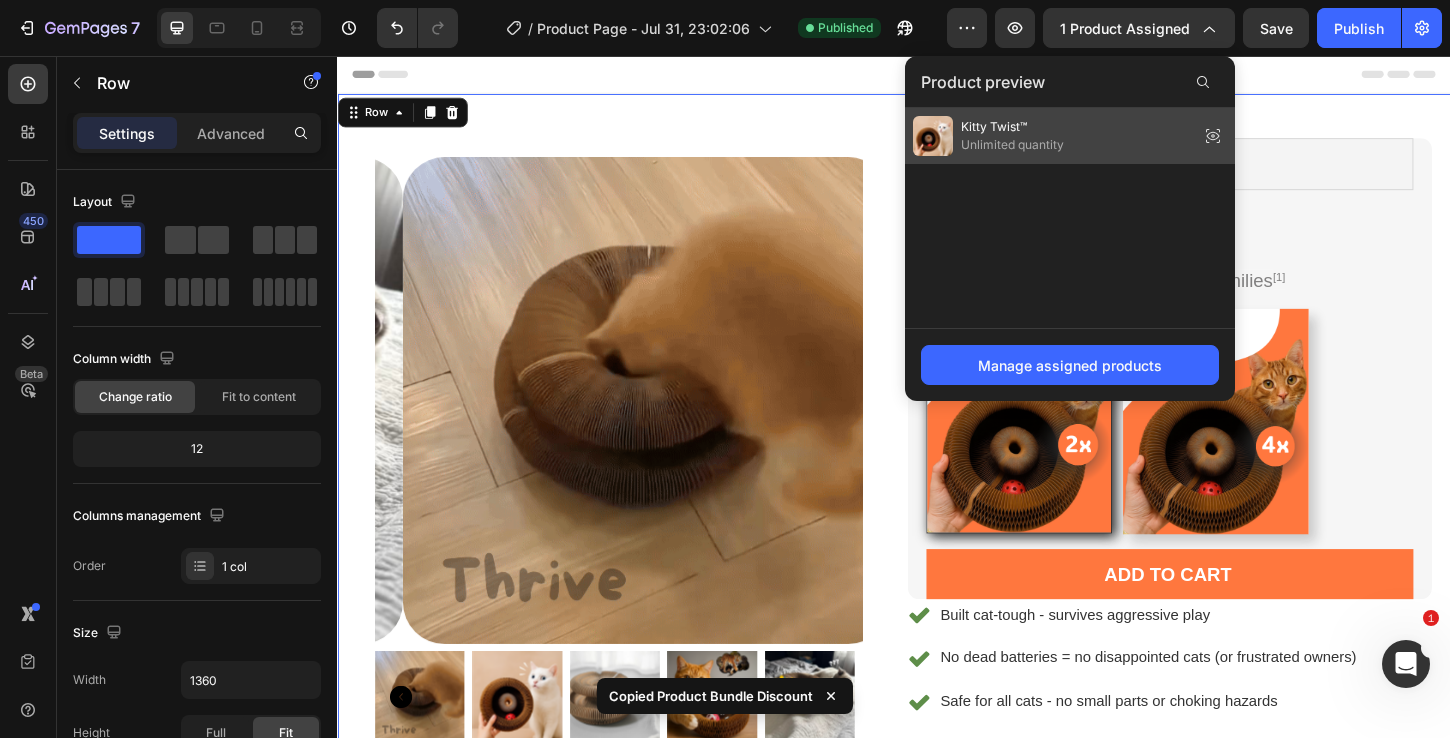 click at bounding box center [933, 136] 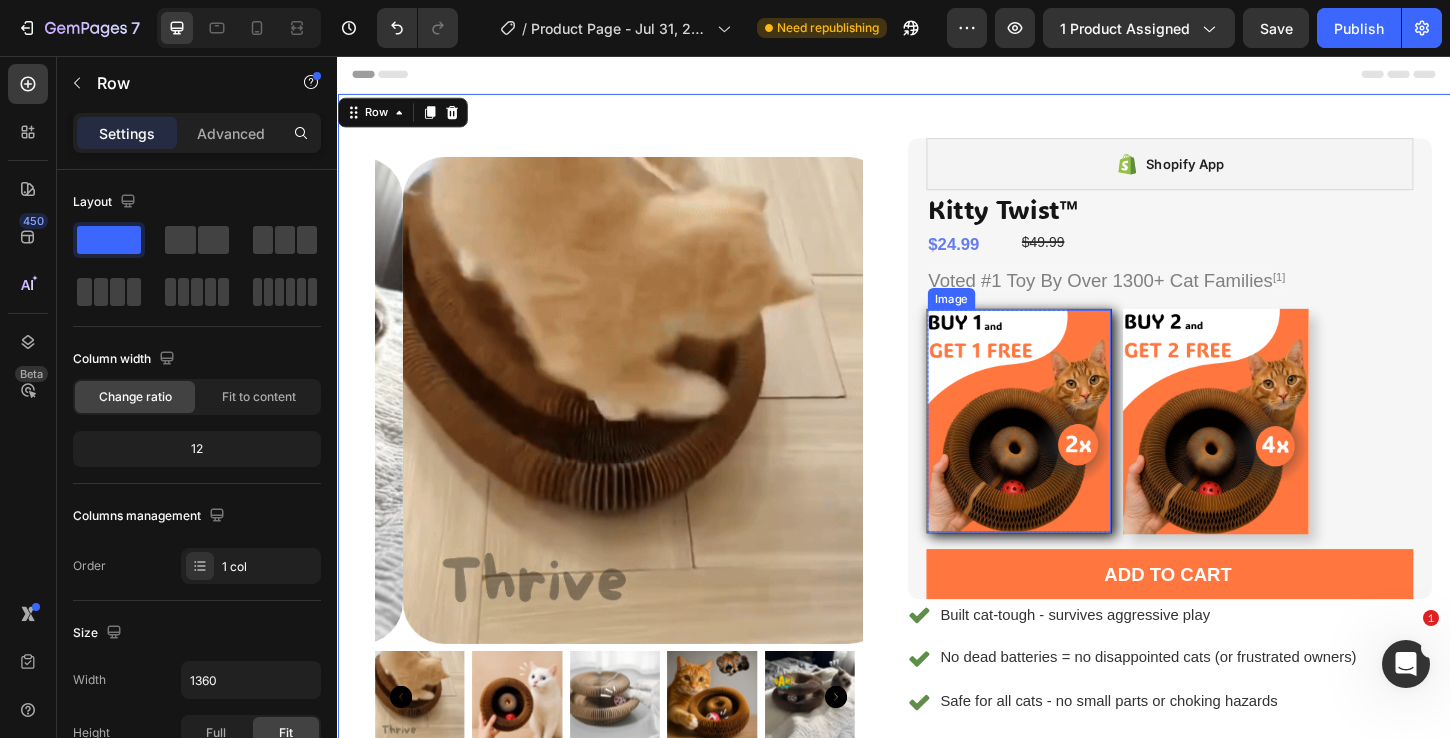 click on "Image Row Image Row" at bounding box center (1234, 450) 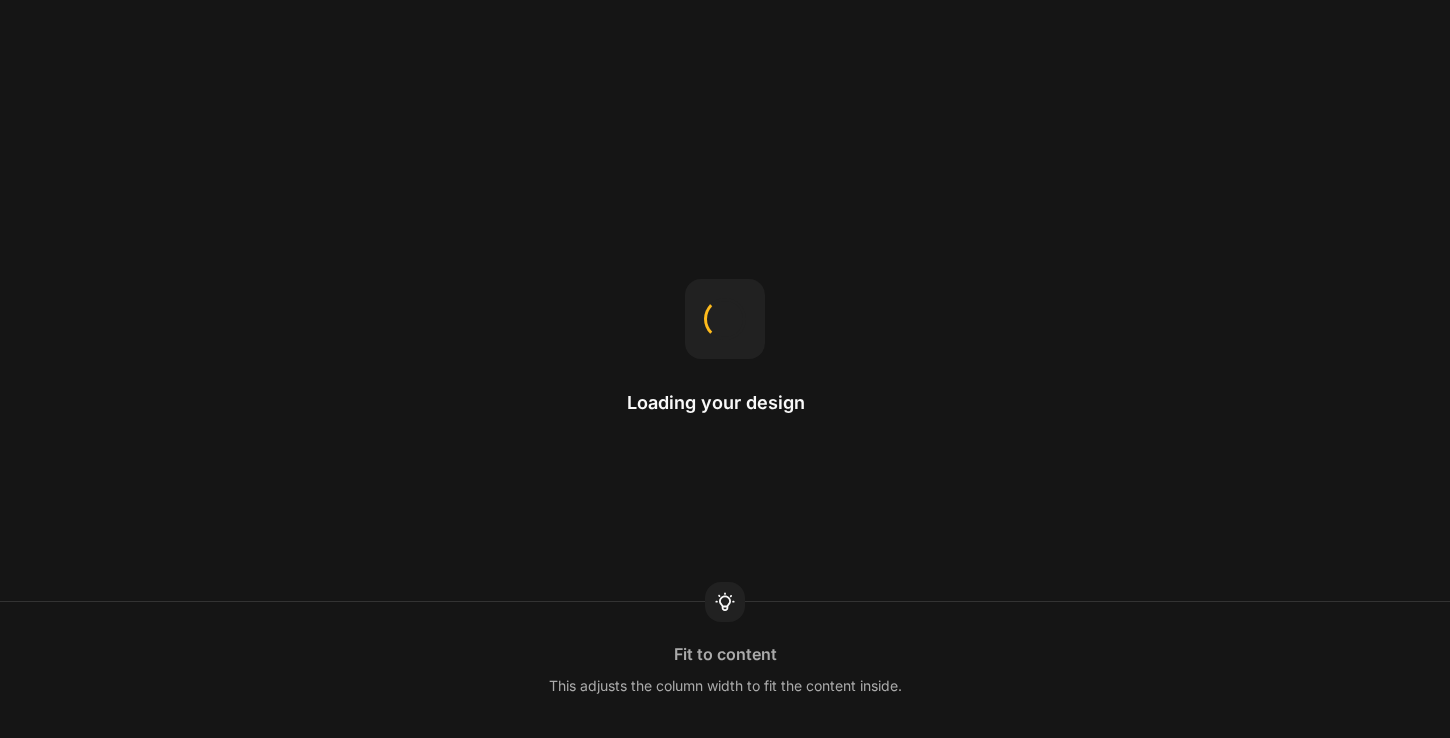 scroll, scrollTop: 0, scrollLeft: 0, axis: both 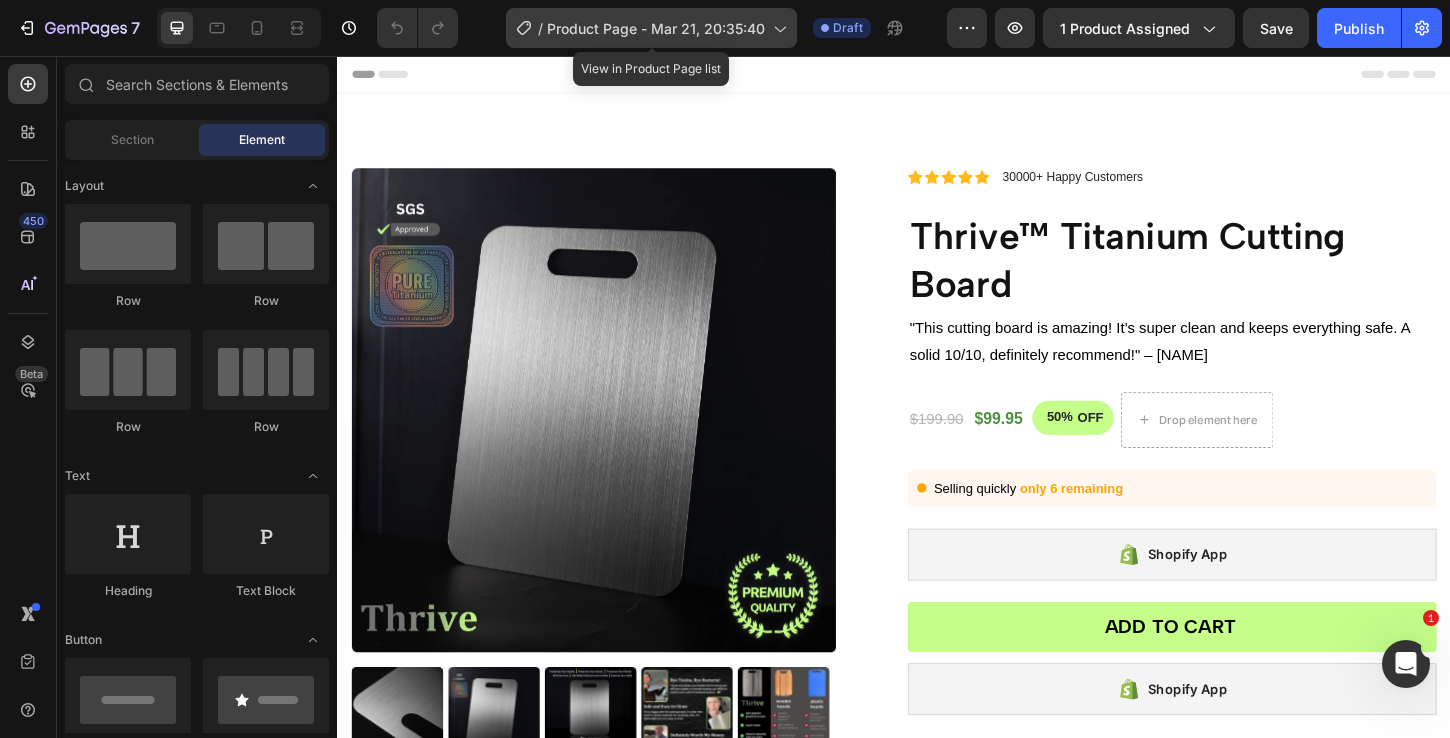 click on "Product Page - Mar 21, 20:35:40" at bounding box center [656, 28] 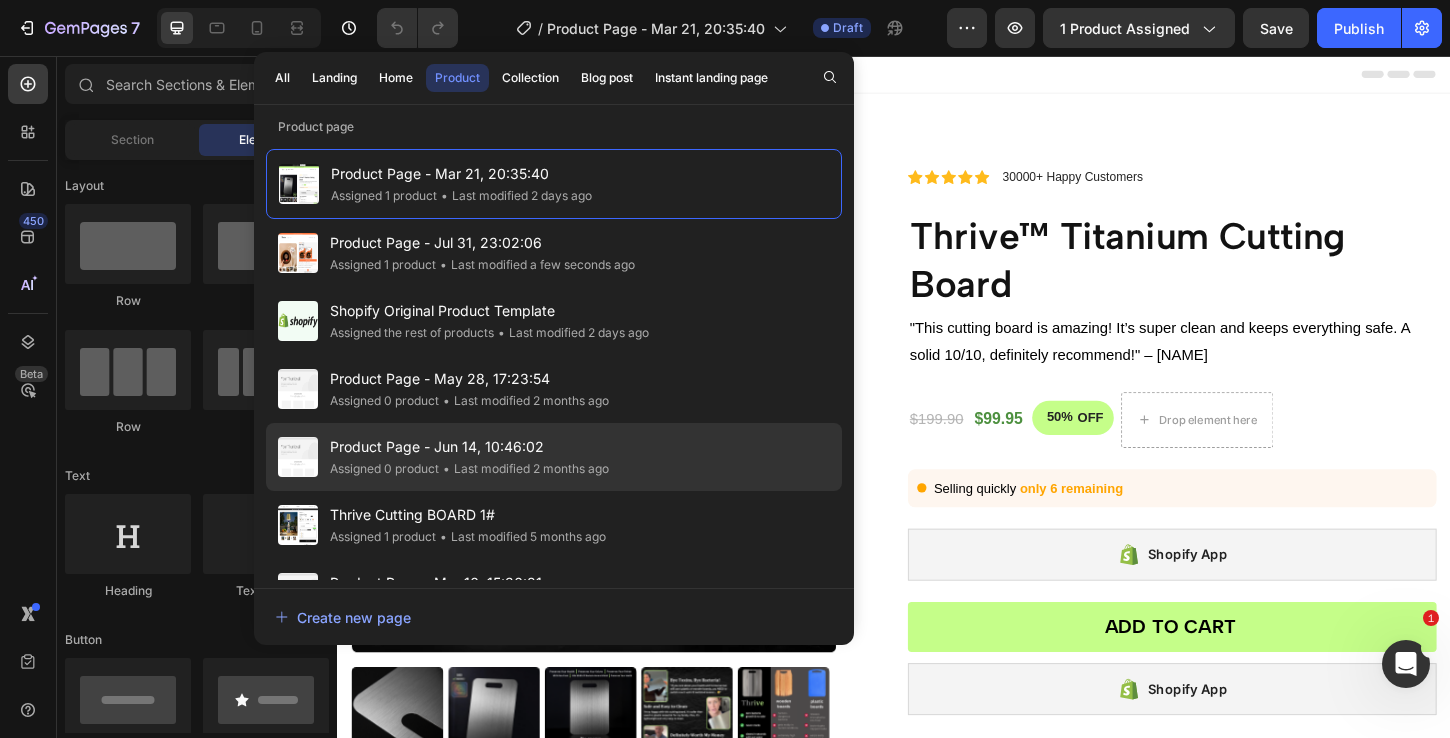 scroll, scrollTop: 41, scrollLeft: 0, axis: vertical 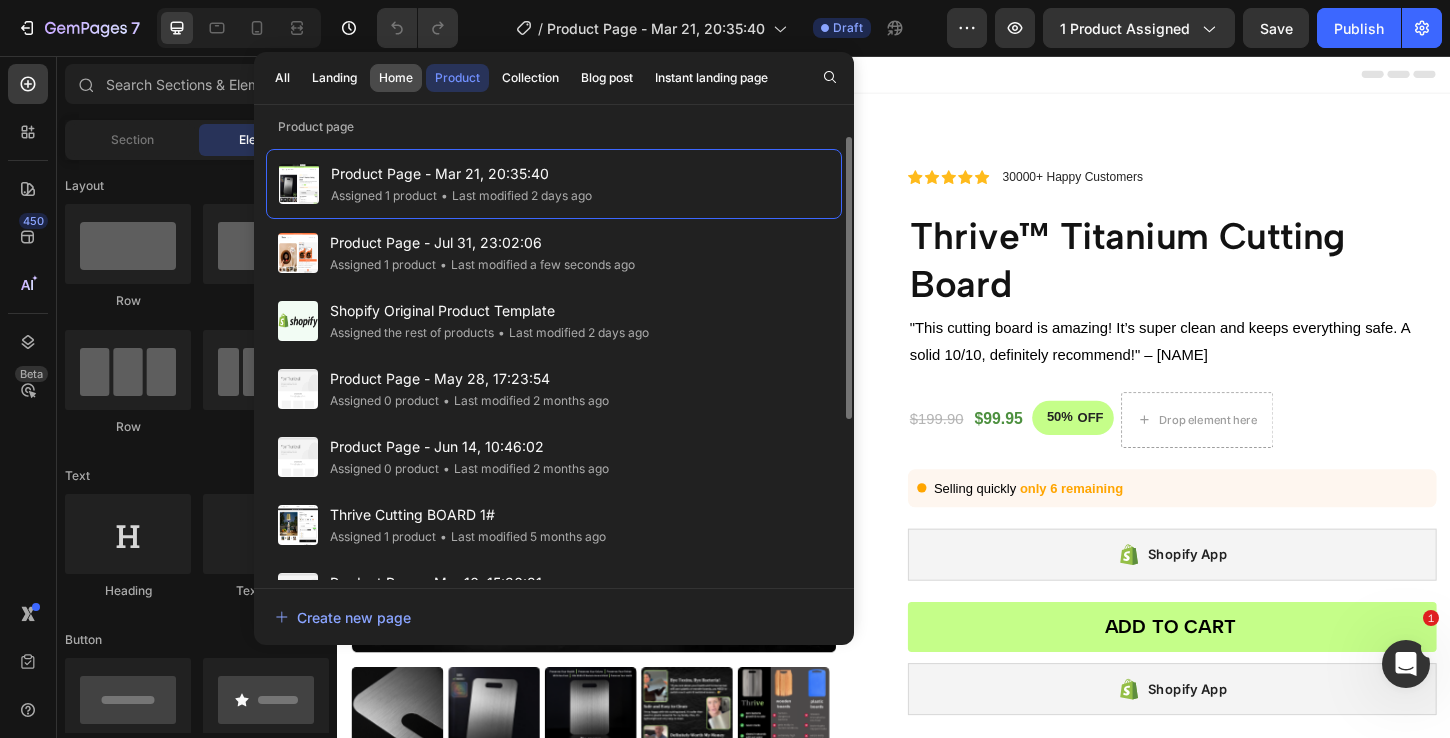 click on "Home" 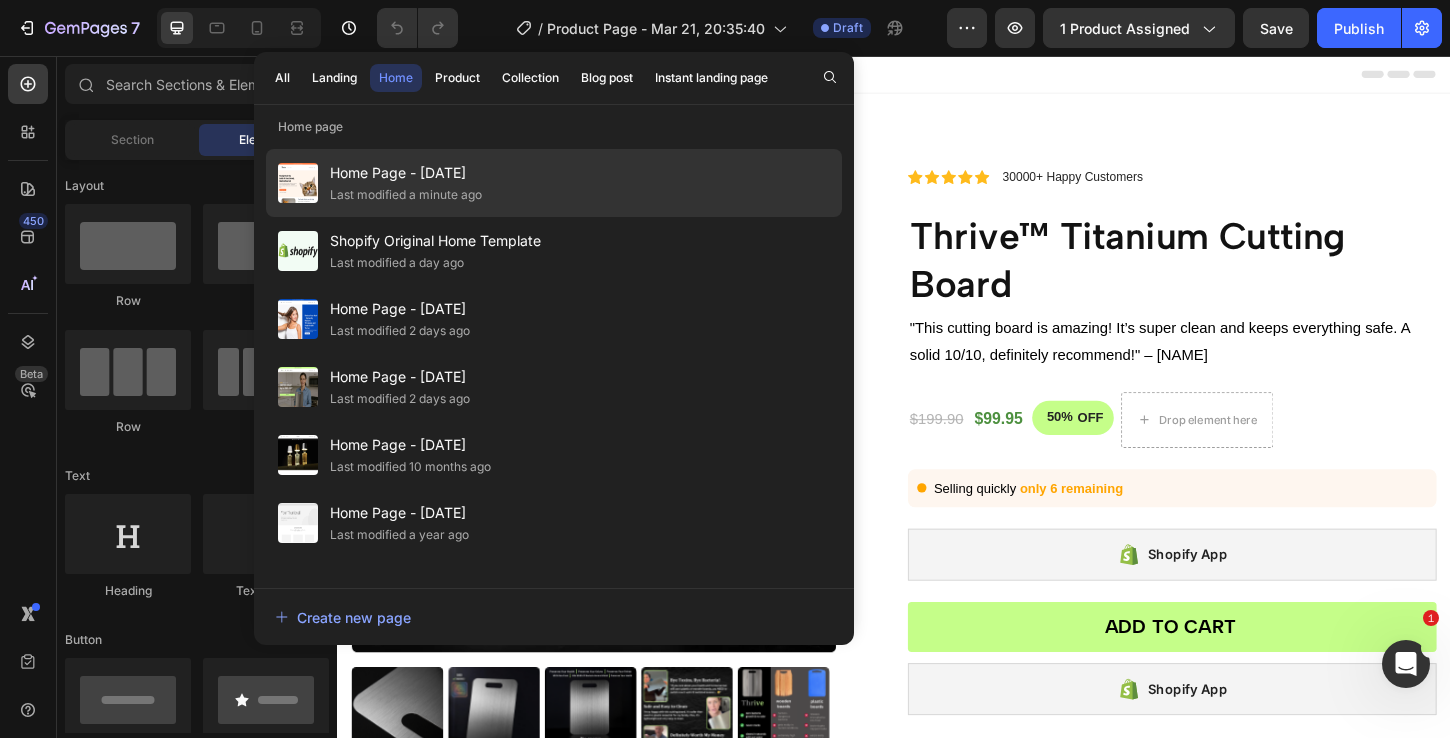 click on "Last modified a minute ago" 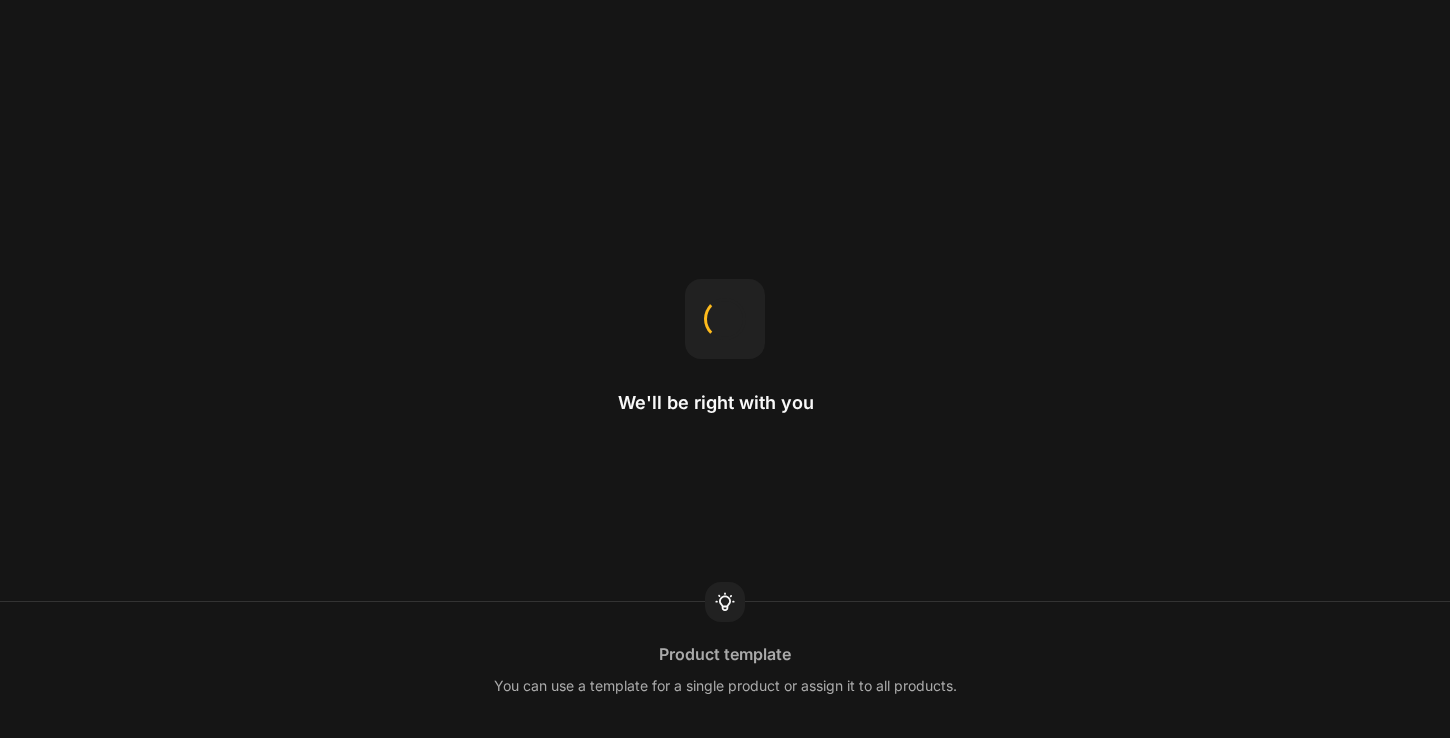 scroll, scrollTop: 0, scrollLeft: 0, axis: both 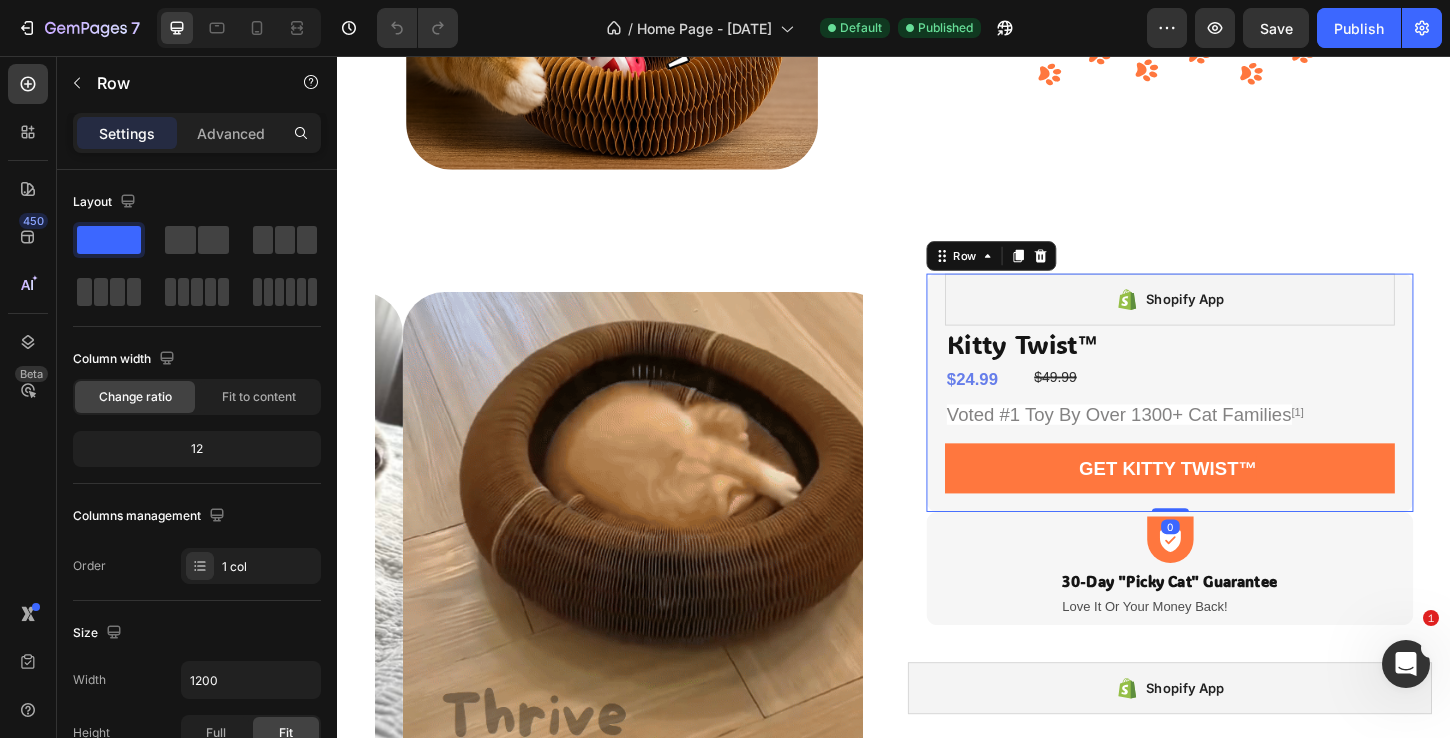 click on "Shopify App Shopify App Kitty Twist™ Product Title $24.99 Product Price Product Price $49.99 Compare Price Compare Price Row Voted #1 Toy By Over 1300+ Cat Families [1] Text Block Get Kitty Twist™ Add to Cart Row" at bounding box center (1234, 420) 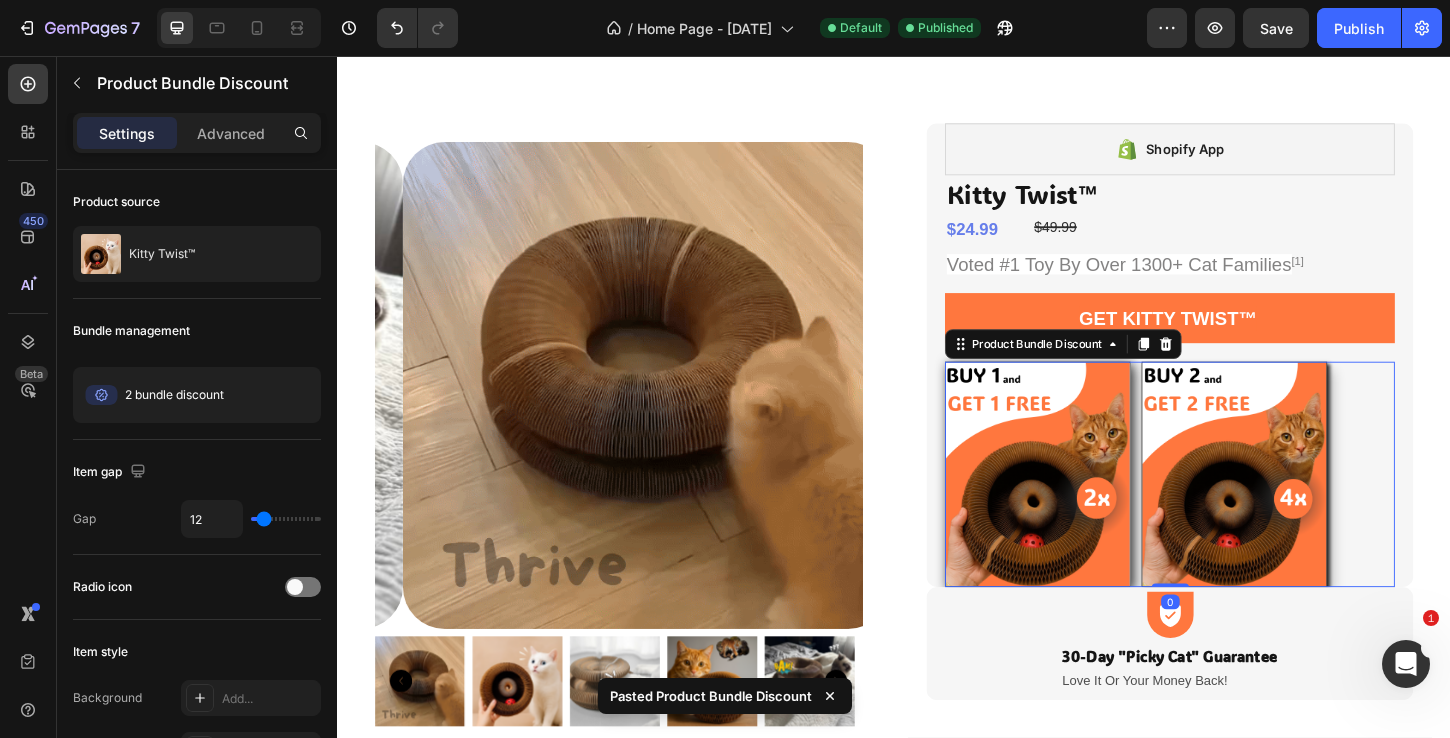 scroll, scrollTop: 1210, scrollLeft: 0, axis: vertical 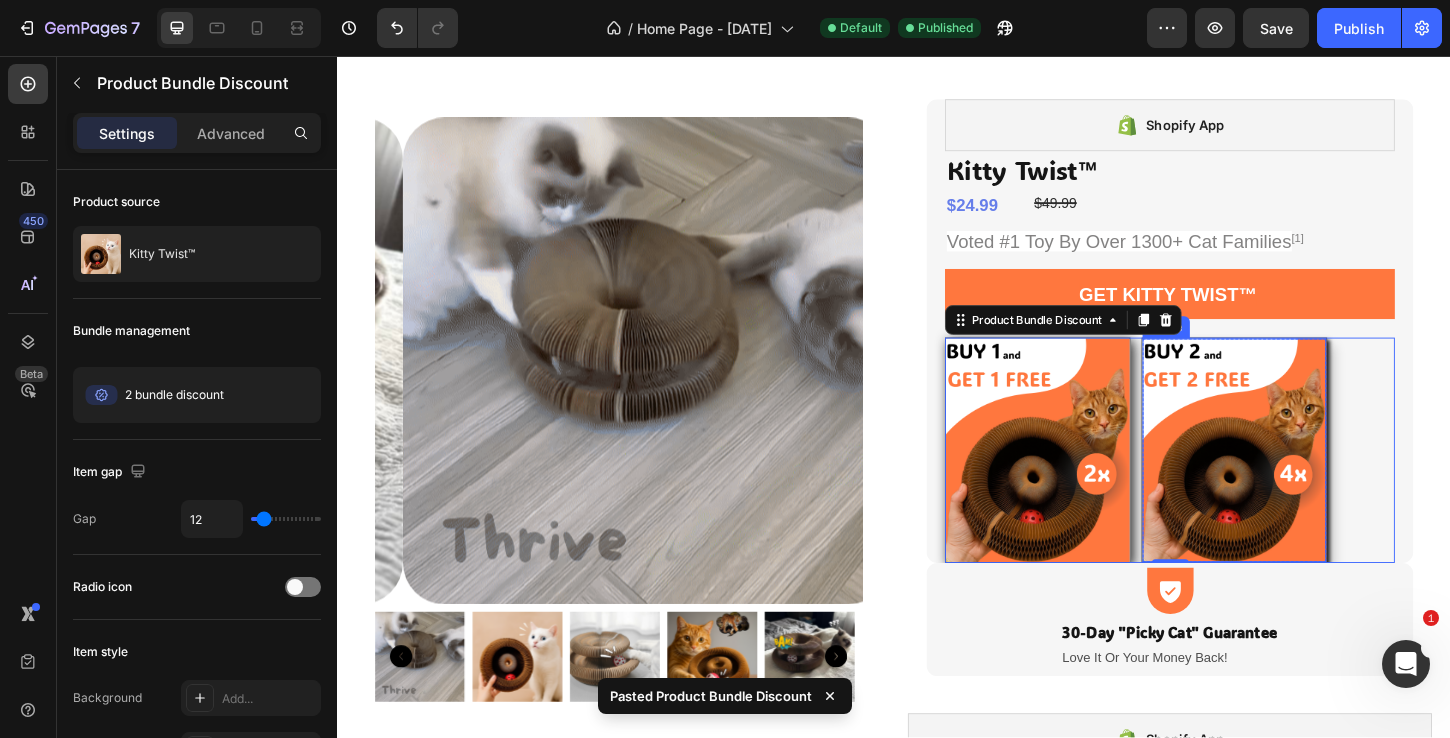 click at bounding box center (1304, 481) 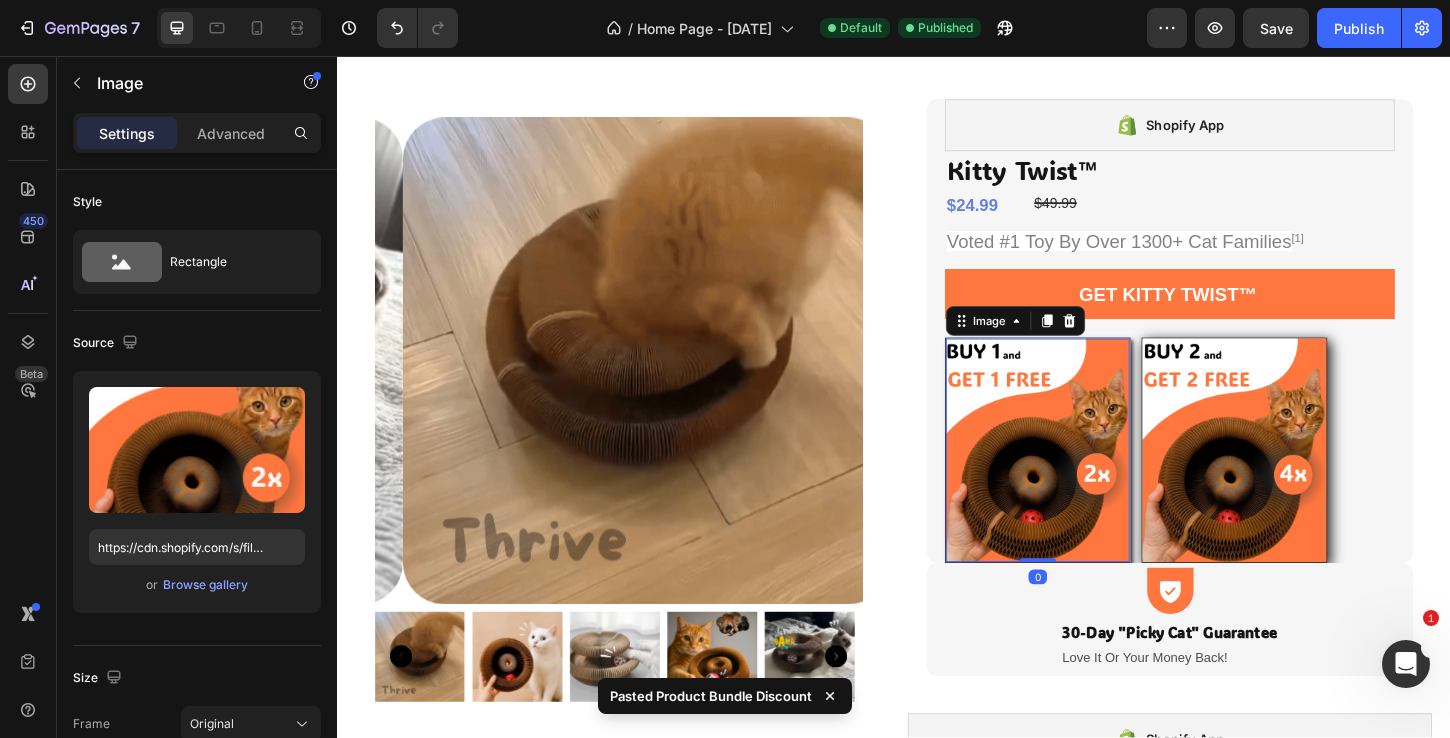 click at bounding box center (1092, 481) 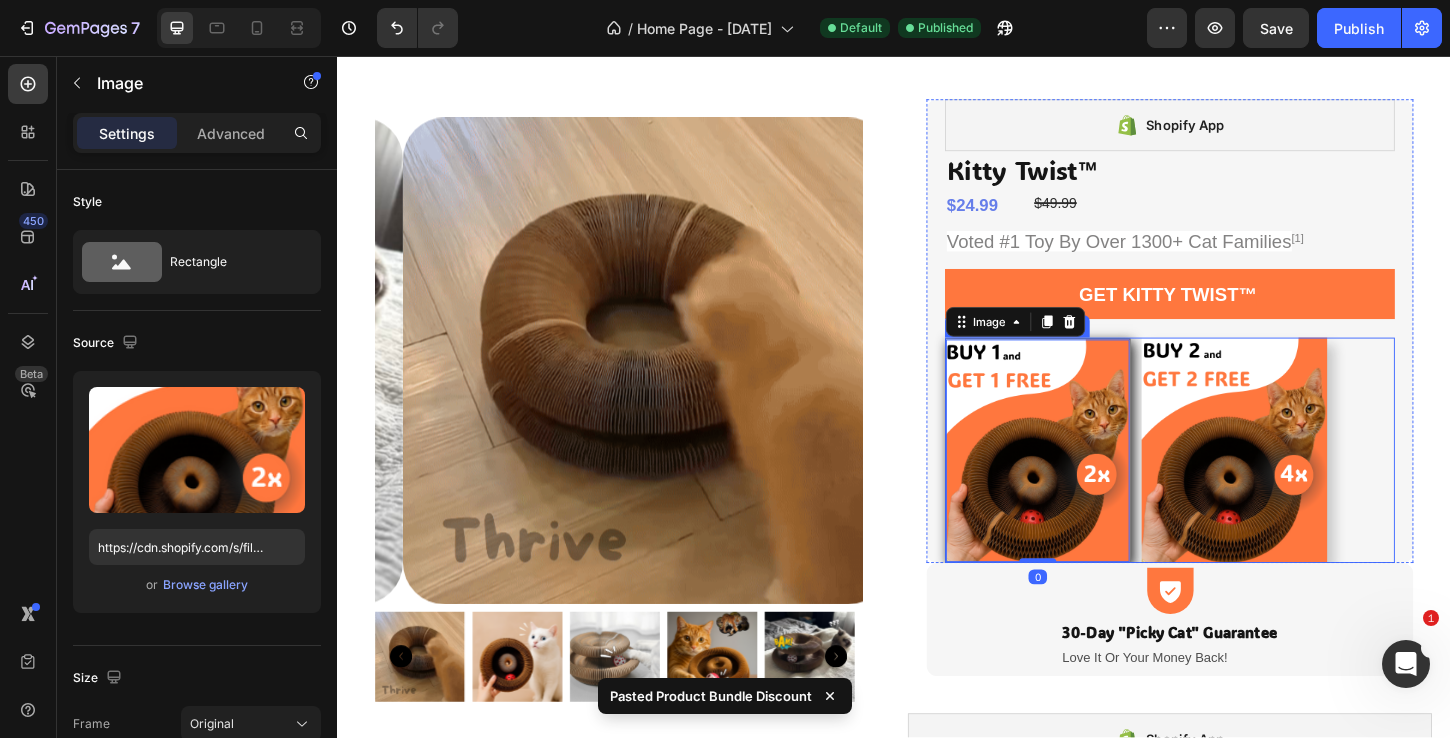 click on "Image   0 Row Image Row" at bounding box center (1234, 481) 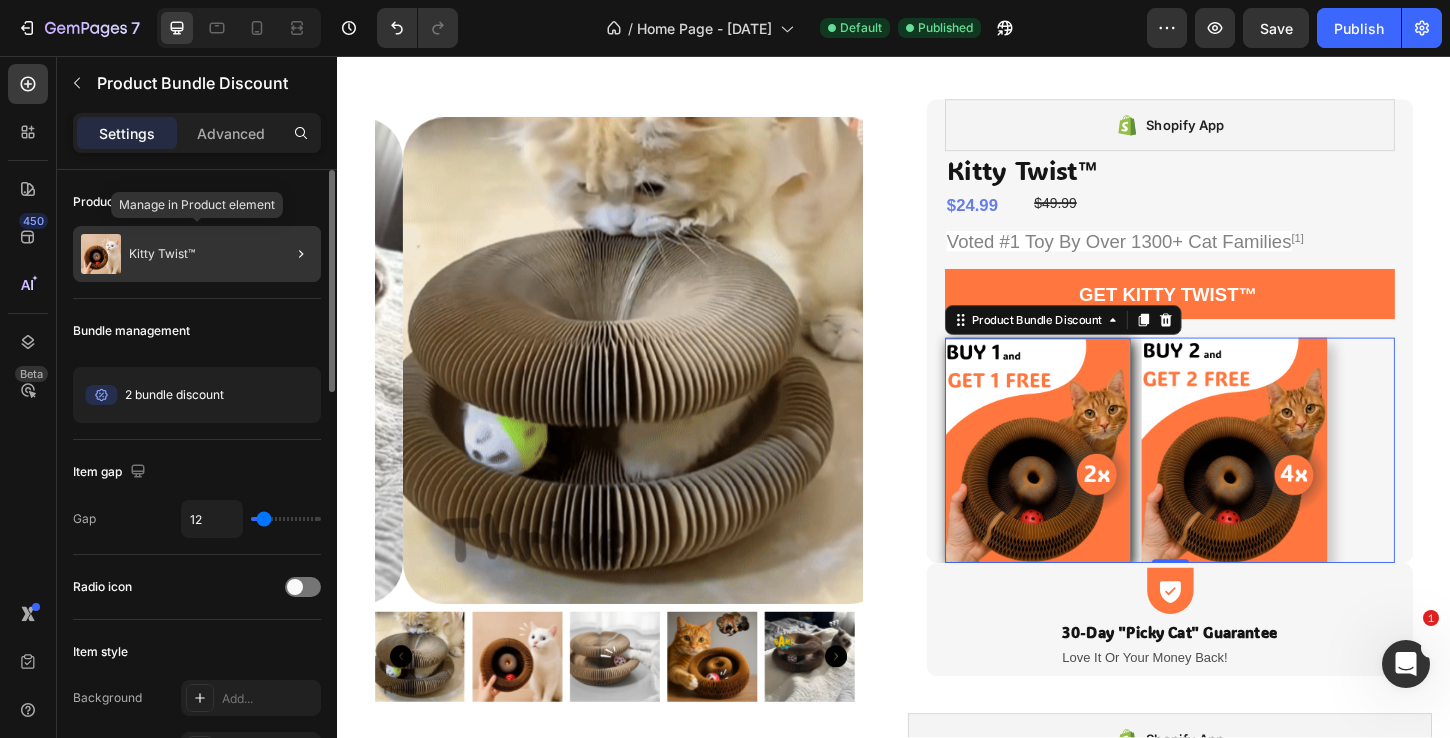 click on "Kitty Twist™" 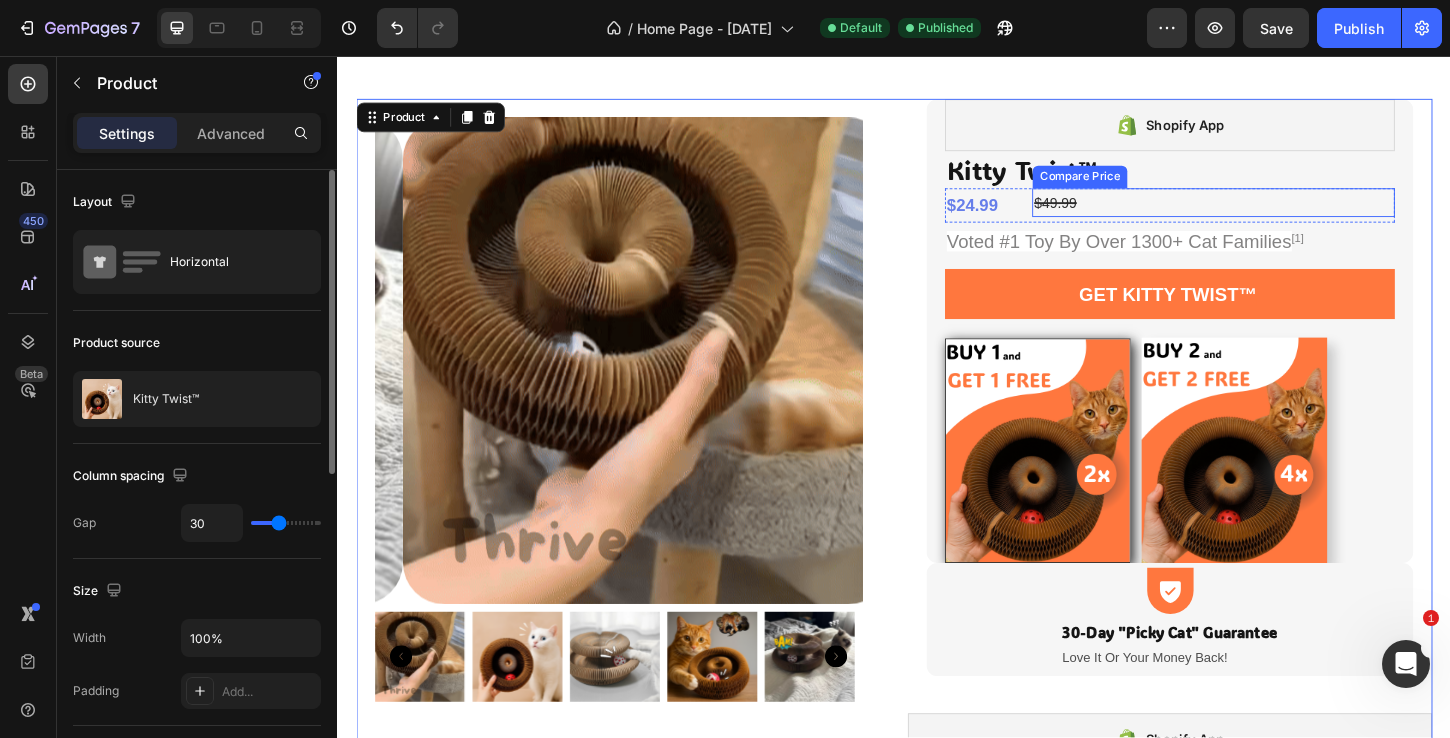 click on "$49.99" at bounding box center (1281, 214) 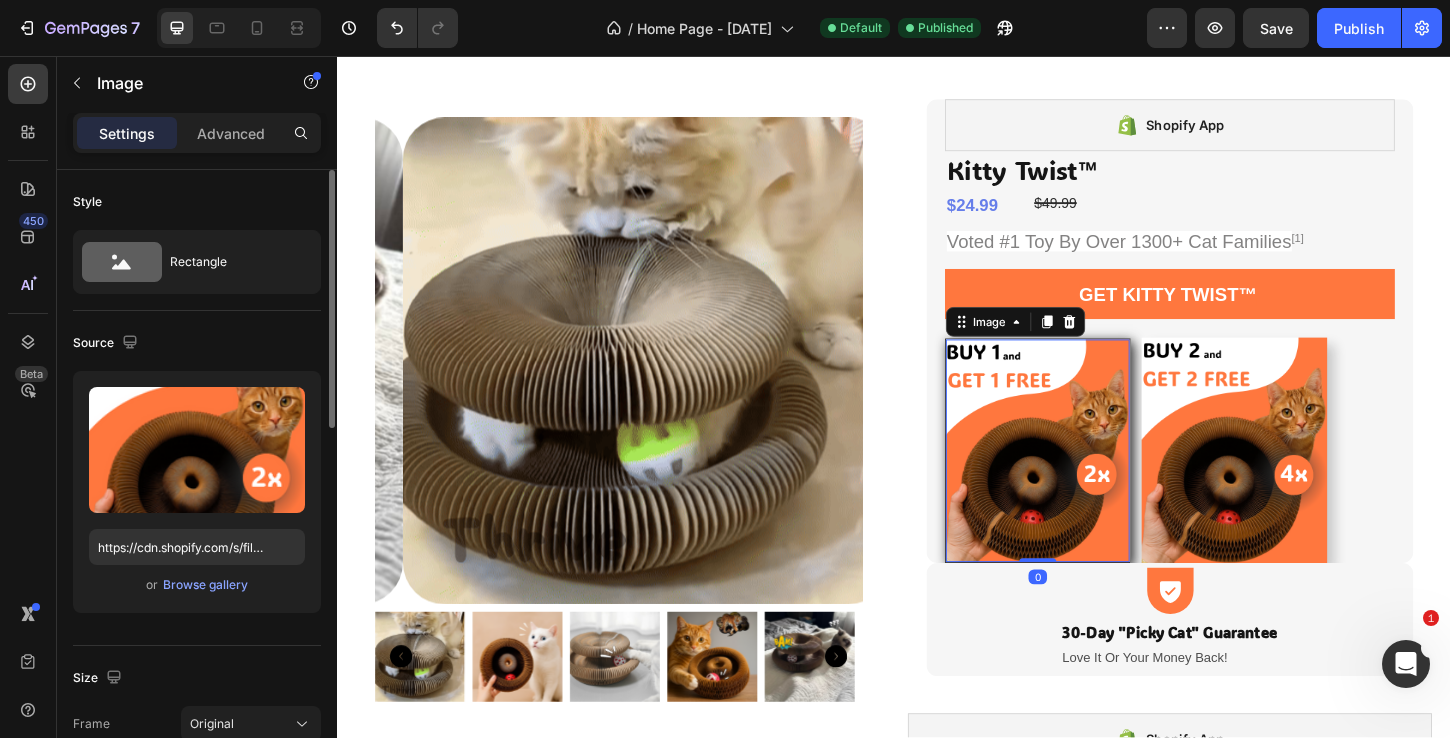 click at bounding box center [1092, 482] 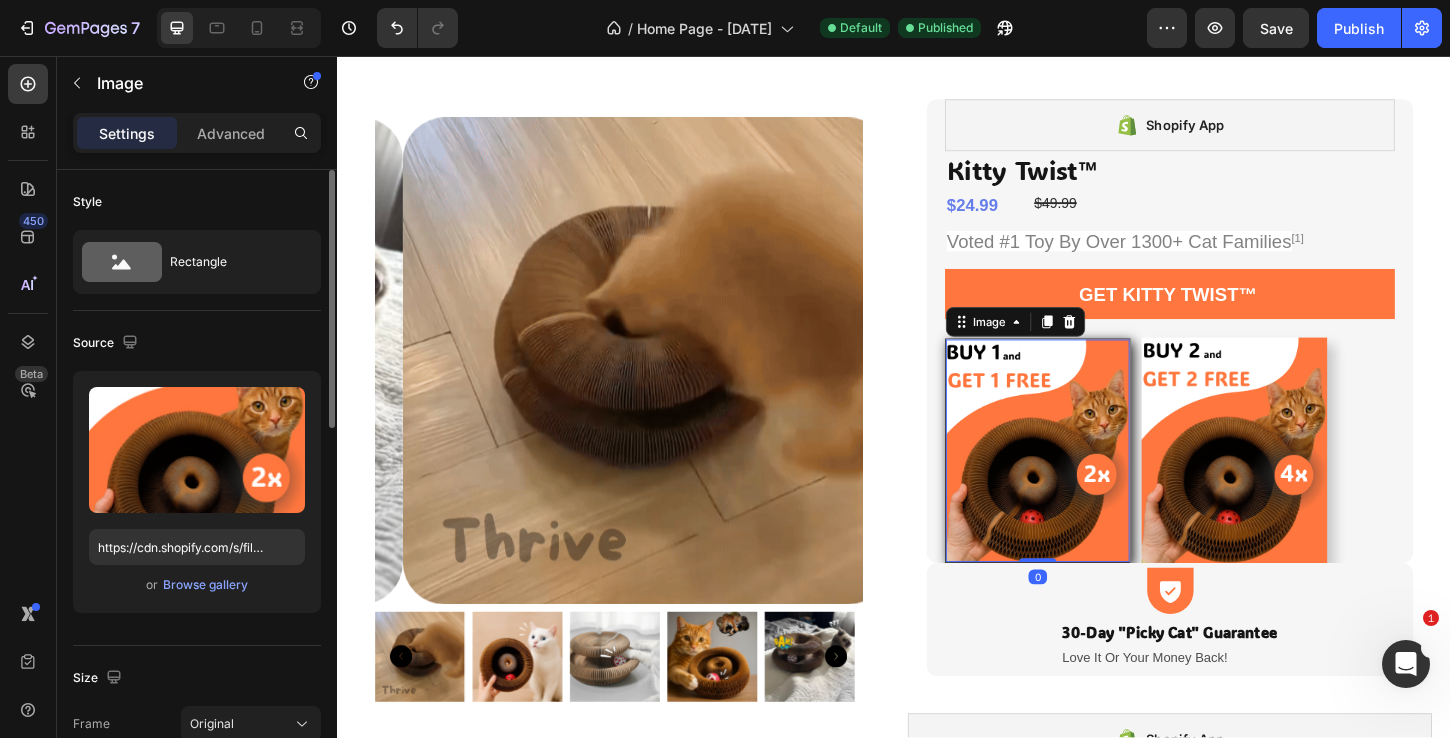 click at bounding box center [1092, 482] 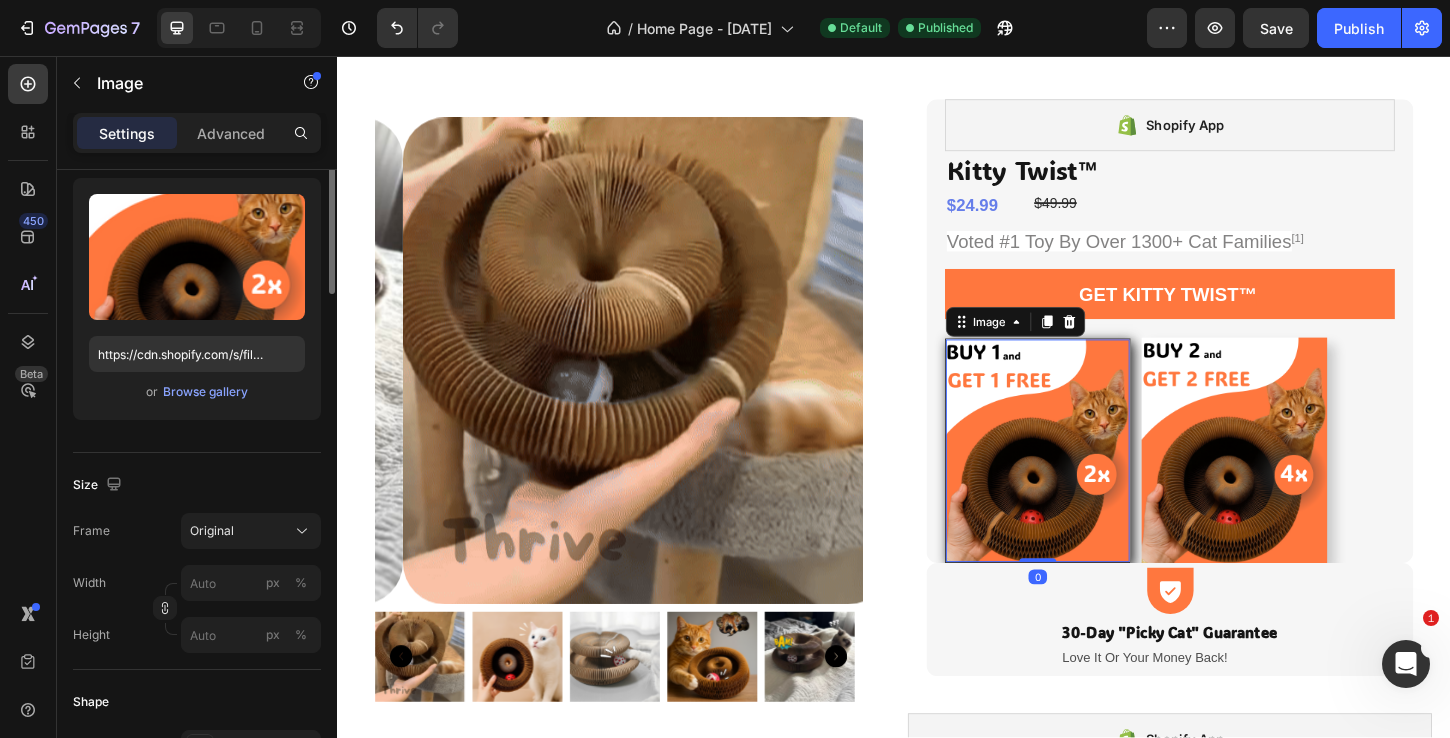 scroll, scrollTop: 405, scrollLeft: 0, axis: vertical 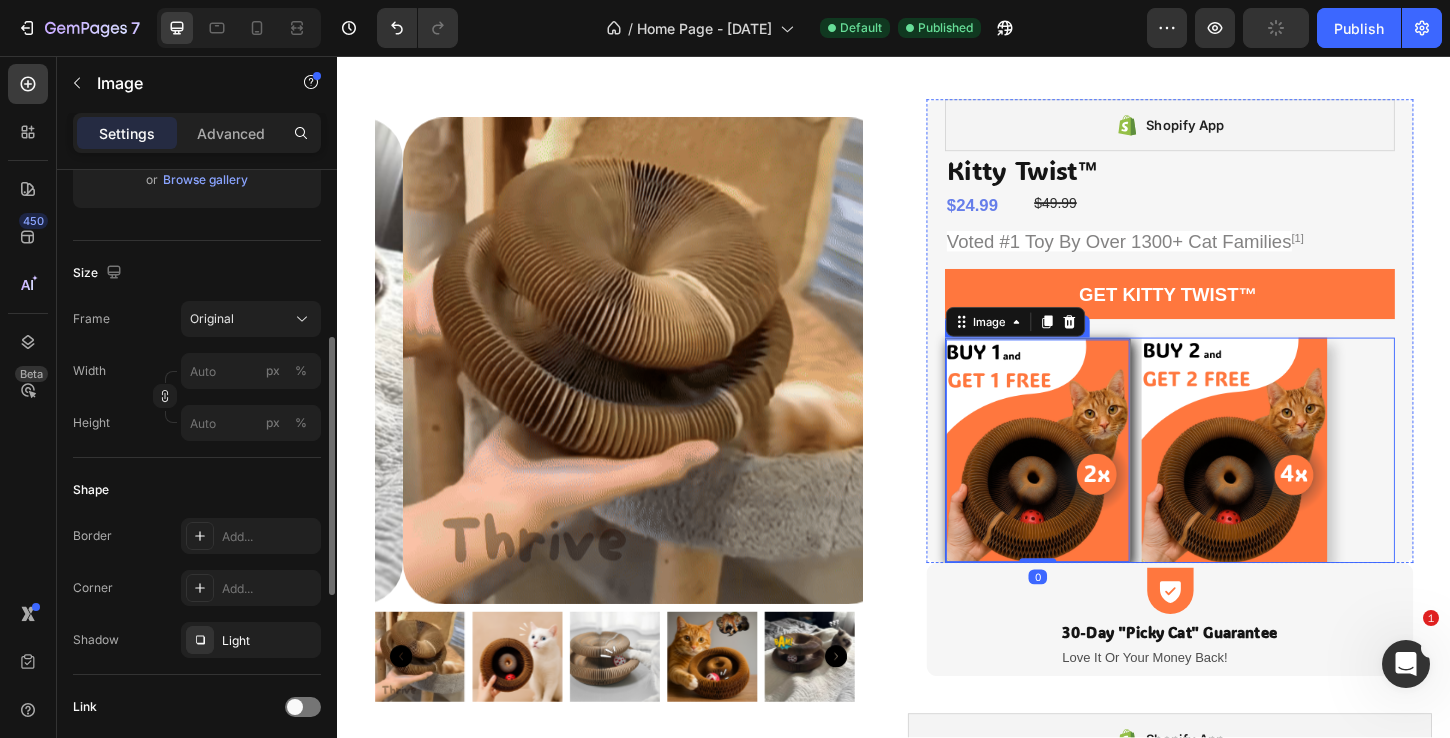 click on "Image   0 Row Image Row" at bounding box center (1234, 481) 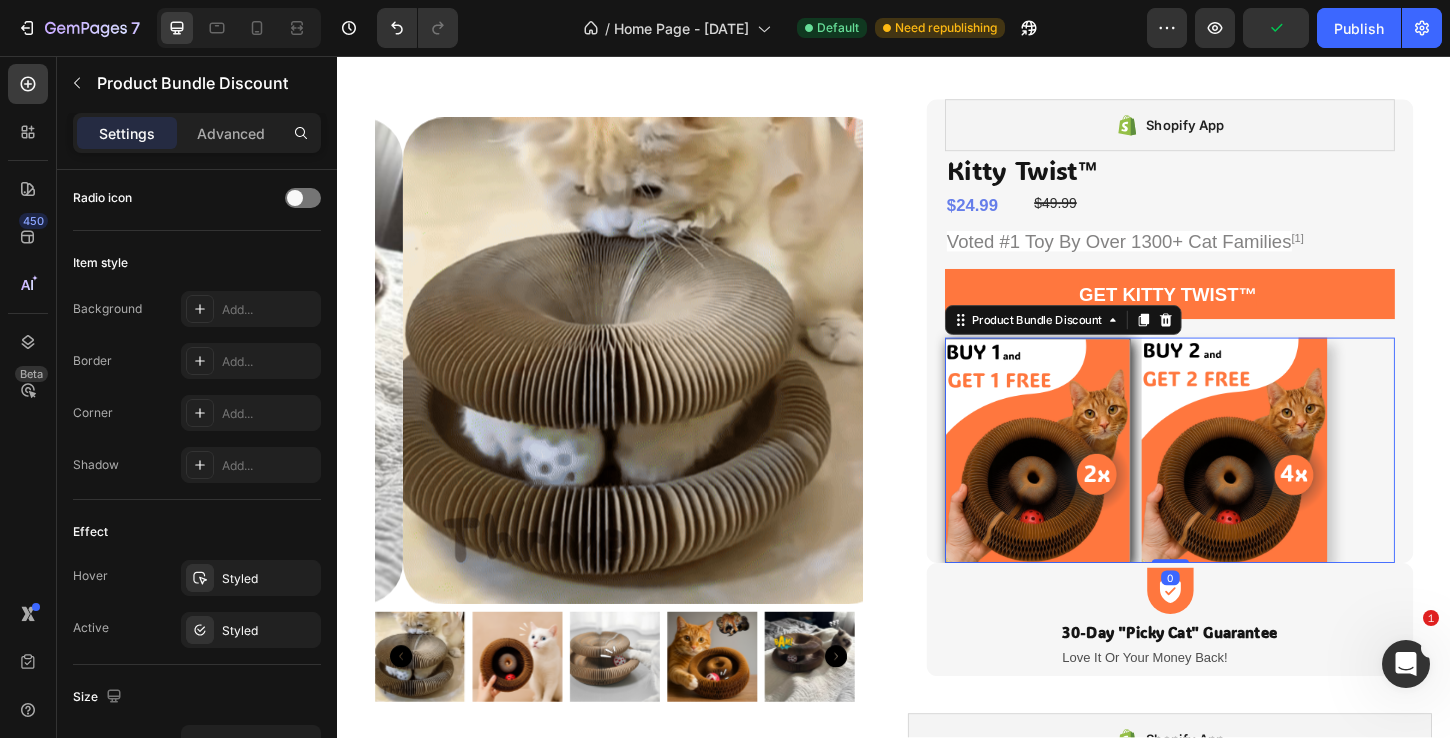 scroll, scrollTop: 0, scrollLeft: 0, axis: both 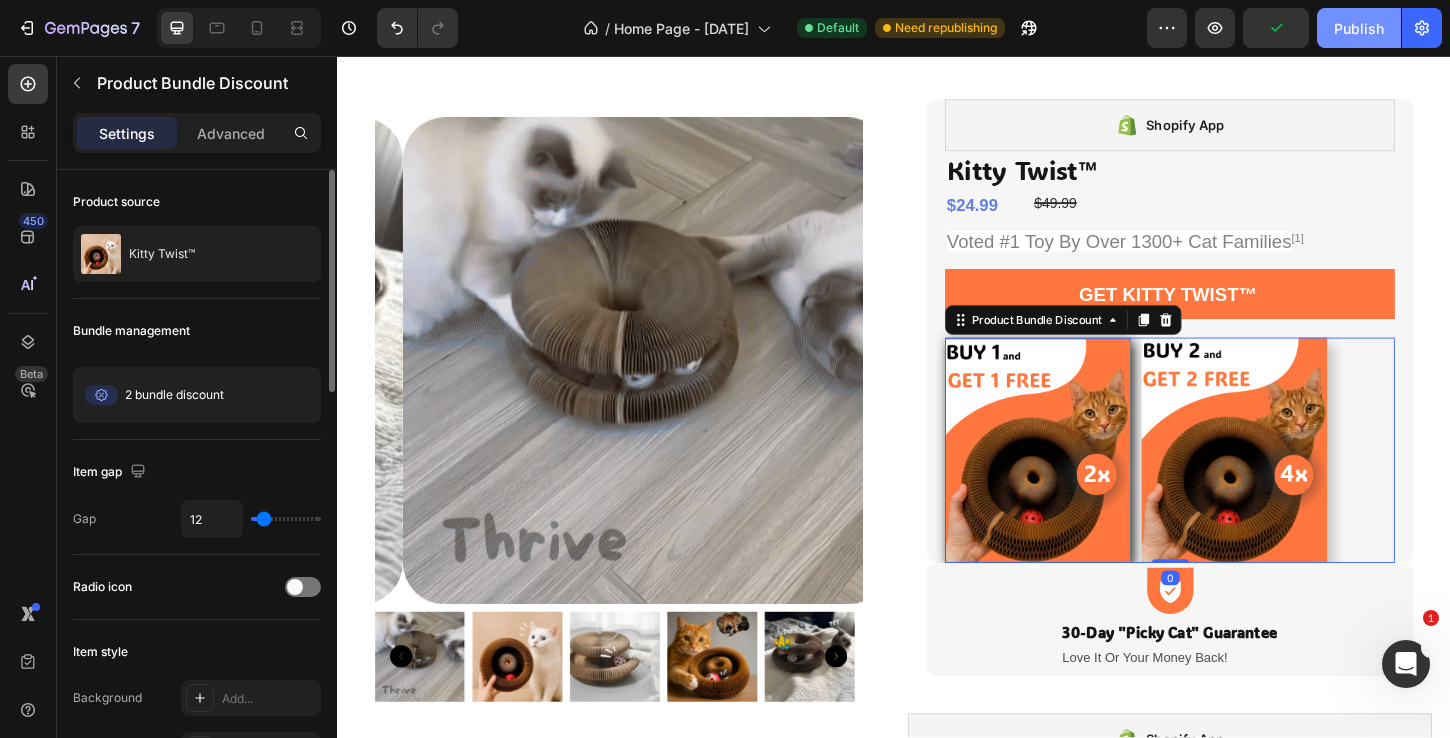 click on "Publish" at bounding box center [1359, 28] 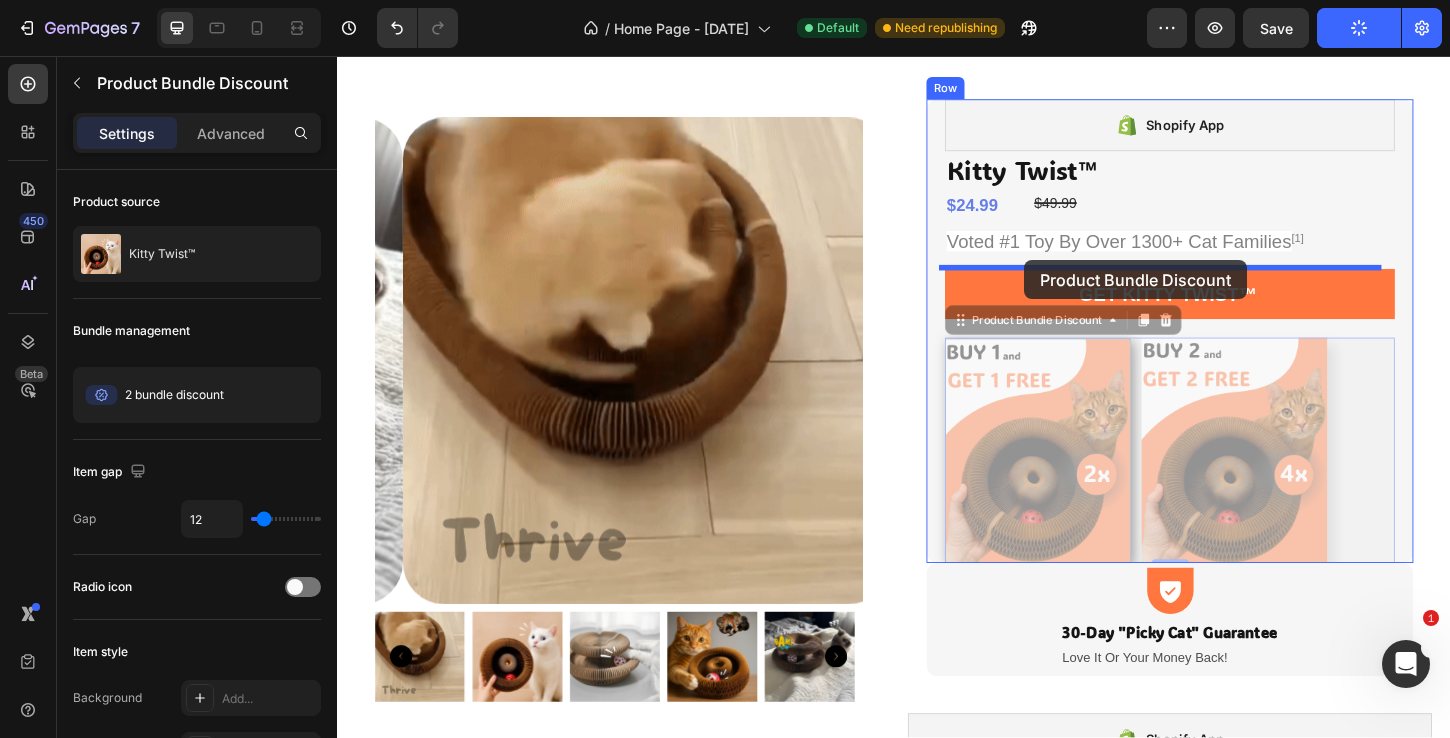 drag, startPoint x: 999, startPoint y: 343, endPoint x: 1078, endPoint y: 276, distance: 103.58572 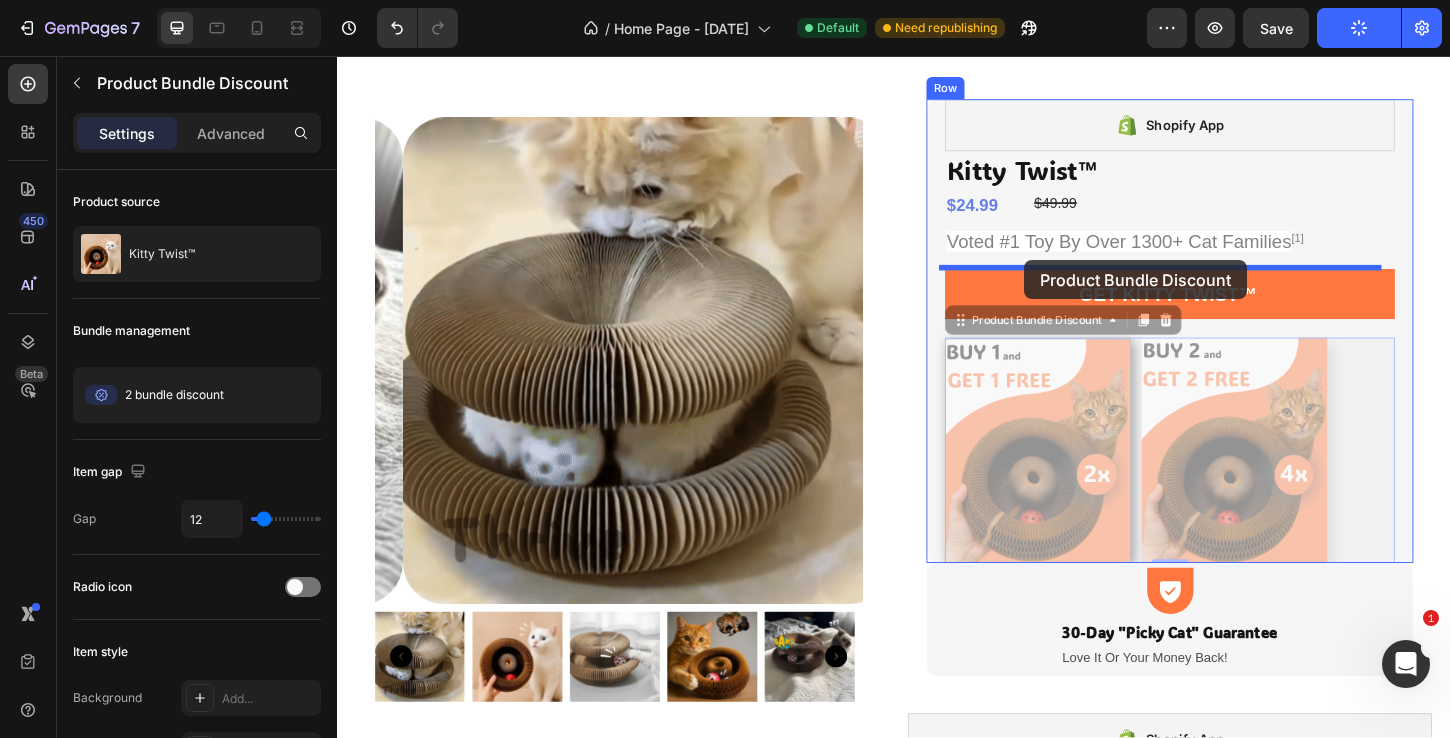 click on "Header
Product Images
Shopify App Shopify App Kitty Twist™ Product Title $24.99 Product Price Product Price $49.99 Compare Price Compare Price Row Voted #1 Toy By Over 1300+ Cat Families [1] Text Block Get Kitty Twist™ Add to Cart Row Image Row Image Row Product Bundle Discount   0 Image Row Image Row Product Bundle Discount   0 Row
Icon 30-Day "Picky Cat" Guarantee Text Block Love It Or Your Money Back!  Text Block Row Row
Shopify App Shopify App Product Row Section 3 Root Start with Sections from sidebar Add sections Add elements Start with Generating from URL or image Add section Choose templates inspired by CRO experts Generate layout from URL or image Add blank section then drag & drop elements Footer" at bounding box center (937, 322) 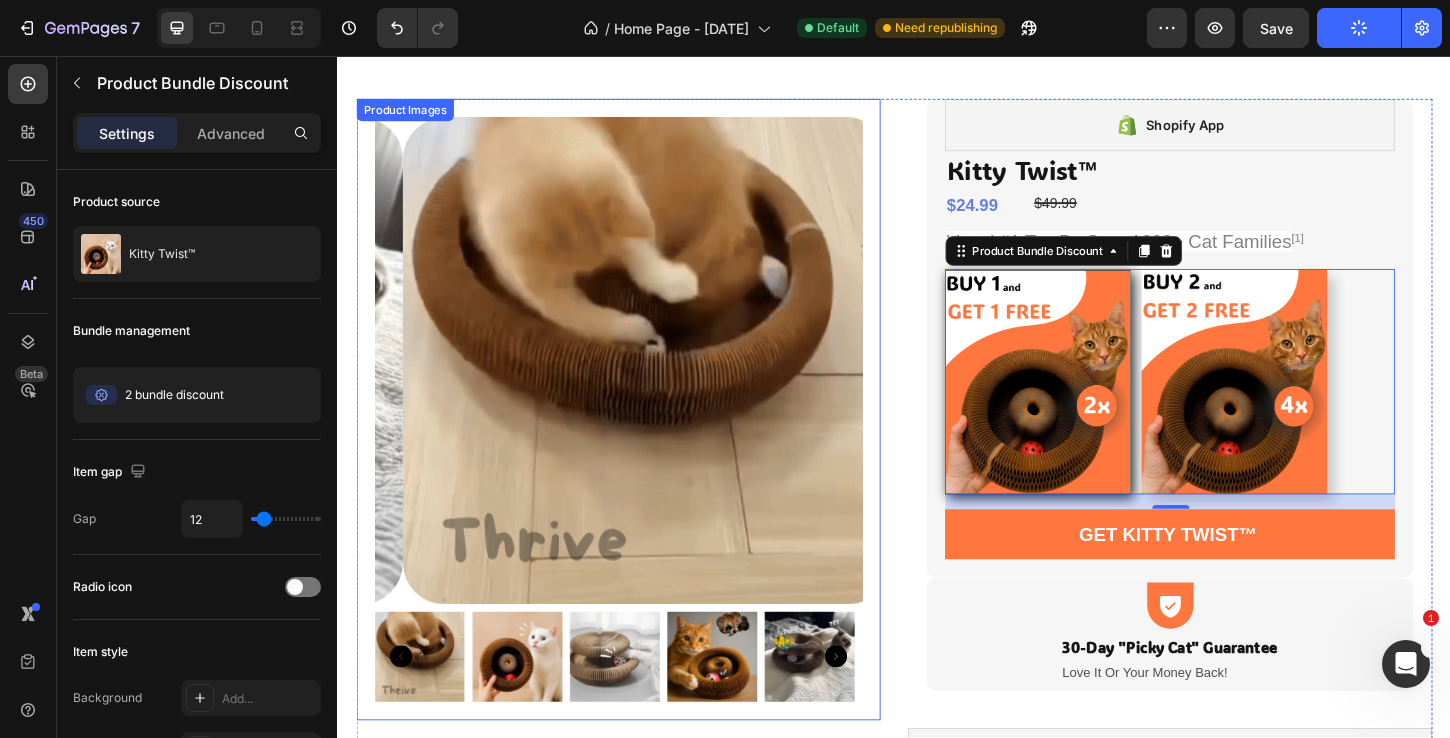 click at bounding box center (669, 385) 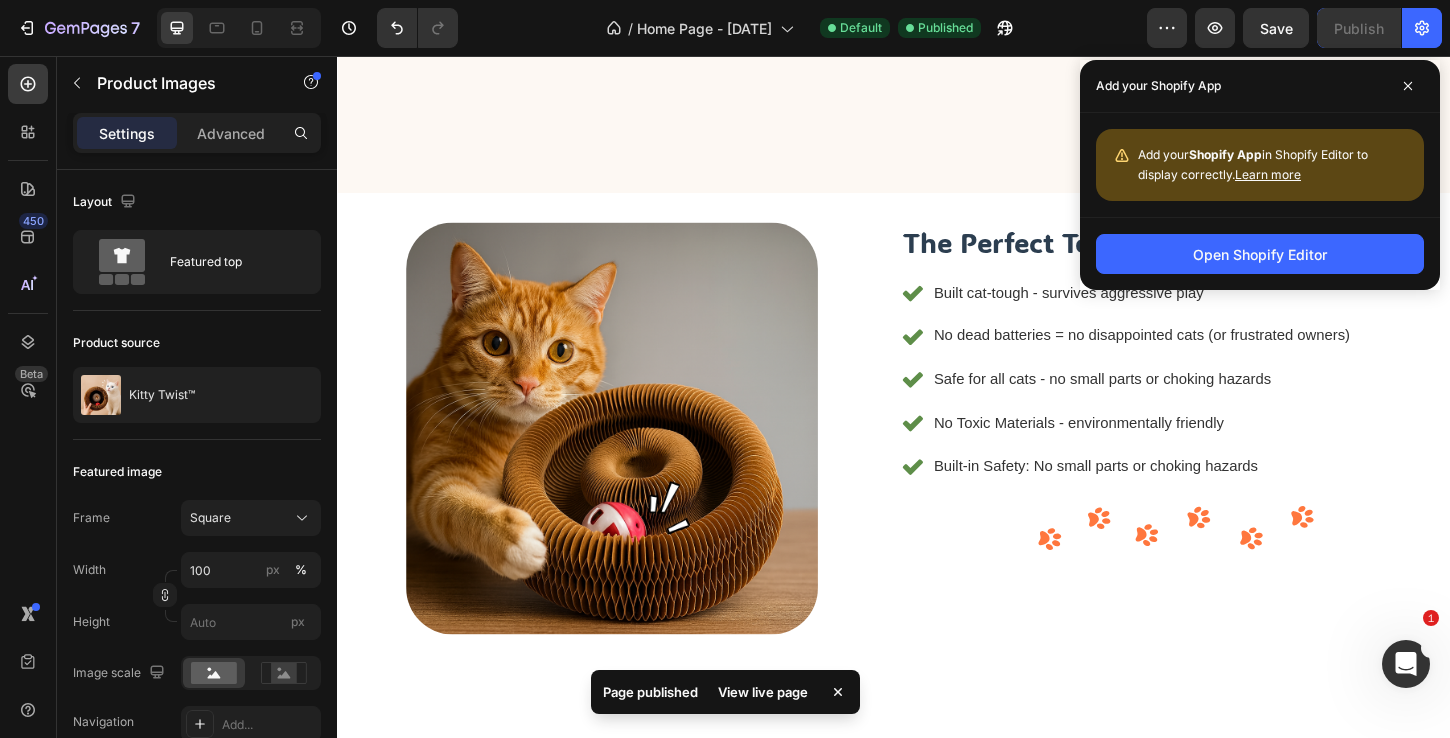 scroll, scrollTop: 0, scrollLeft: 0, axis: both 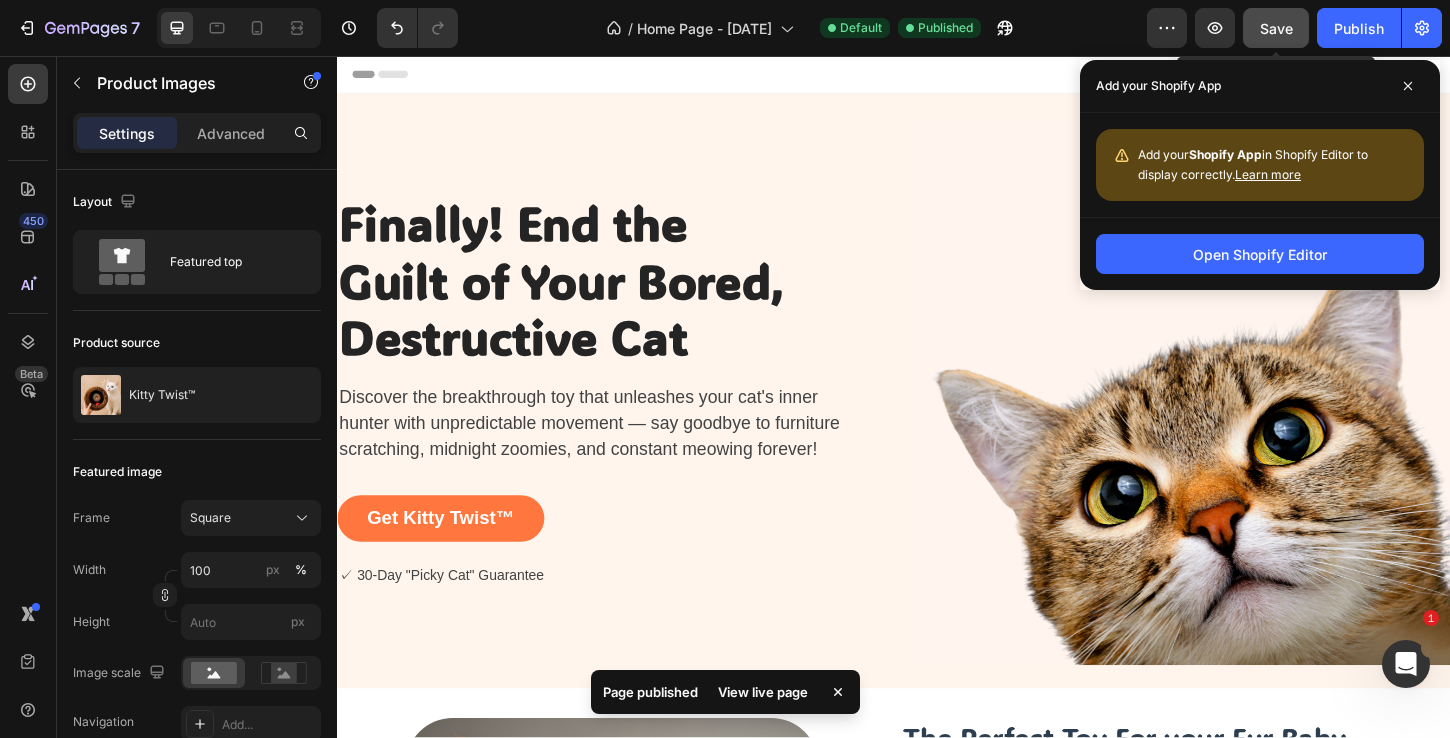 click on "Save" 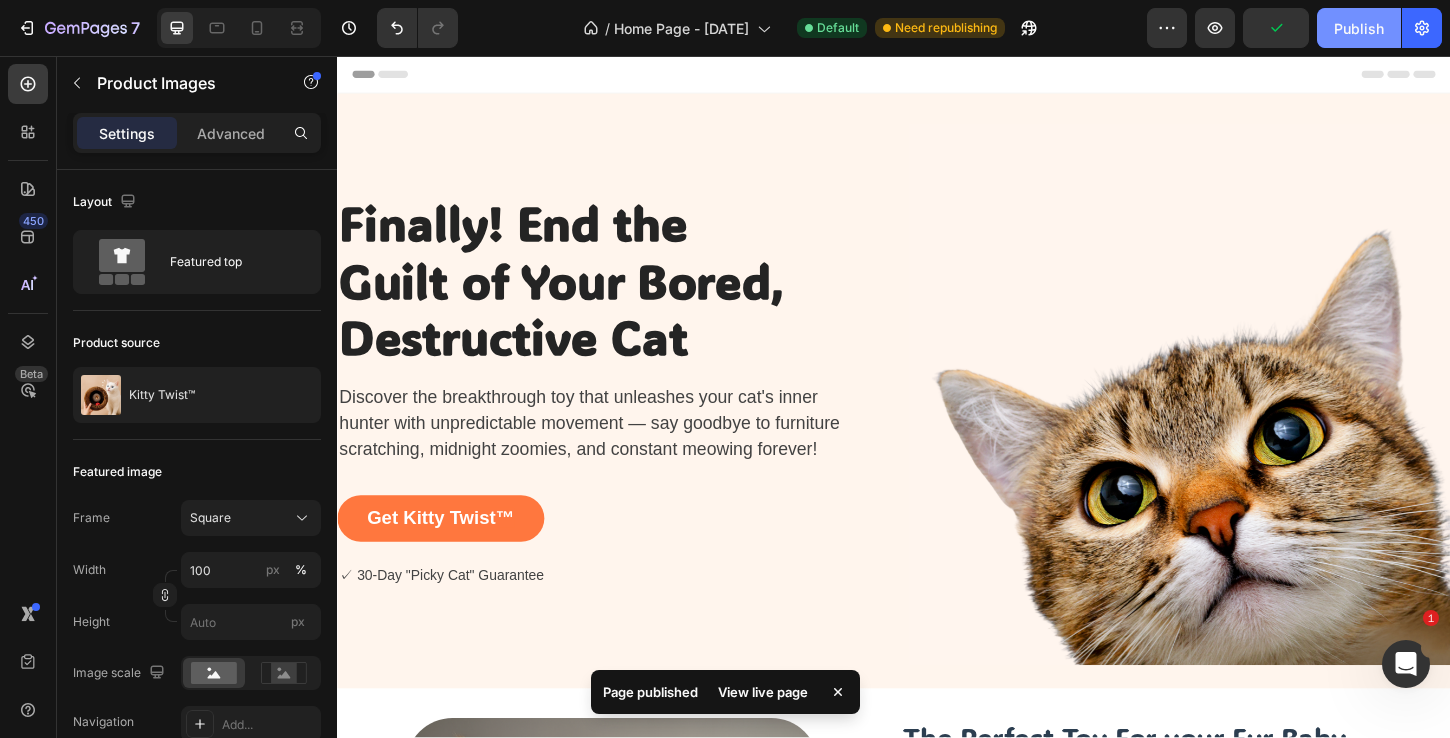 click on "Publish" at bounding box center [1359, 28] 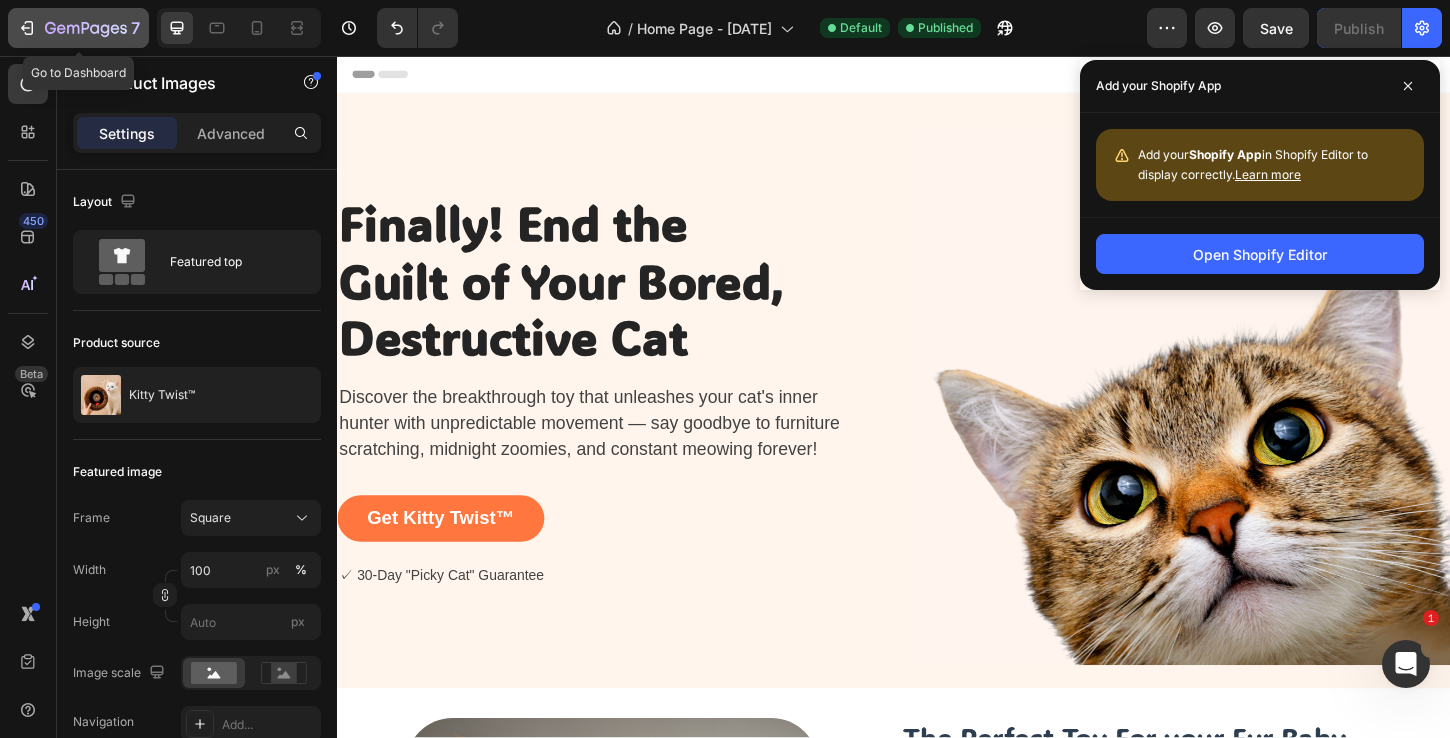 click on "7" at bounding box center (78, 28) 